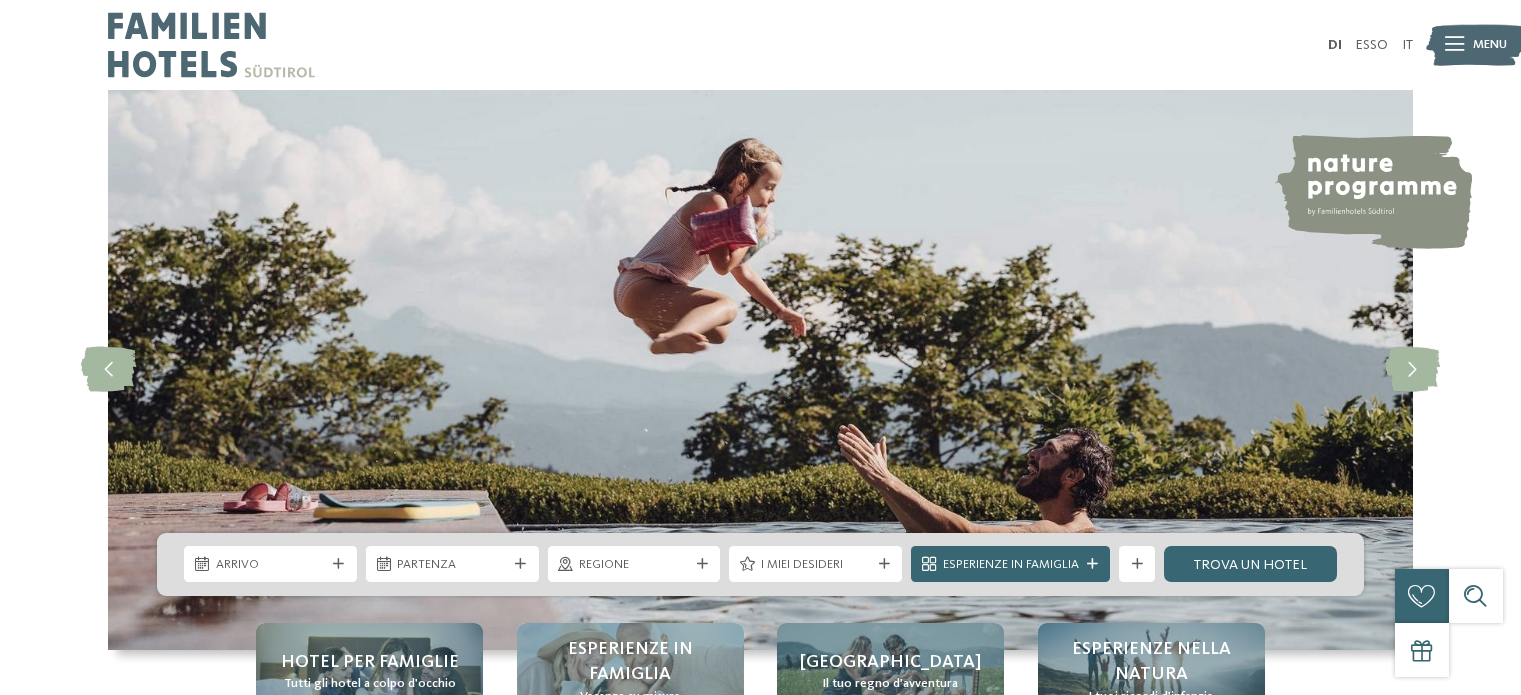 scroll, scrollTop: 0, scrollLeft: 0, axis: both 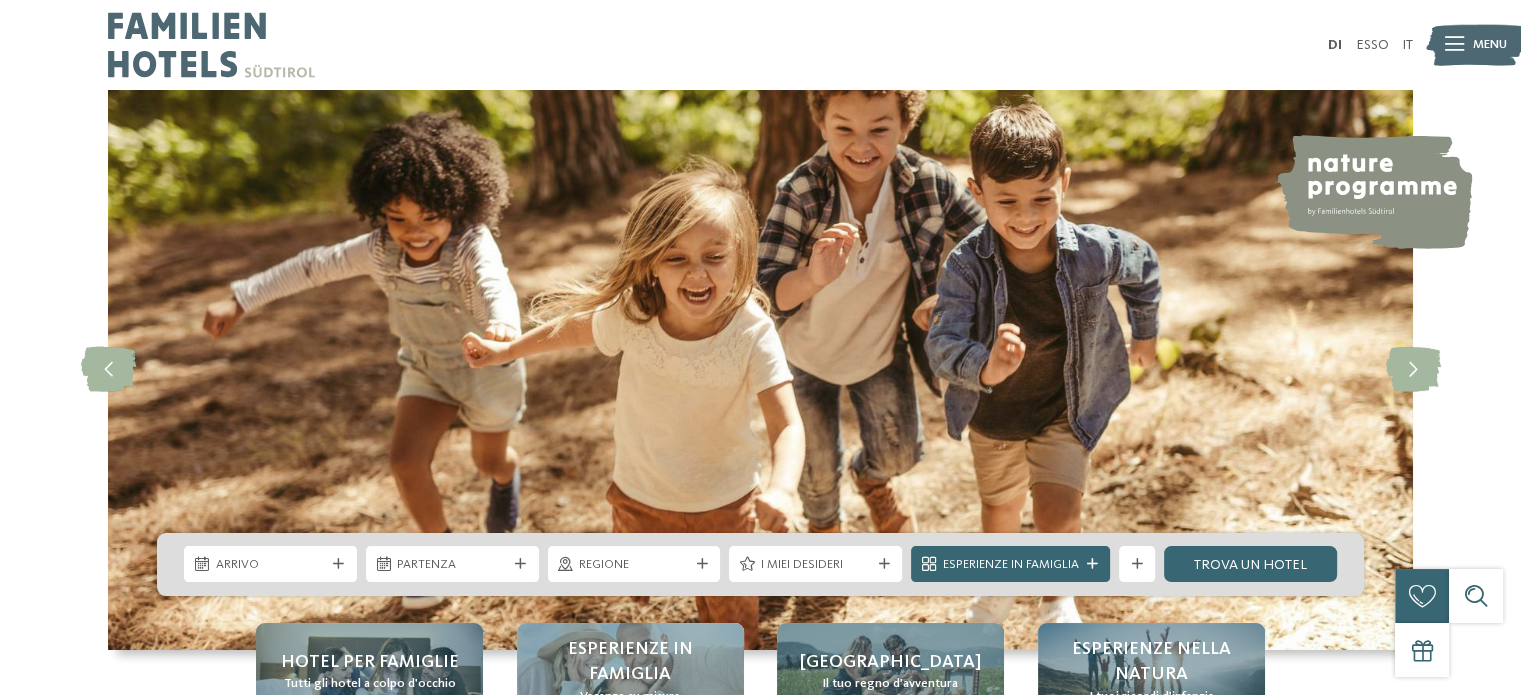 click at bounding box center (1454, 45) 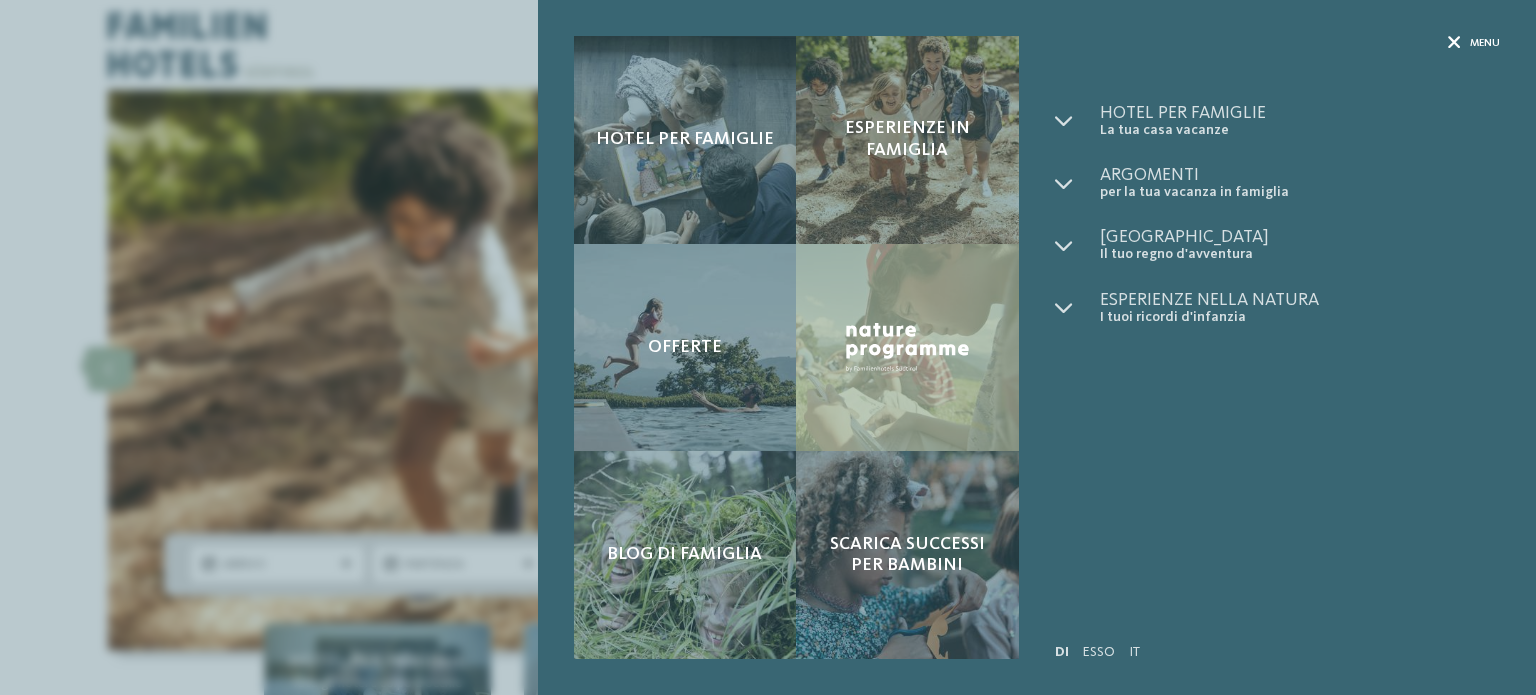 click on "menu" at bounding box center [1485, 43] 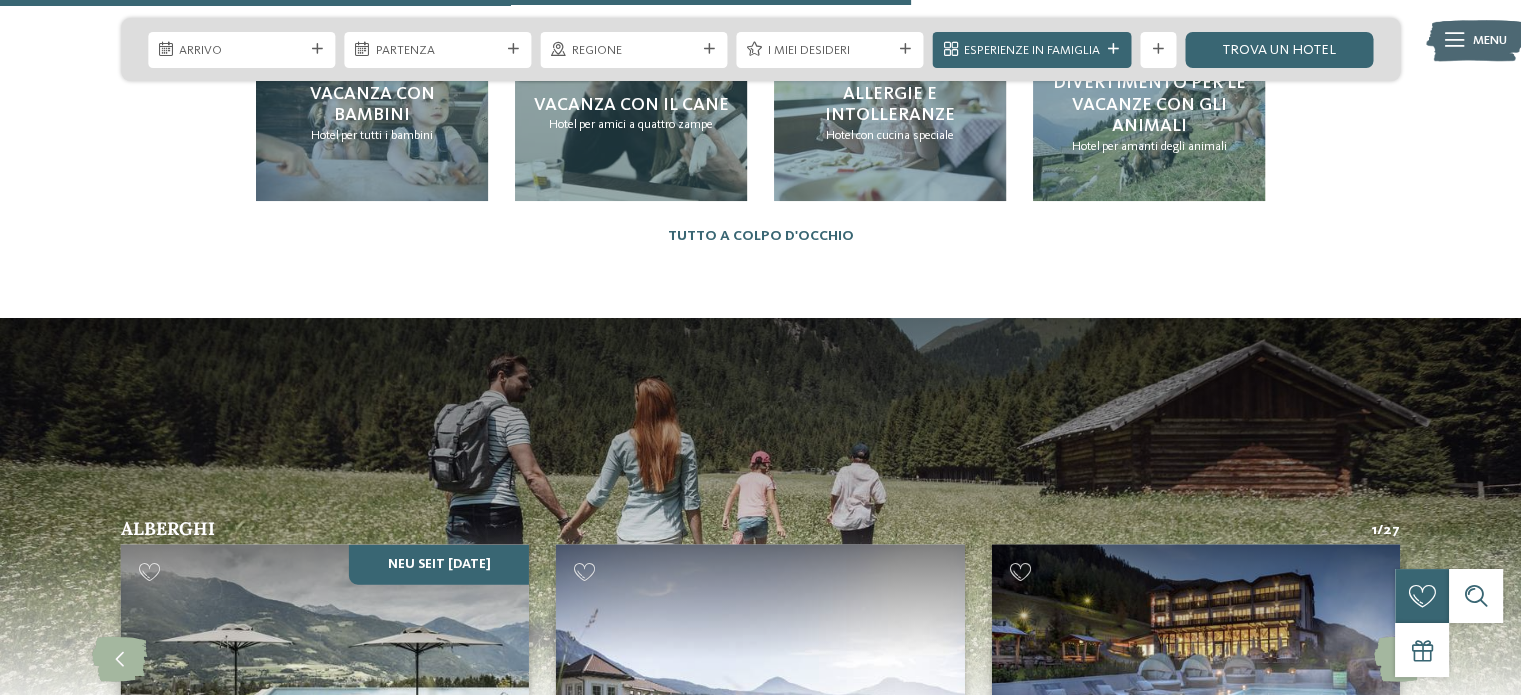 scroll, scrollTop: 5030, scrollLeft: 0, axis: vertical 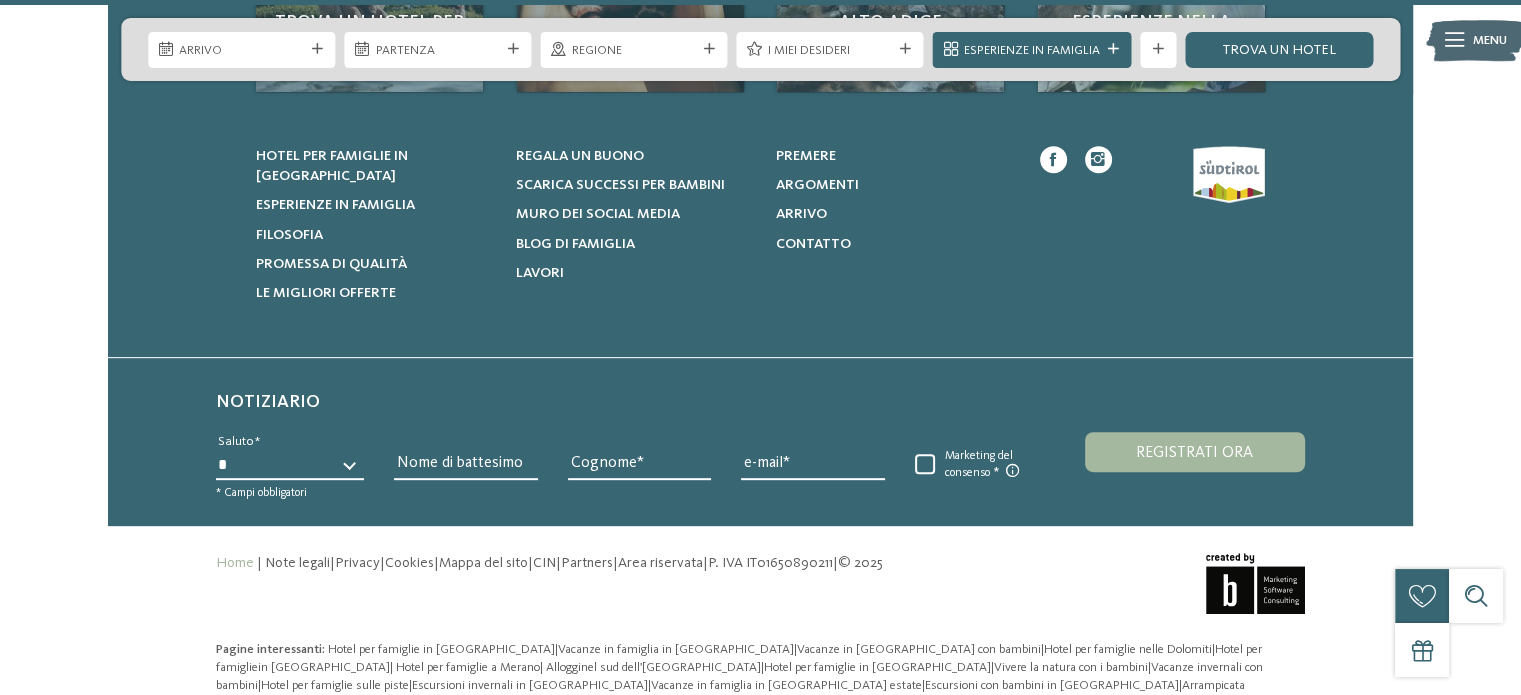 click on "Home
|
Note legali
|
Privacy
|
Cookies
|
Mappa del sito
|
CIN
|
Partners
|
Area riservata
|
P. IVA IT01650890211
|
© 2025" at bounding box center (760, 577) 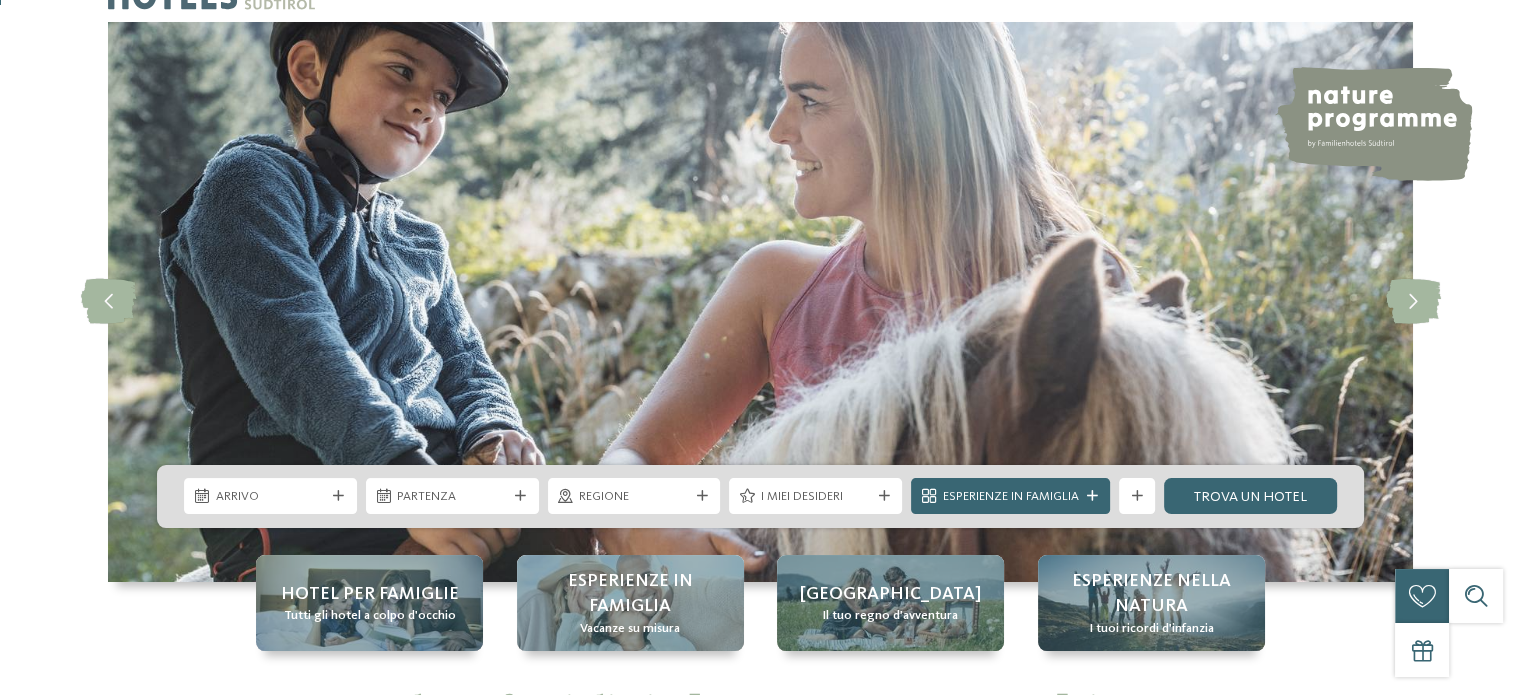 scroll, scrollTop: 0, scrollLeft: 0, axis: both 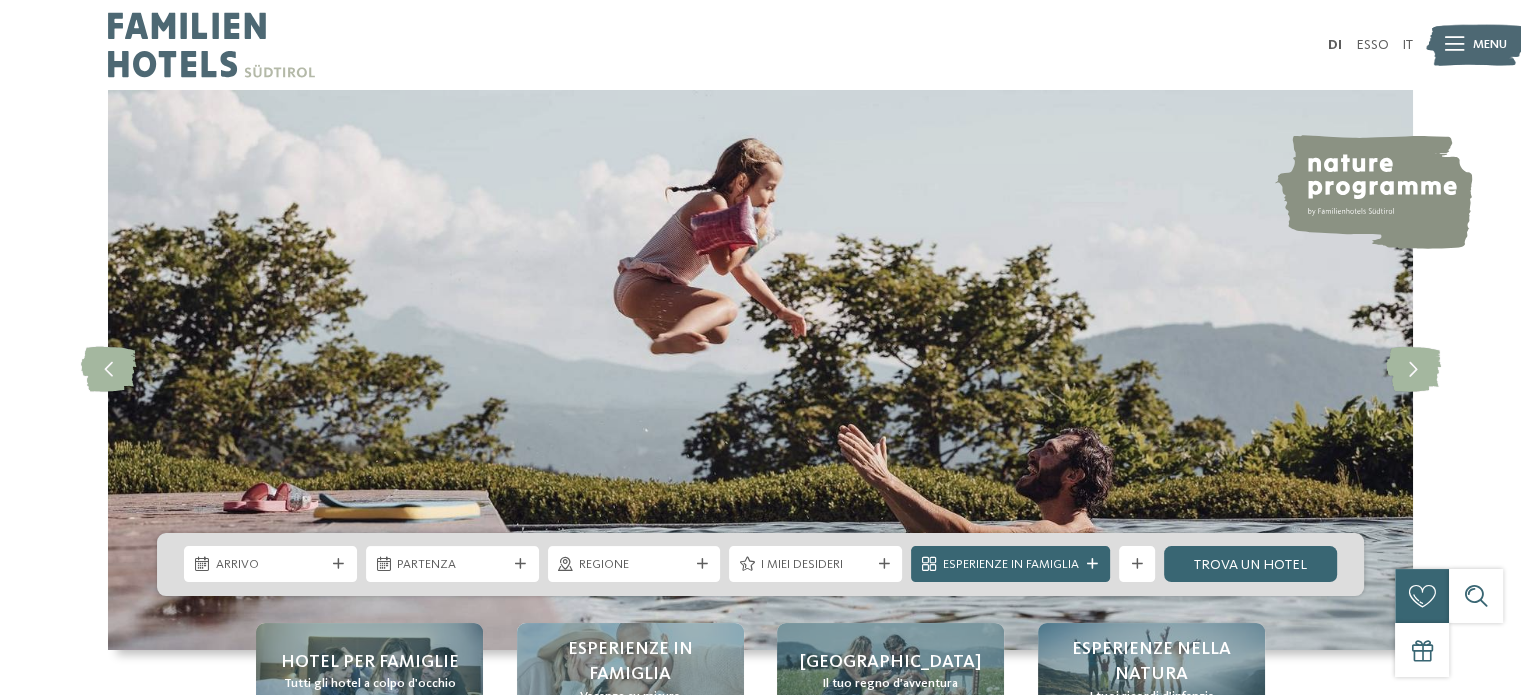 click on "menu" at bounding box center [1490, 44] 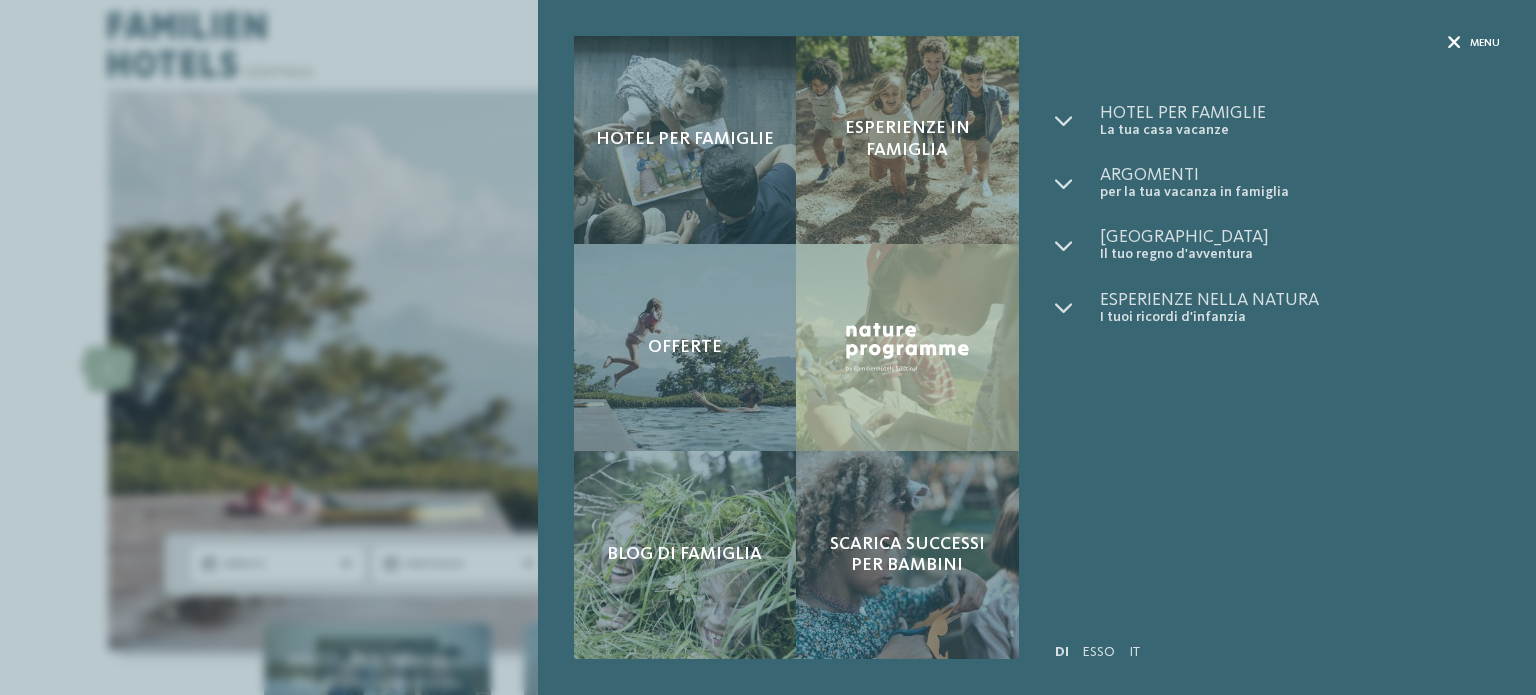 click on "menu" at bounding box center (1485, 43) 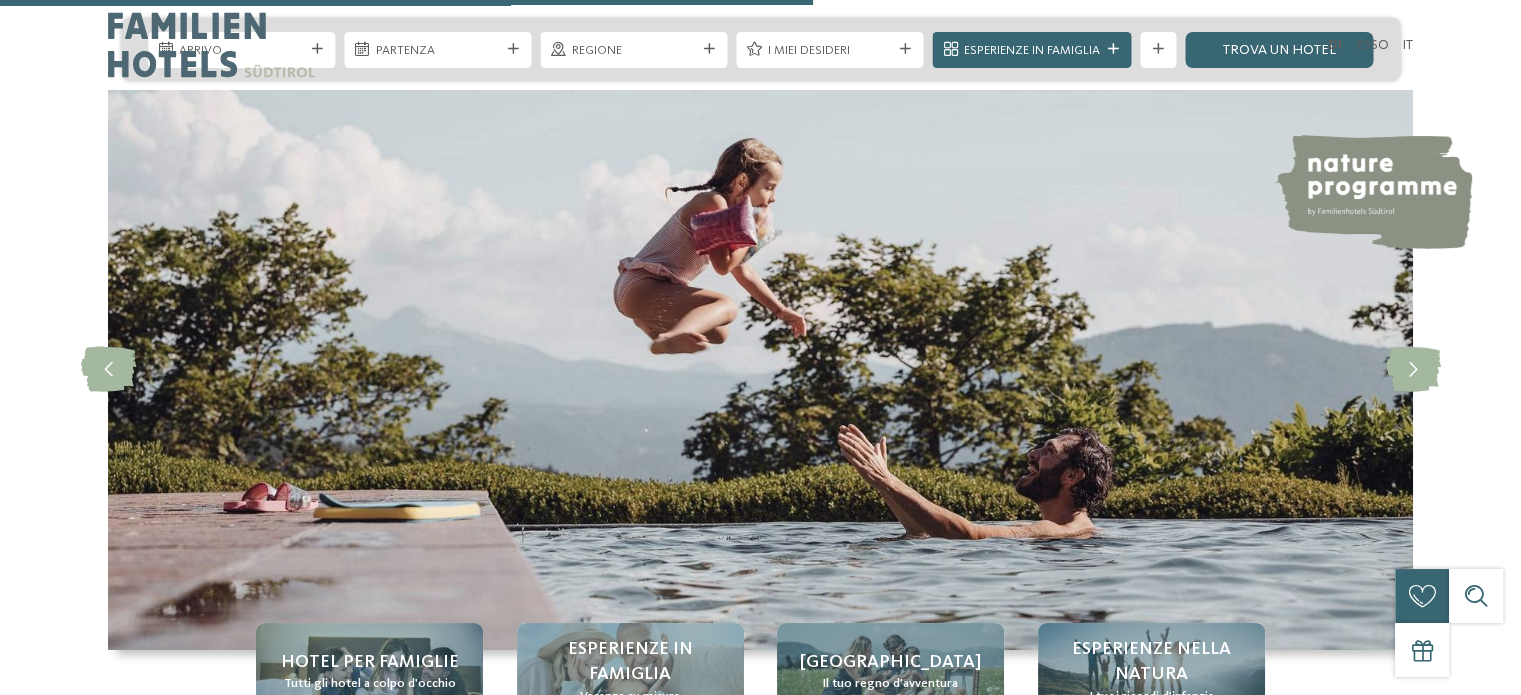 scroll, scrollTop: 8432, scrollLeft: 0, axis: vertical 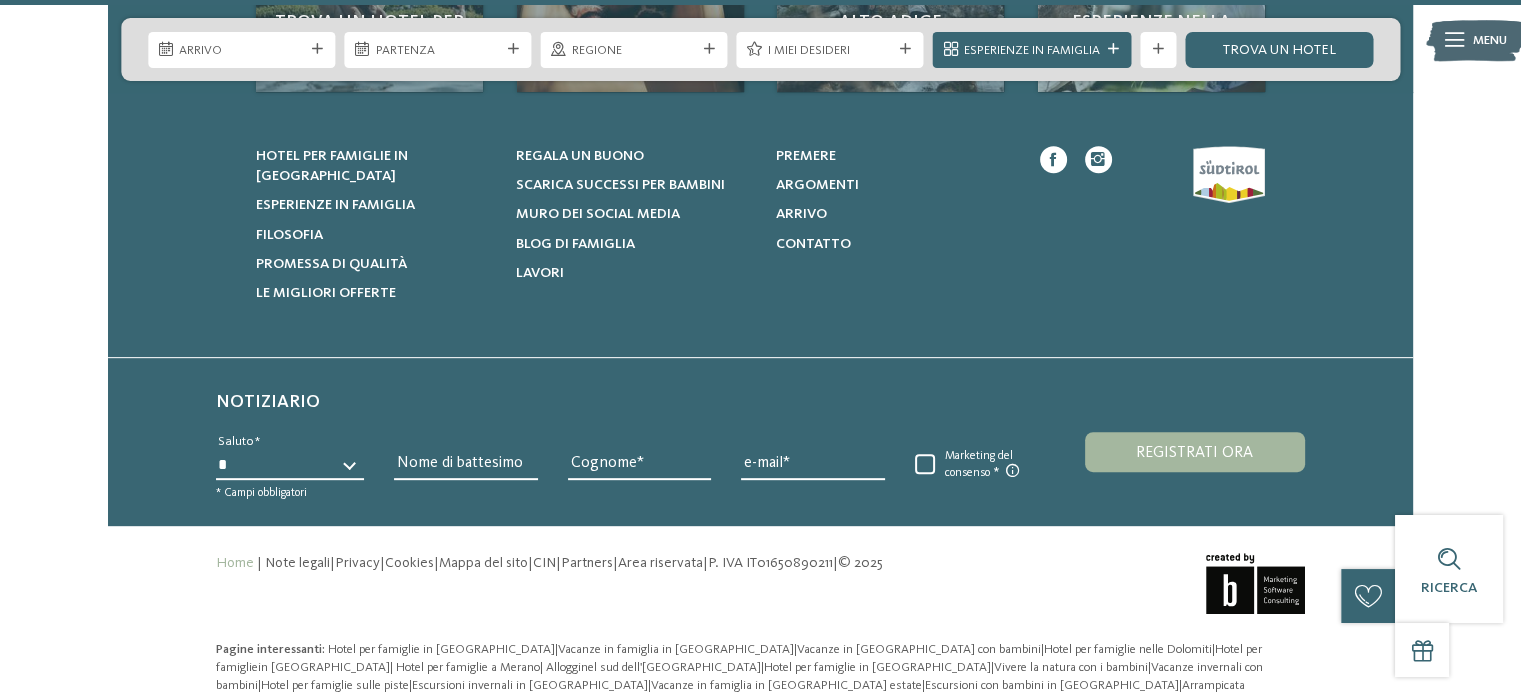 click on "Home
|
Note legali
|
Privacy
|
Cookies
|
Mappa del sito
|
CIN
|
Partners
|
Area riservata
|
P. IVA IT01650890211
|
© 2025" at bounding box center [760, 584] 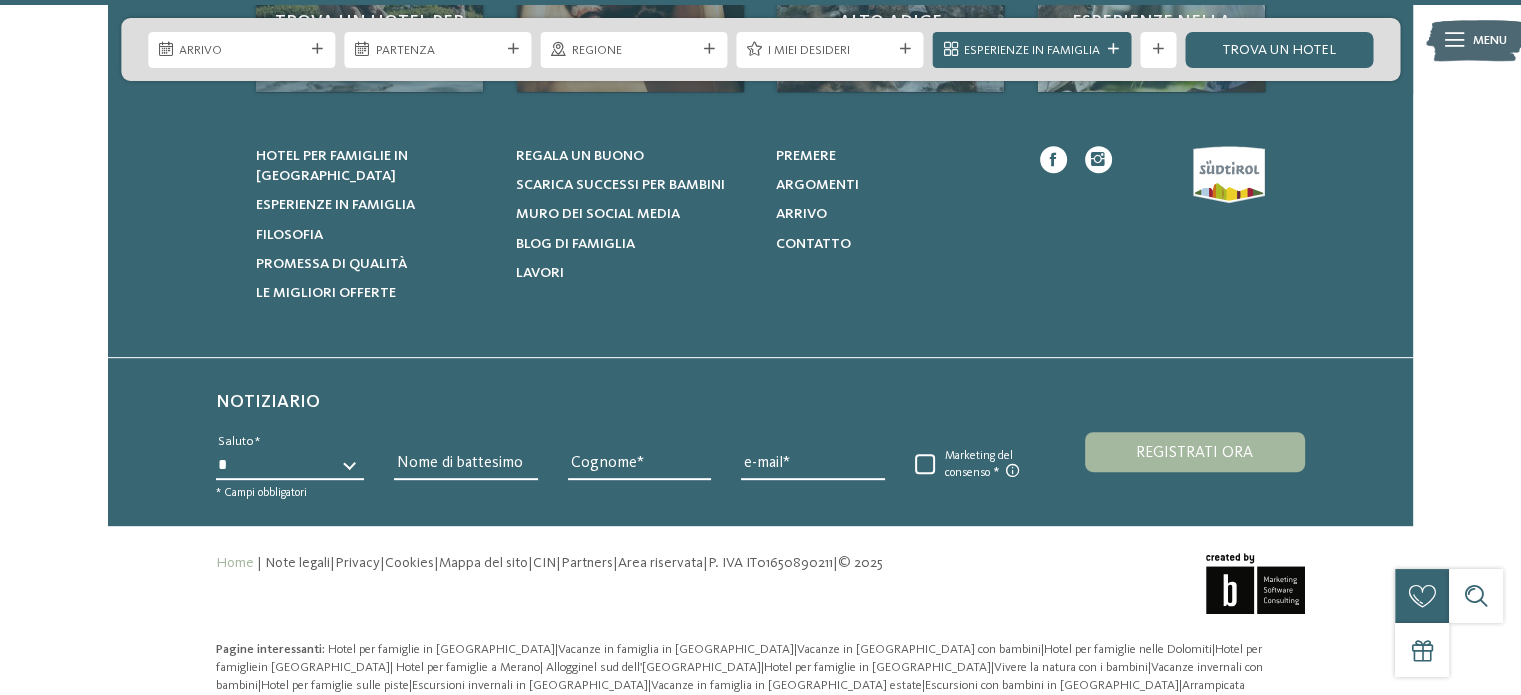 click on "Home
|
Note legali
|
Privacy
|
Cookies
|
Mappa del sito
|
CIN
|
Partners
|
Area riservata
|
P. IVA IT01650890211
|
© 2025" at bounding box center (760, 584) 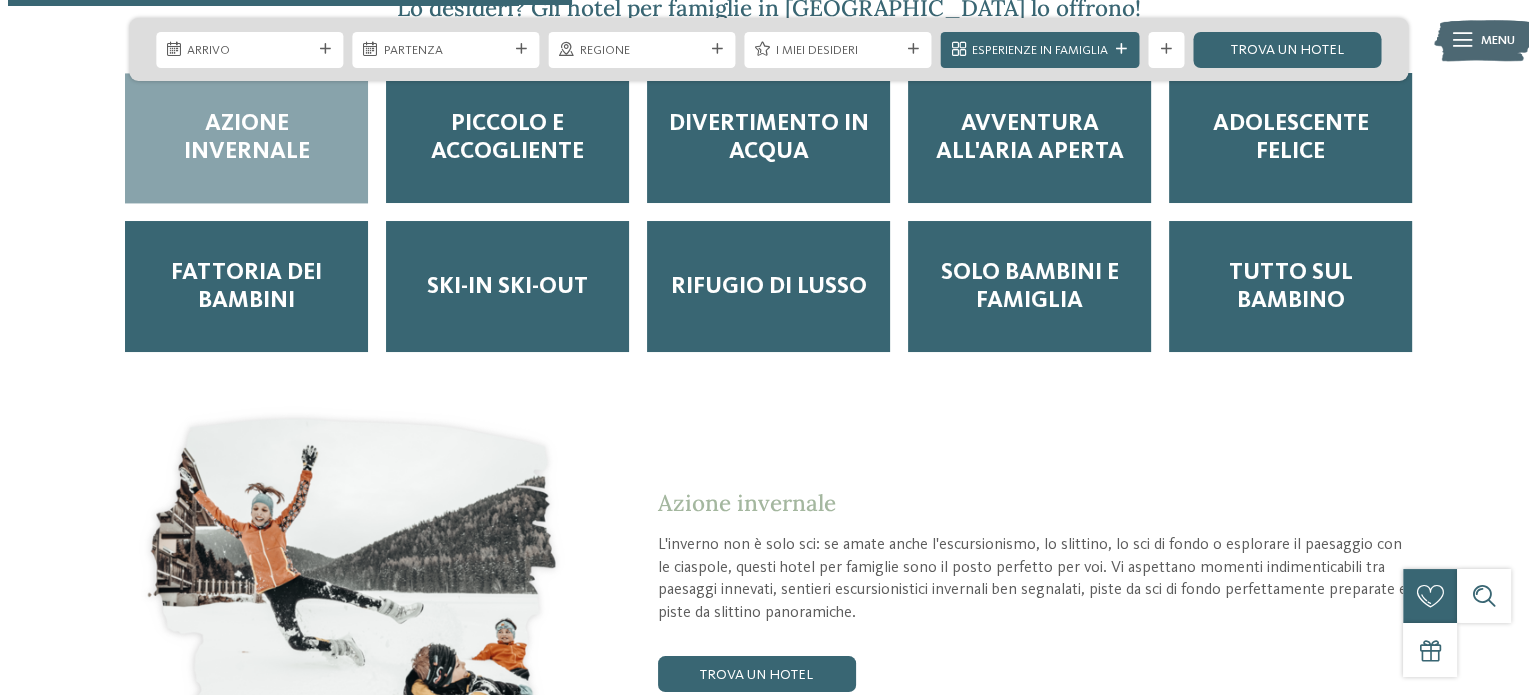 scroll, scrollTop: 2332, scrollLeft: 0, axis: vertical 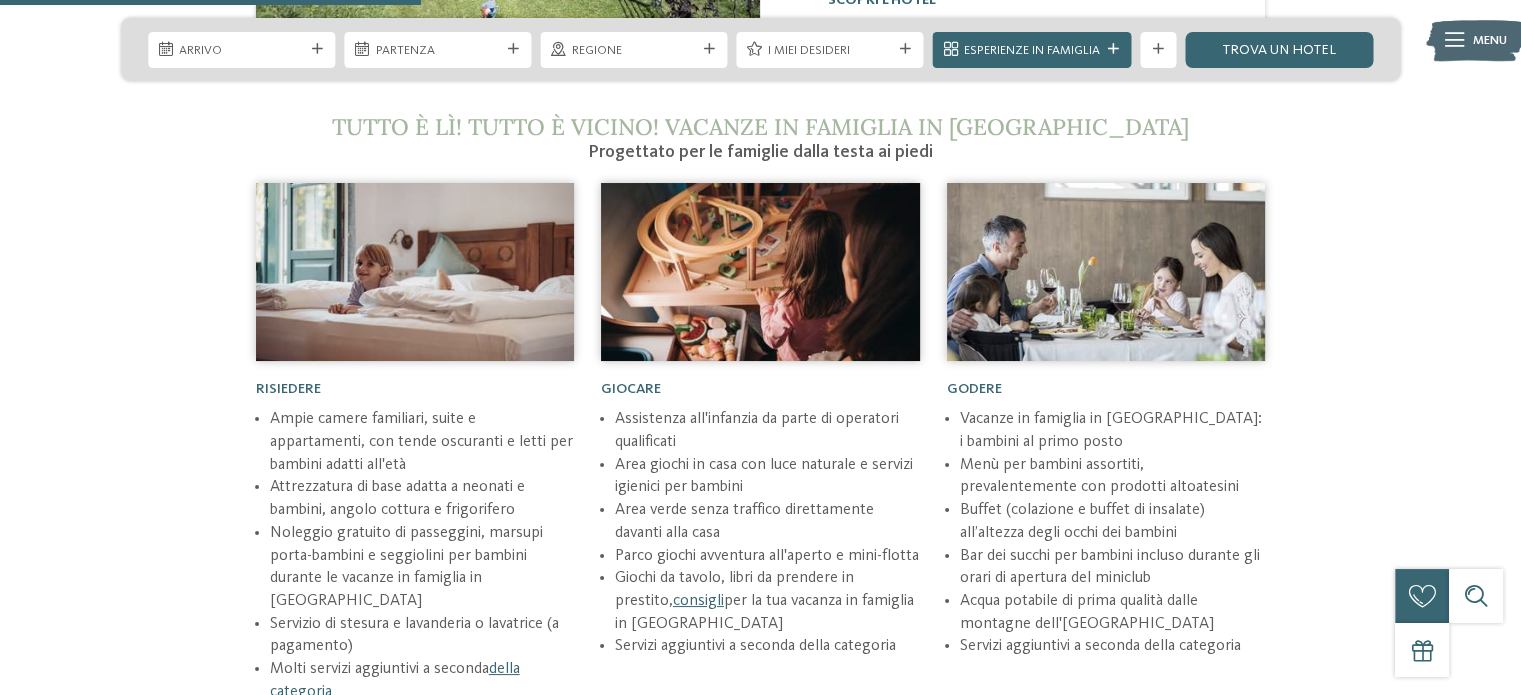 click at bounding box center (1454, 40) 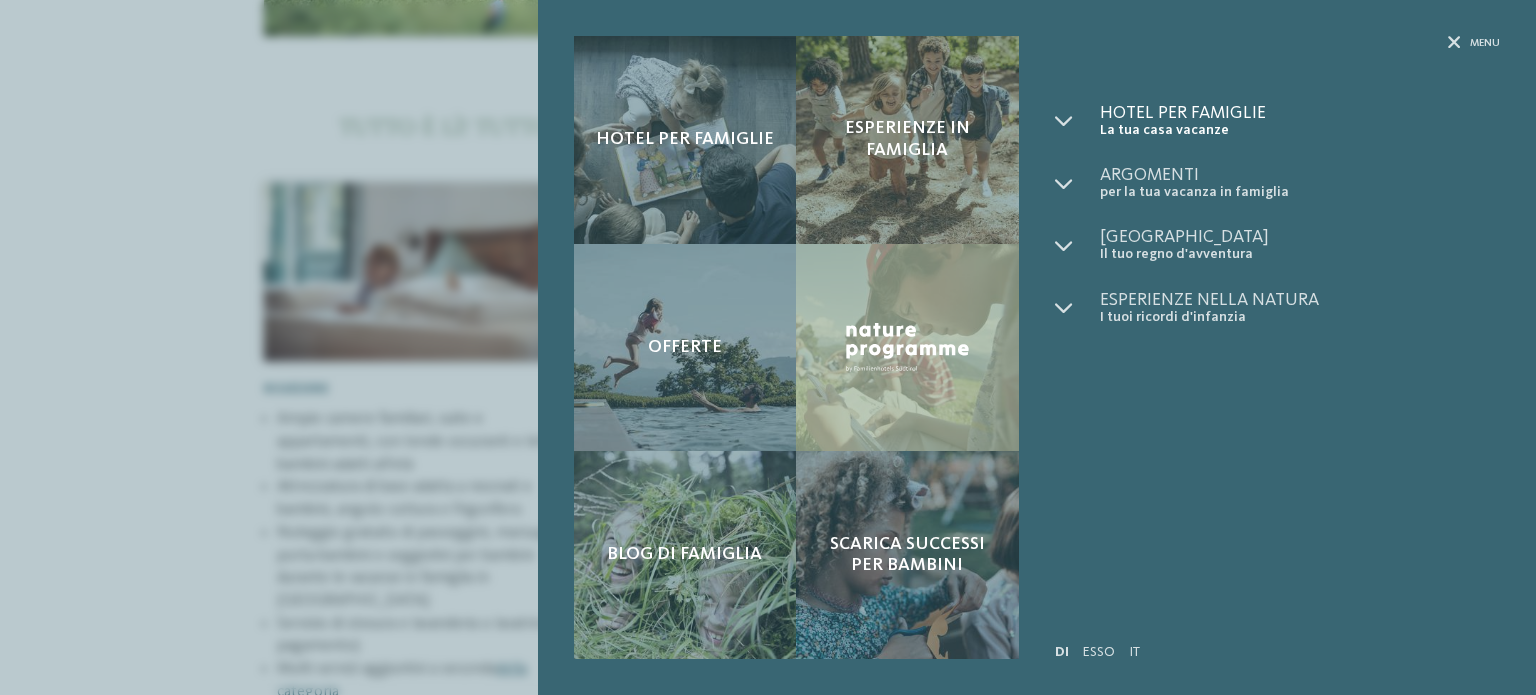 click on "Hotel per famiglie" at bounding box center (1183, 113) 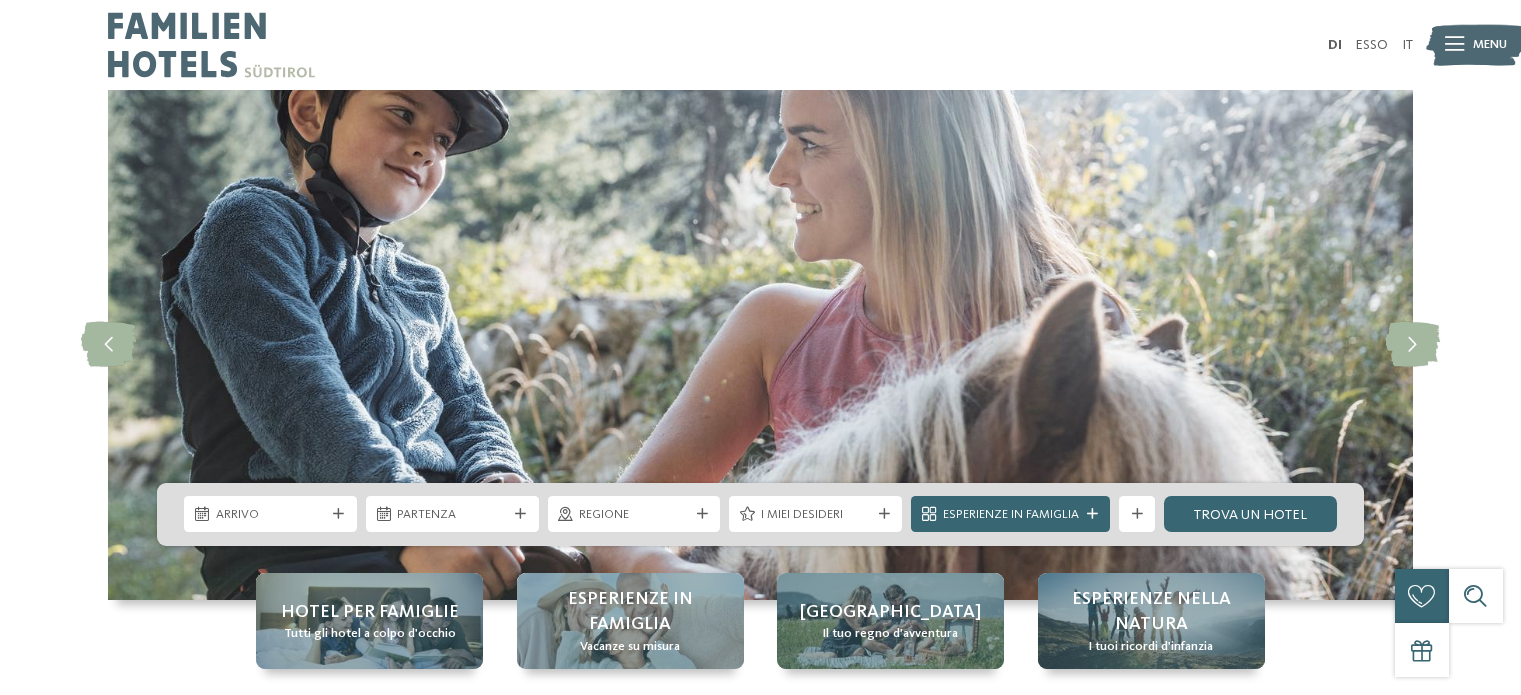 scroll, scrollTop: 0, scrollLeft: 0, axis: both 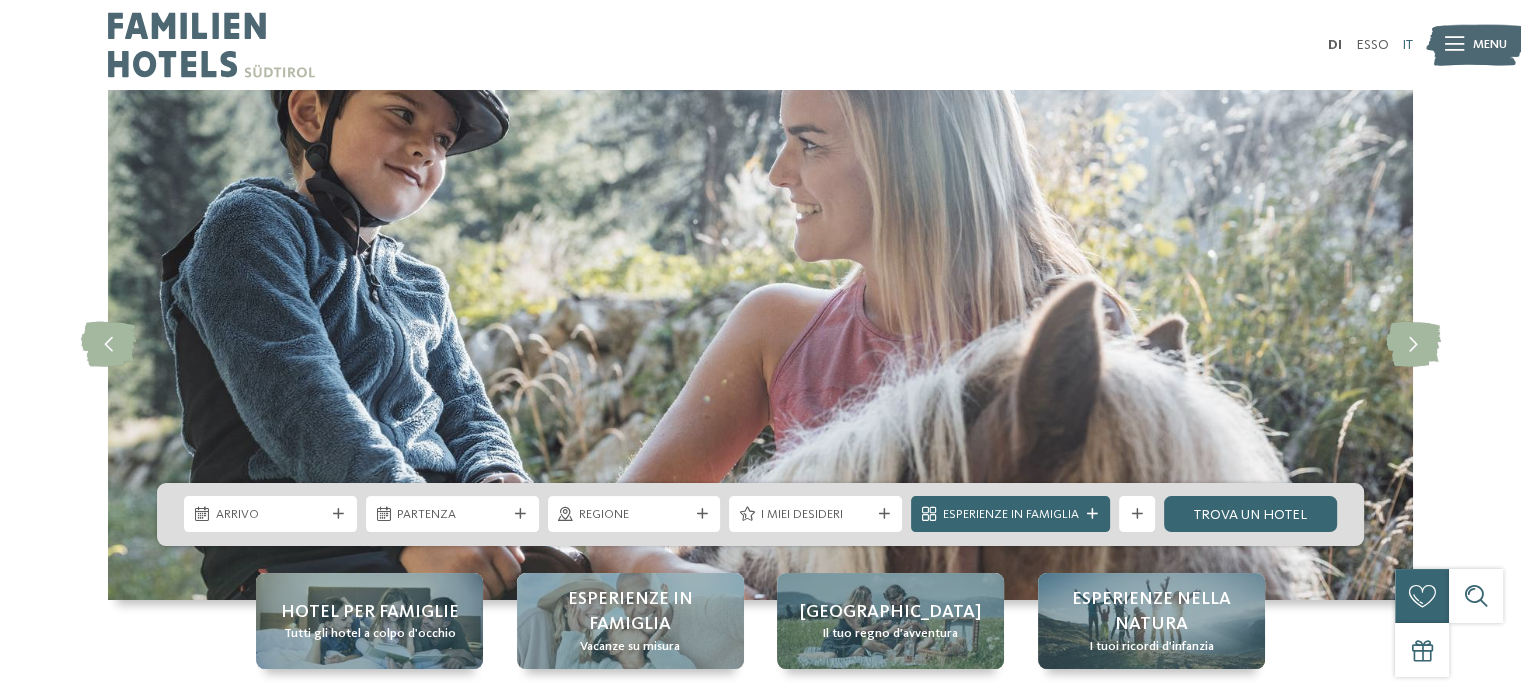 click on "IT" at bounding box center [1407, 45] 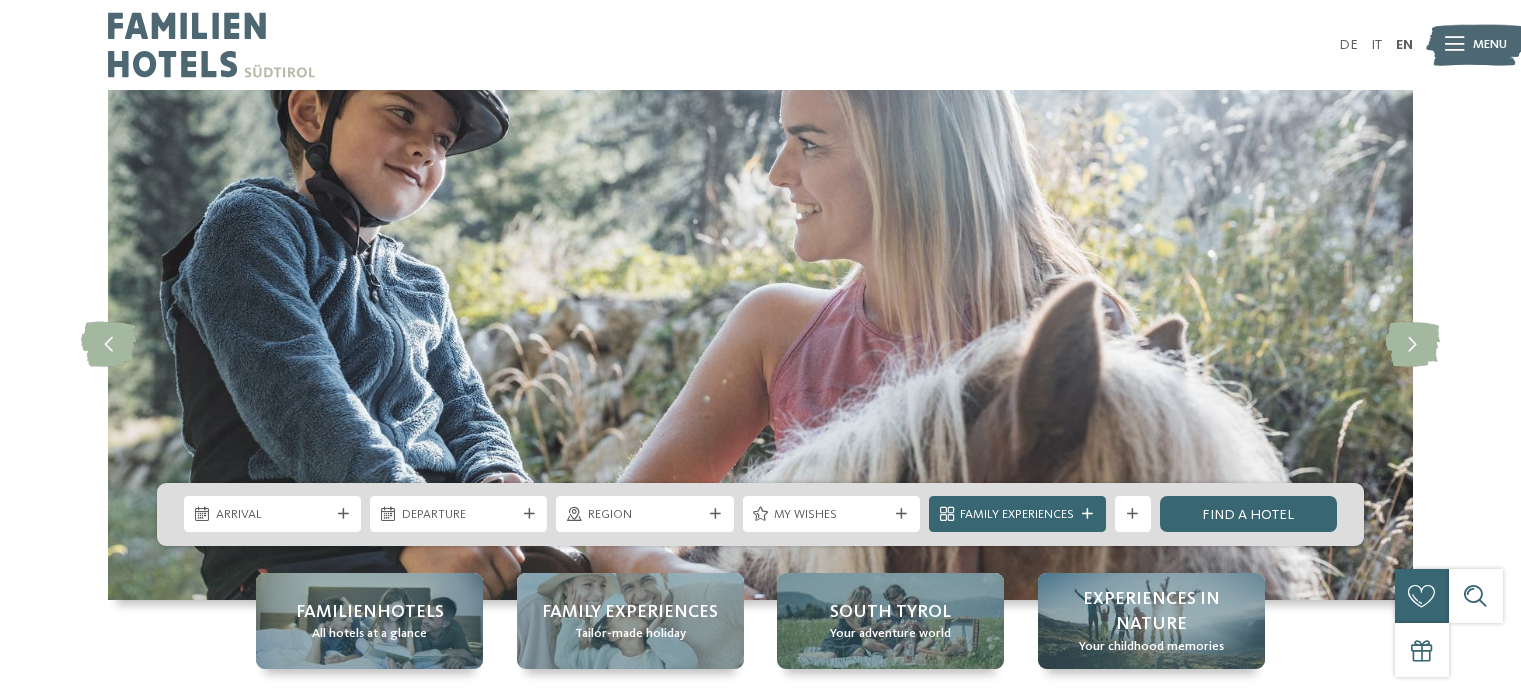 scroll, scrollTop: 0, scrollLeft: 0, axis: both 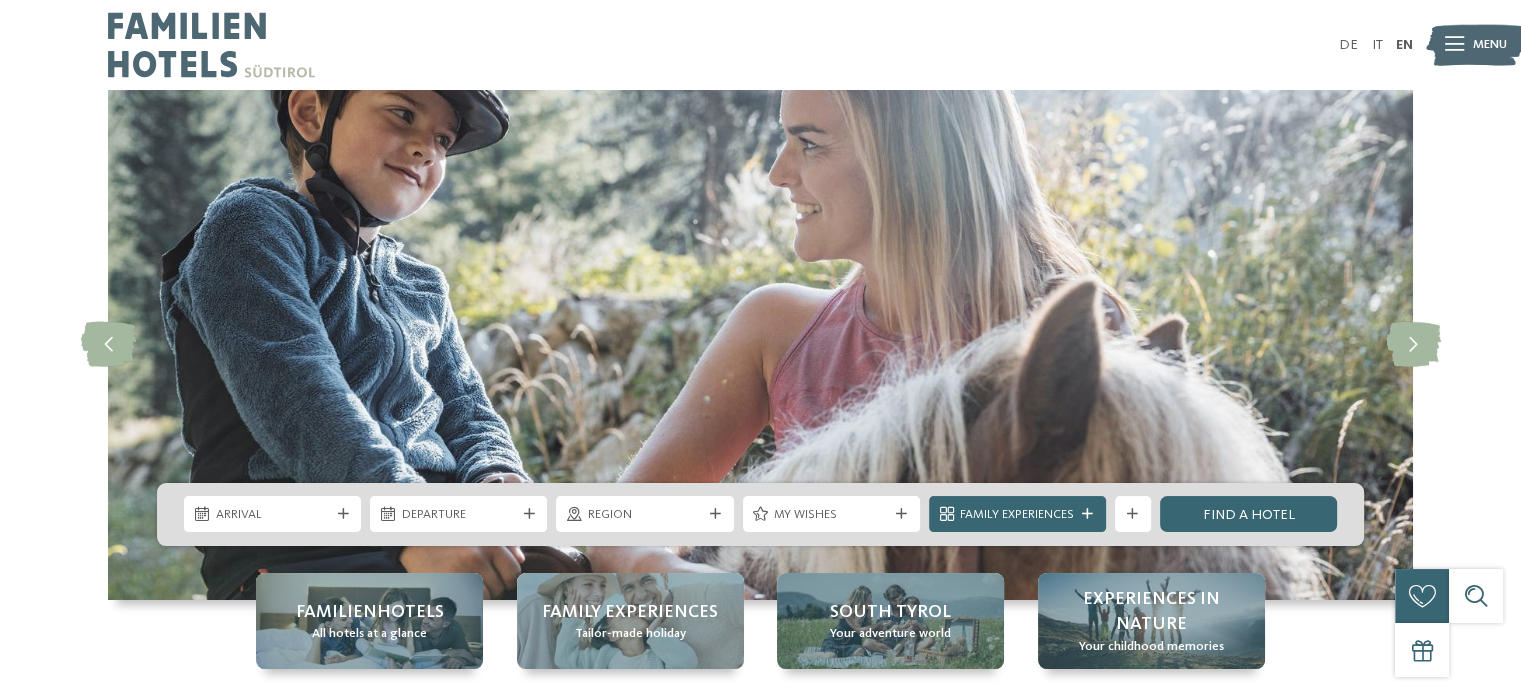 click at bounding box center [1475, 45] 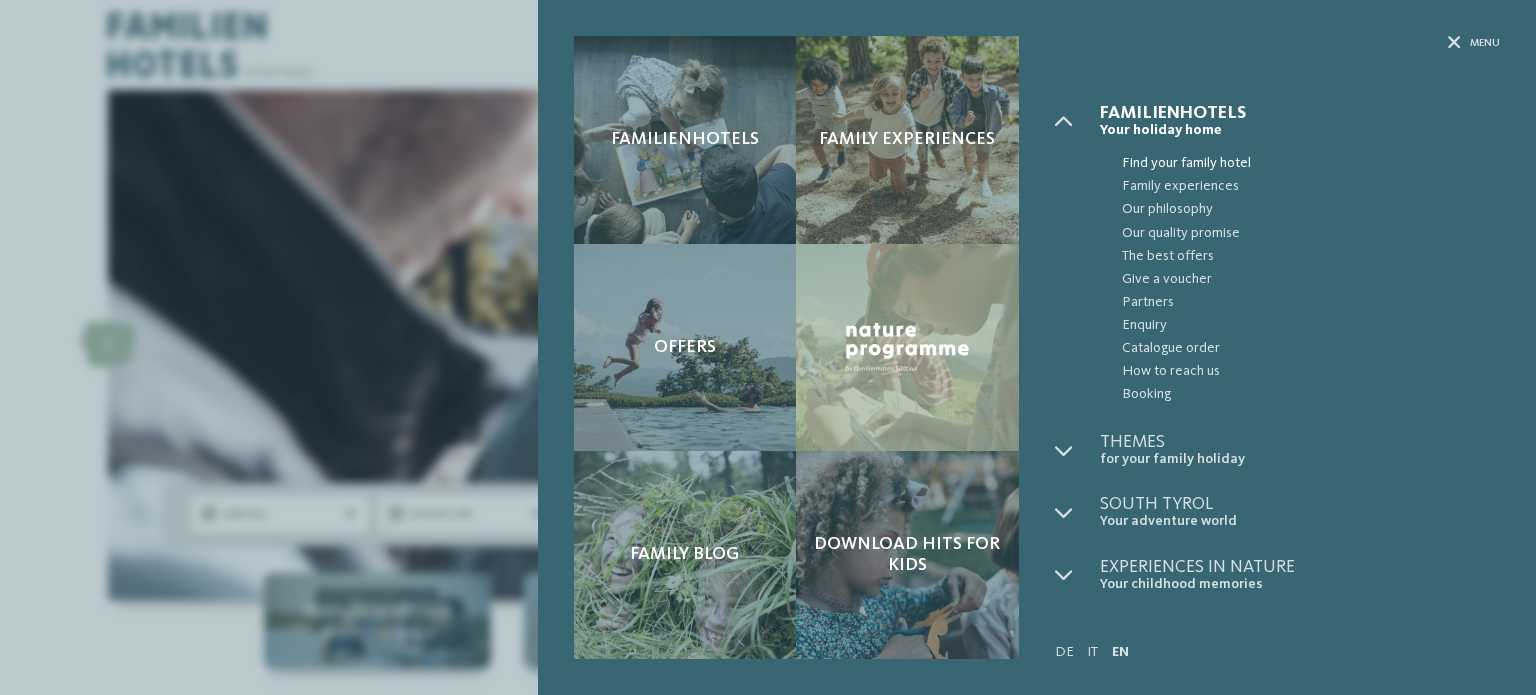 click on "Find your family hotel" at bounding box center [1311, 163] 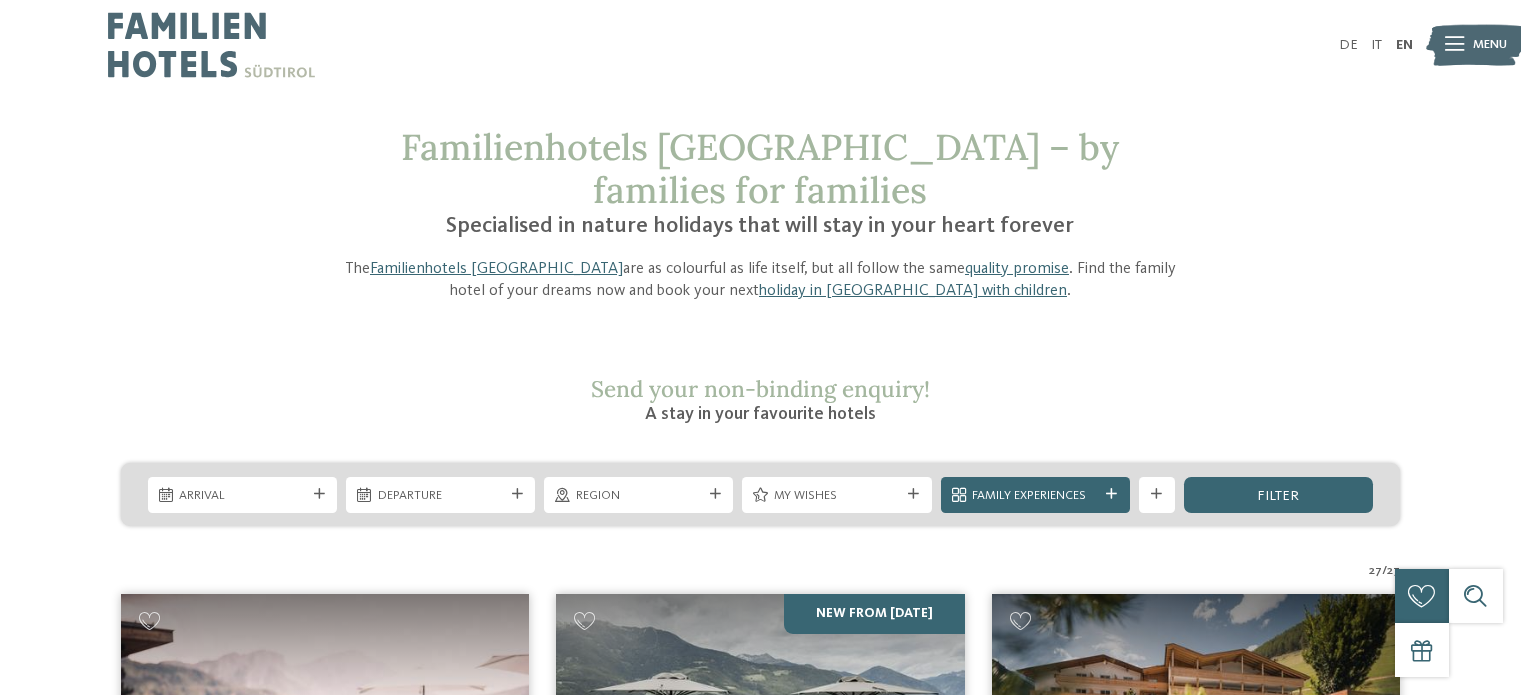 scroll, scrollTop: 0, scrollLeft: 0, axis: both 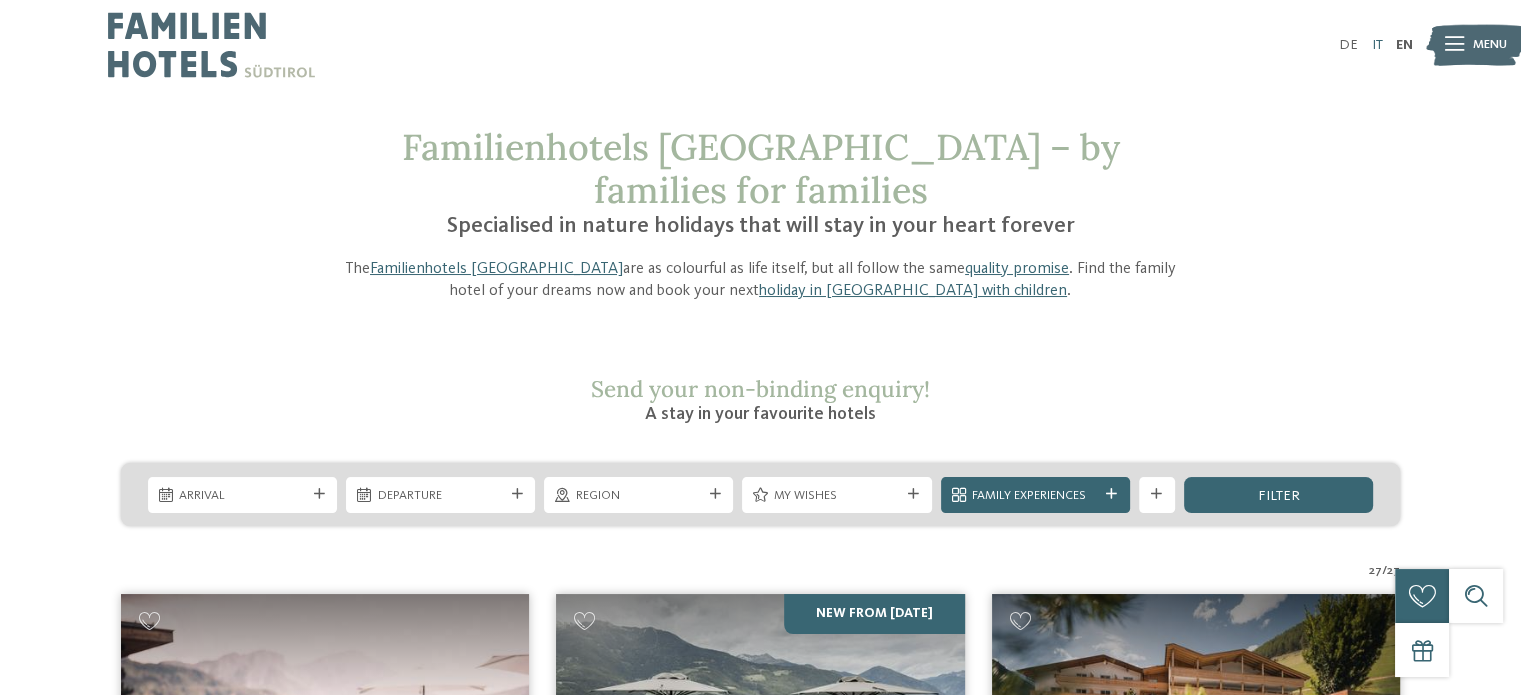 click on "IT" at bounding box center (1376, 45) 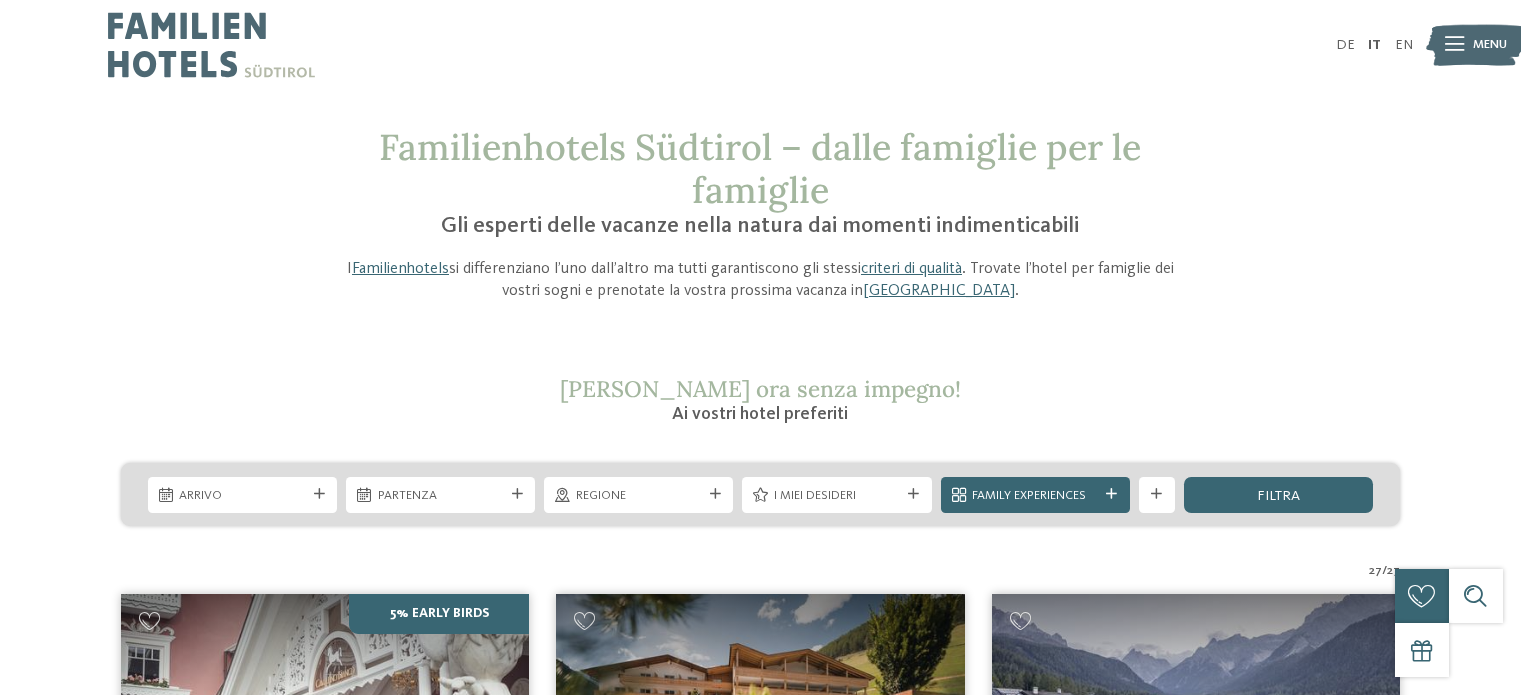 scroll, scrollTop: 0, scrollLeft: 0, axis: both 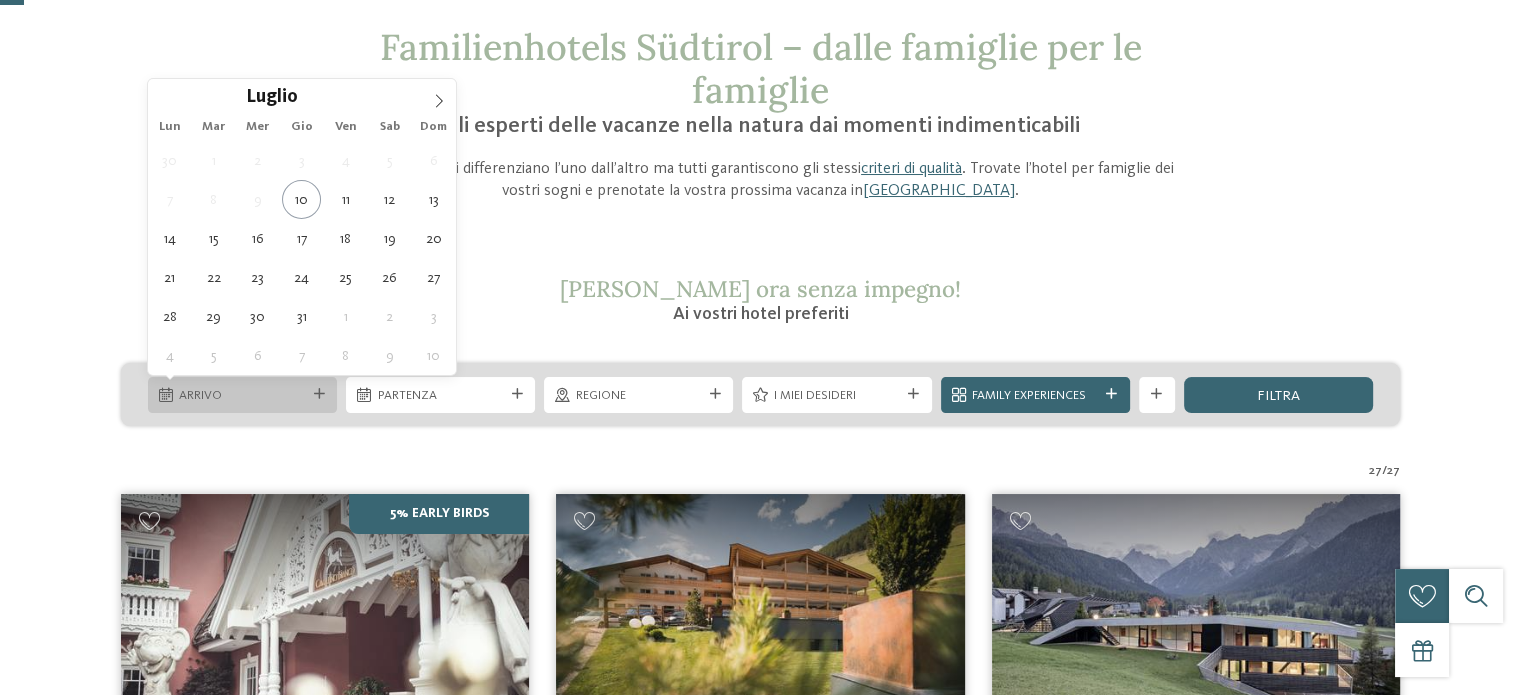 click at bounding box center [319, 394] 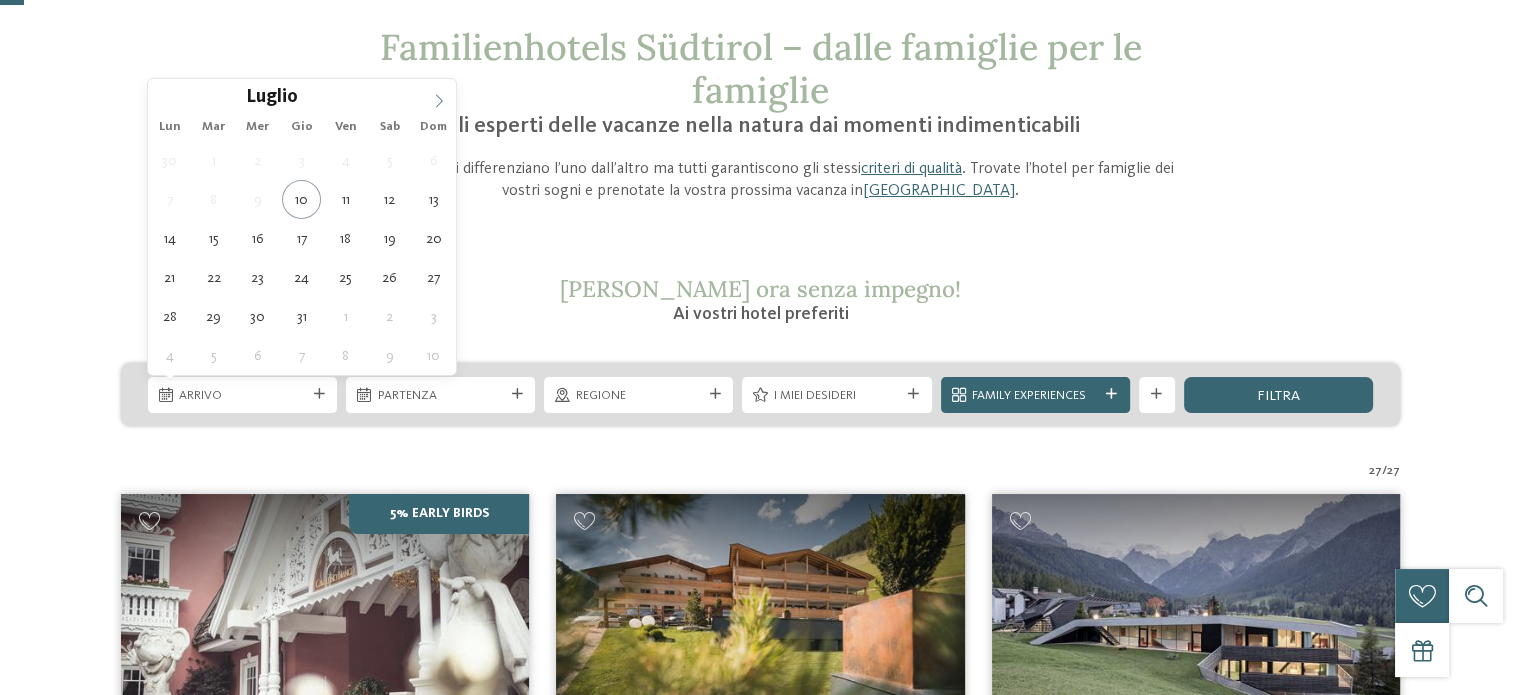 click 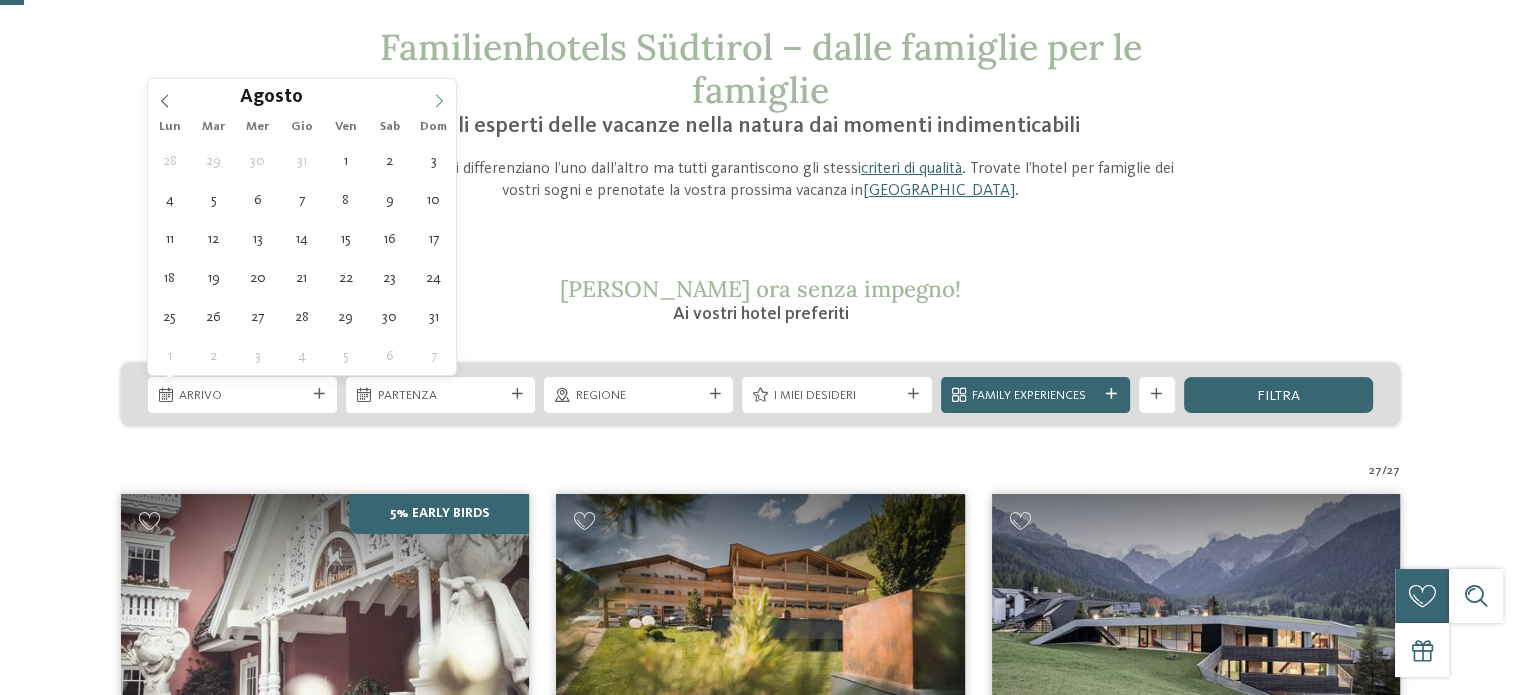 click 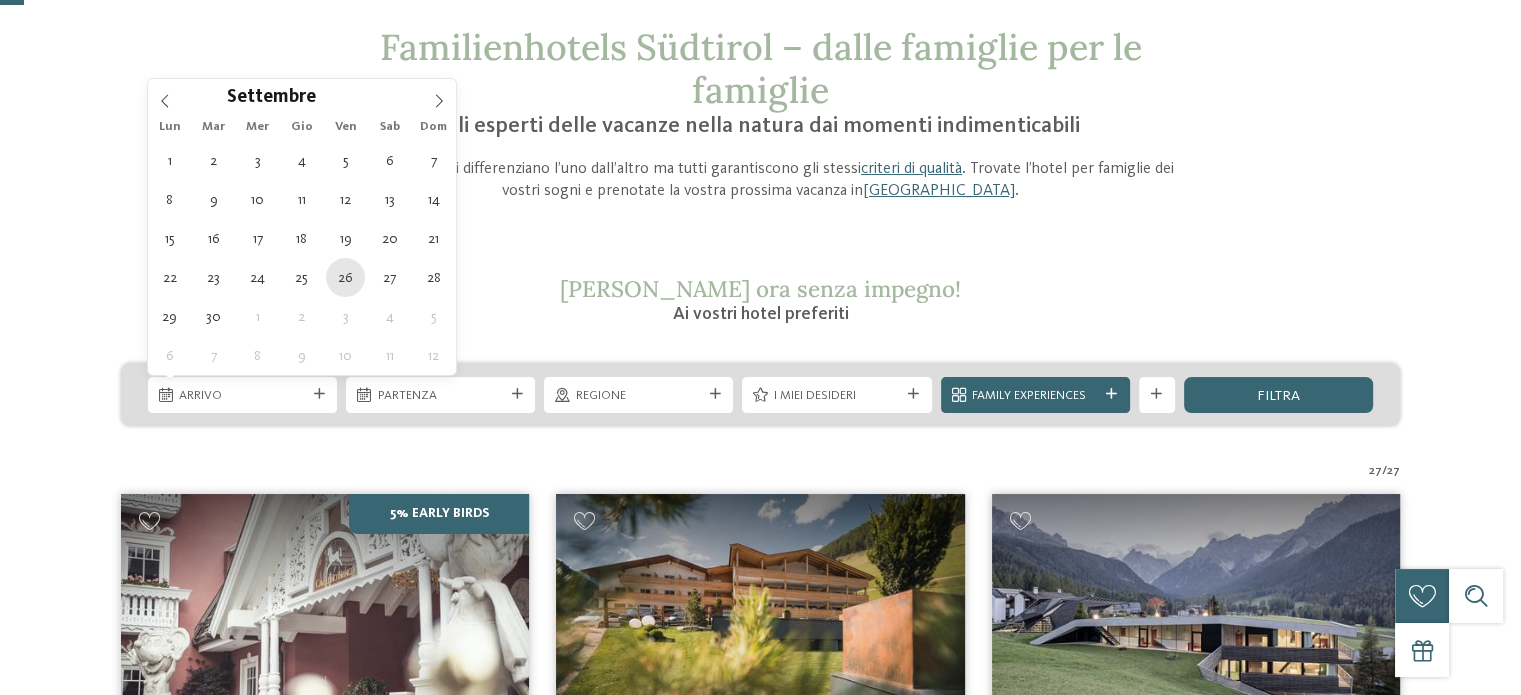 type on "26.09.2025" 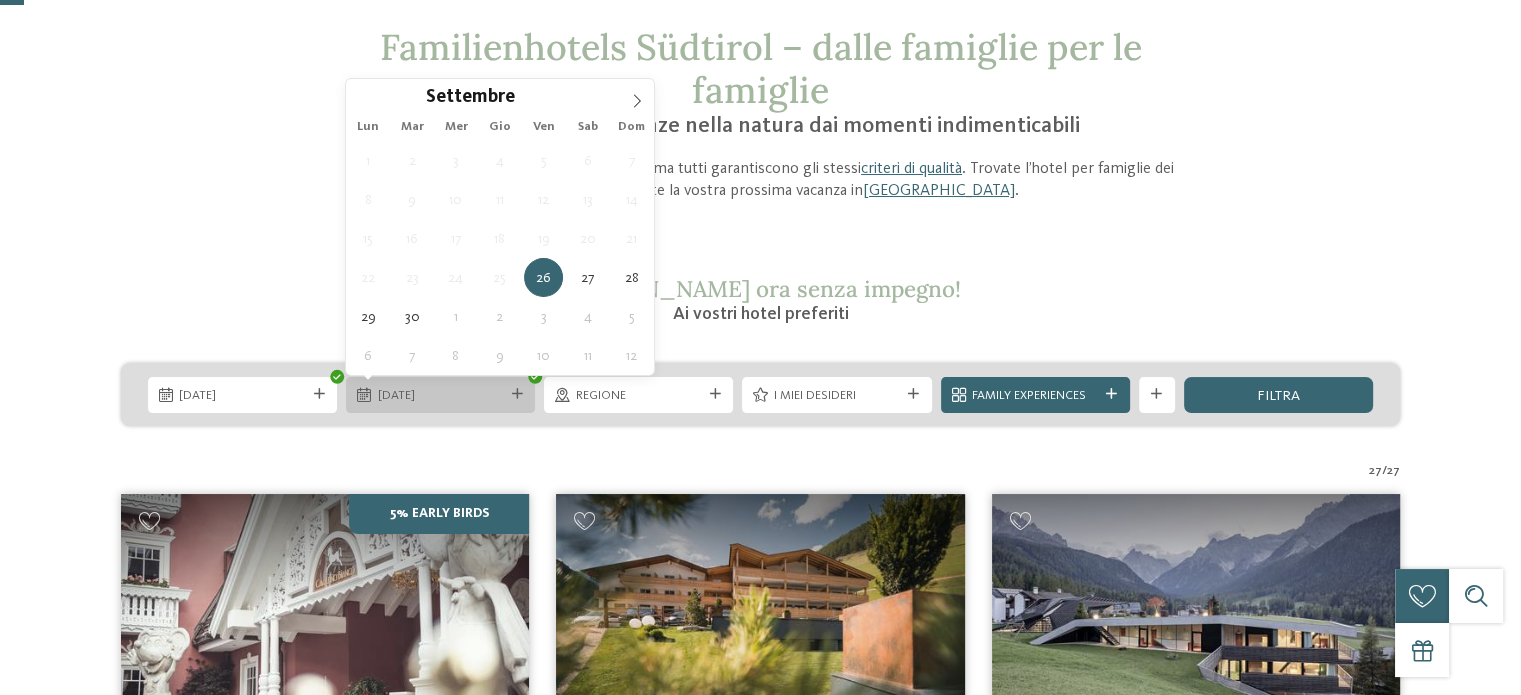 click on "26.09.2025" at bounding box center [440, 395] 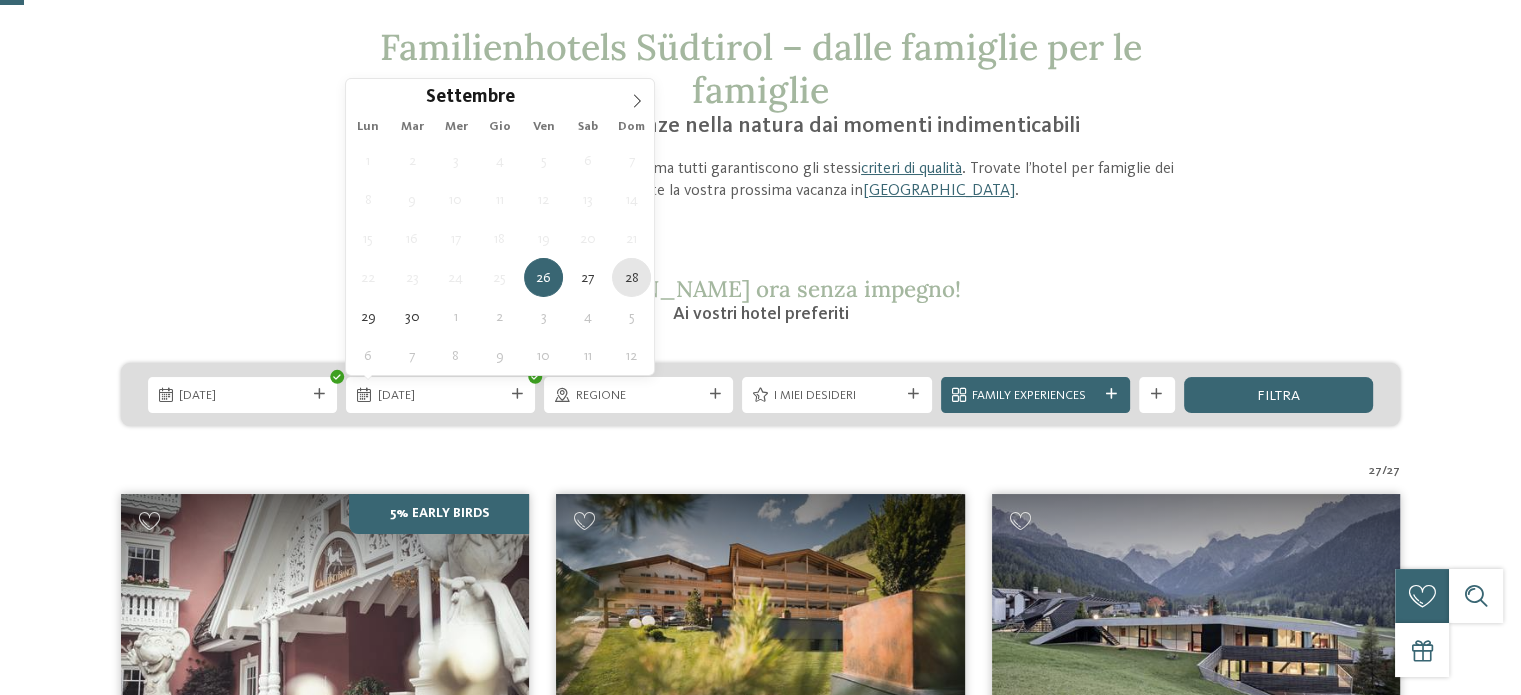 type on "28.09.2025" 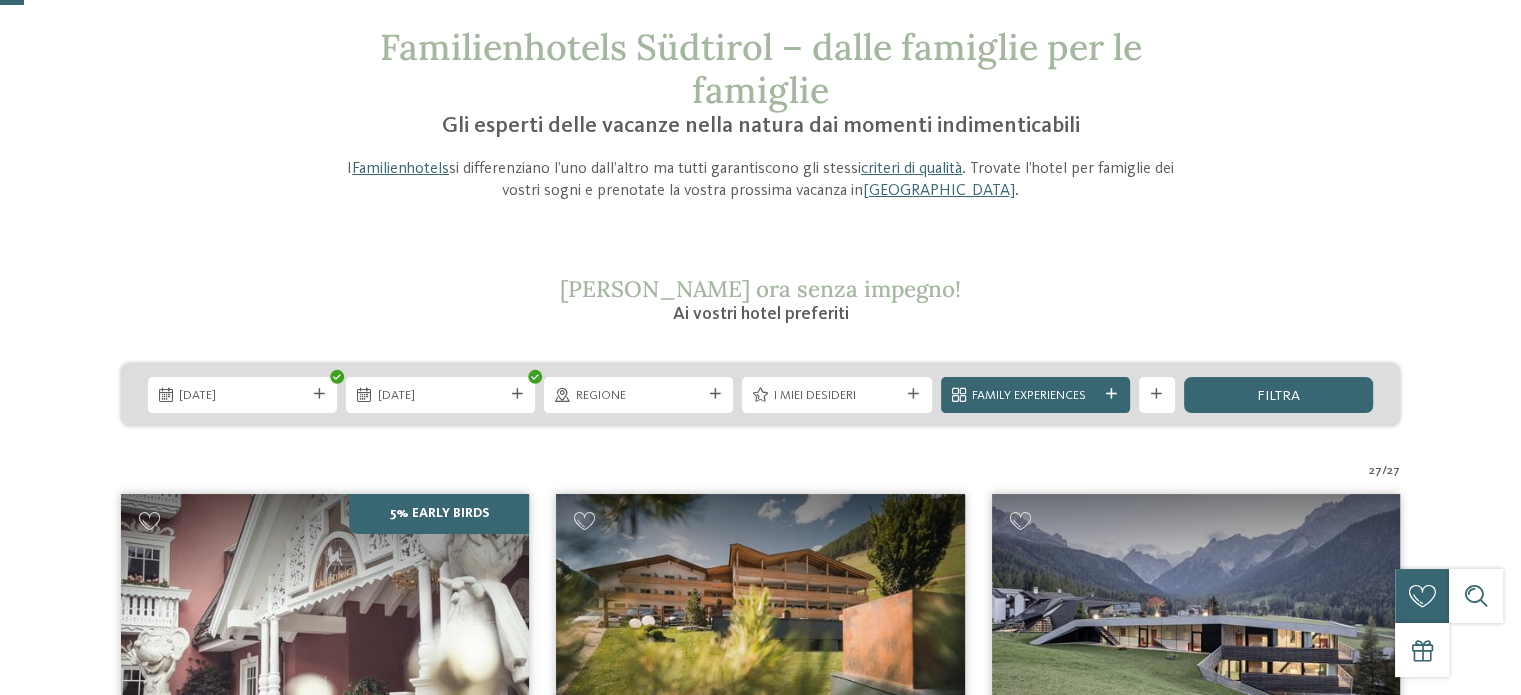 click on "Richiedi ora senza impegno!" at bounding box center (761, 288) 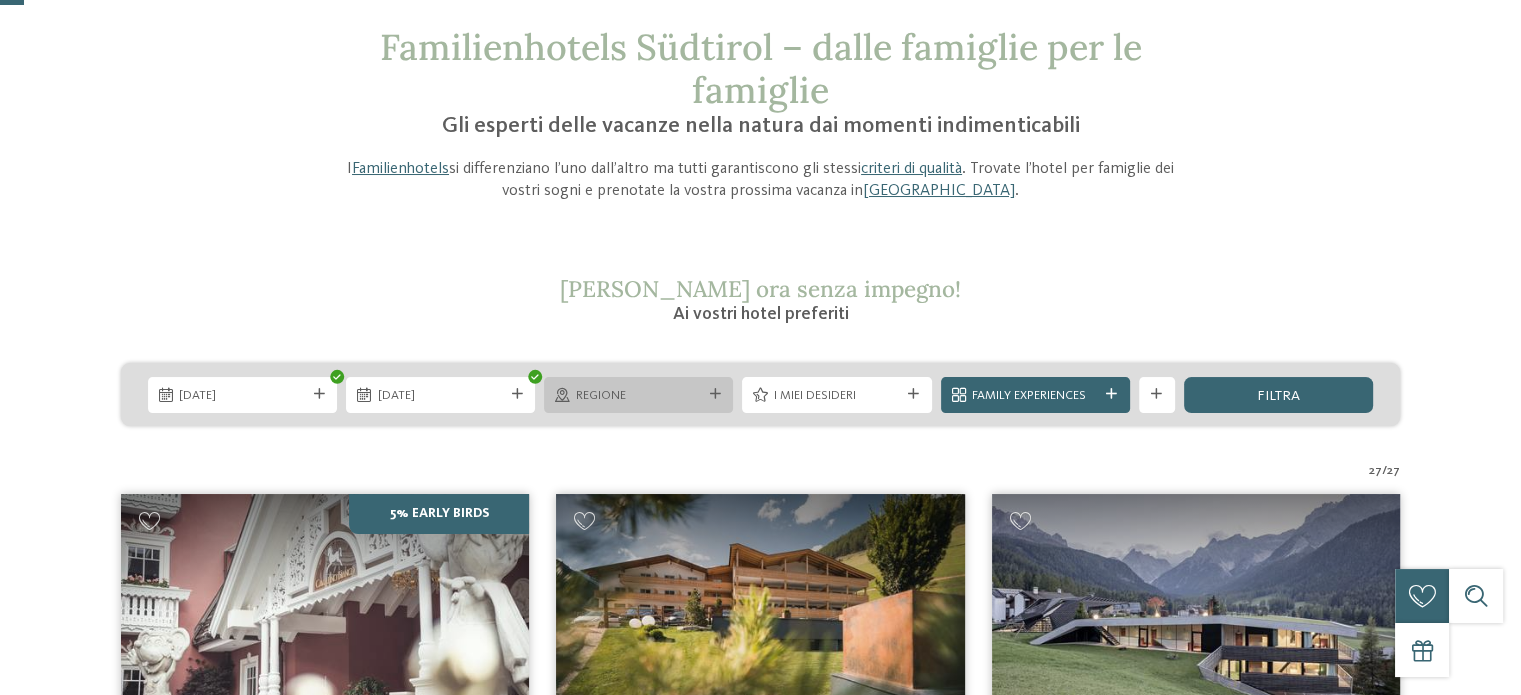 click on "Regione" at bounding box center [639, 396] 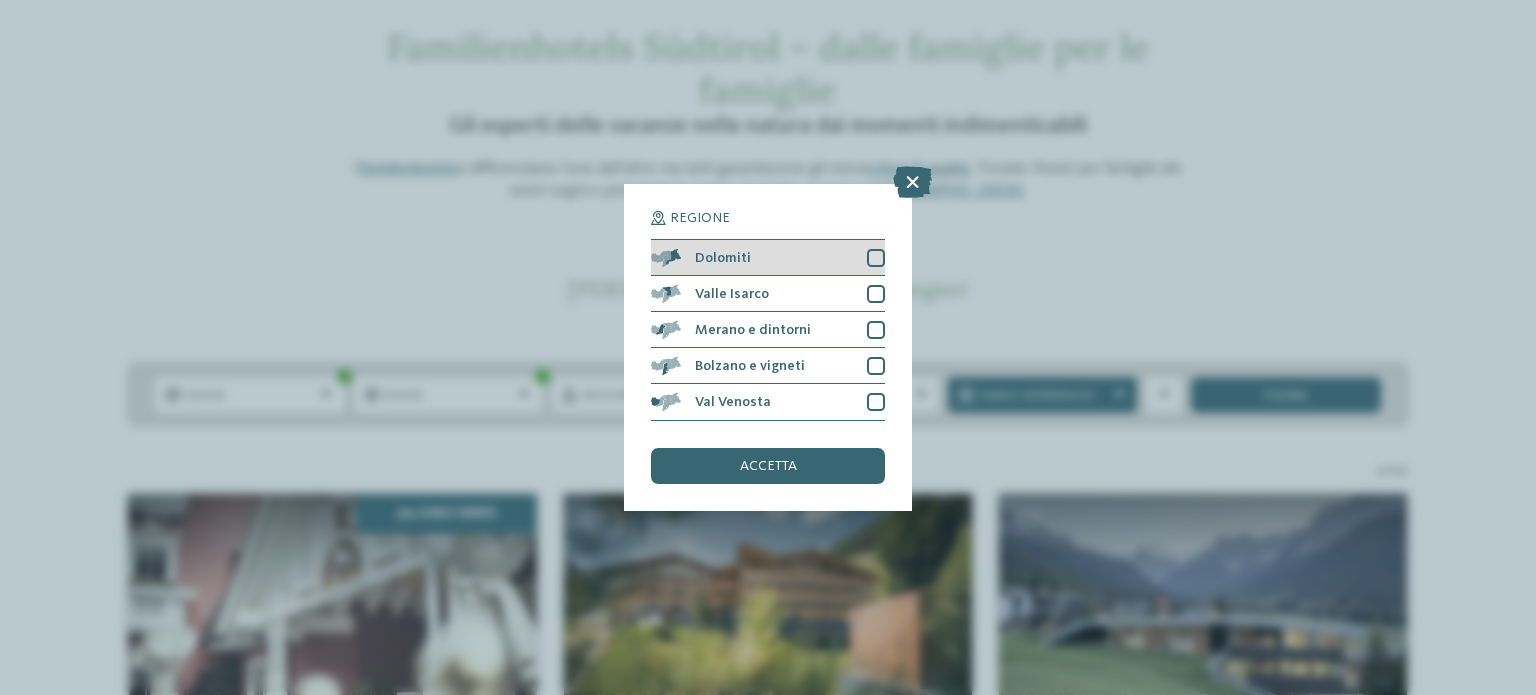 click at bounding box center (876, 258) 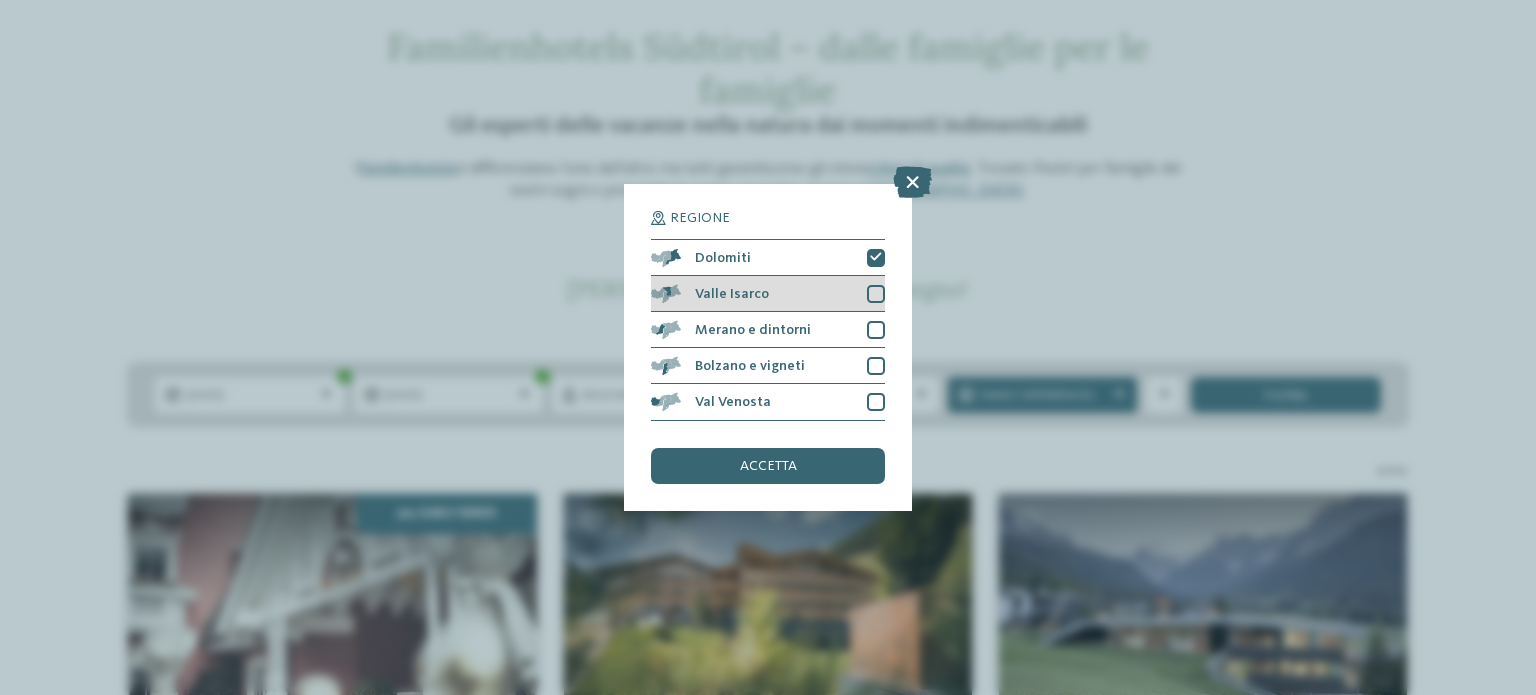 click at bounding box center [876, 294] 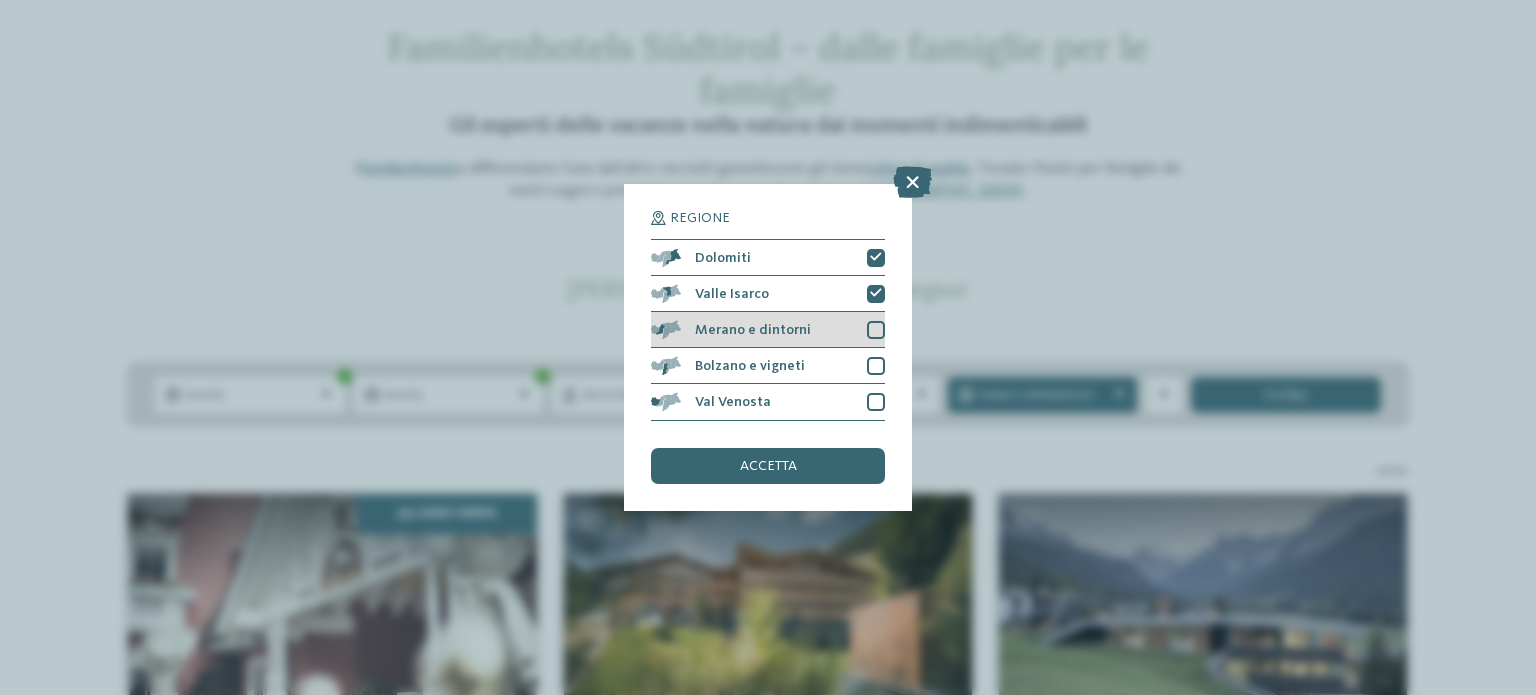 click at bounding box center [876, 330] 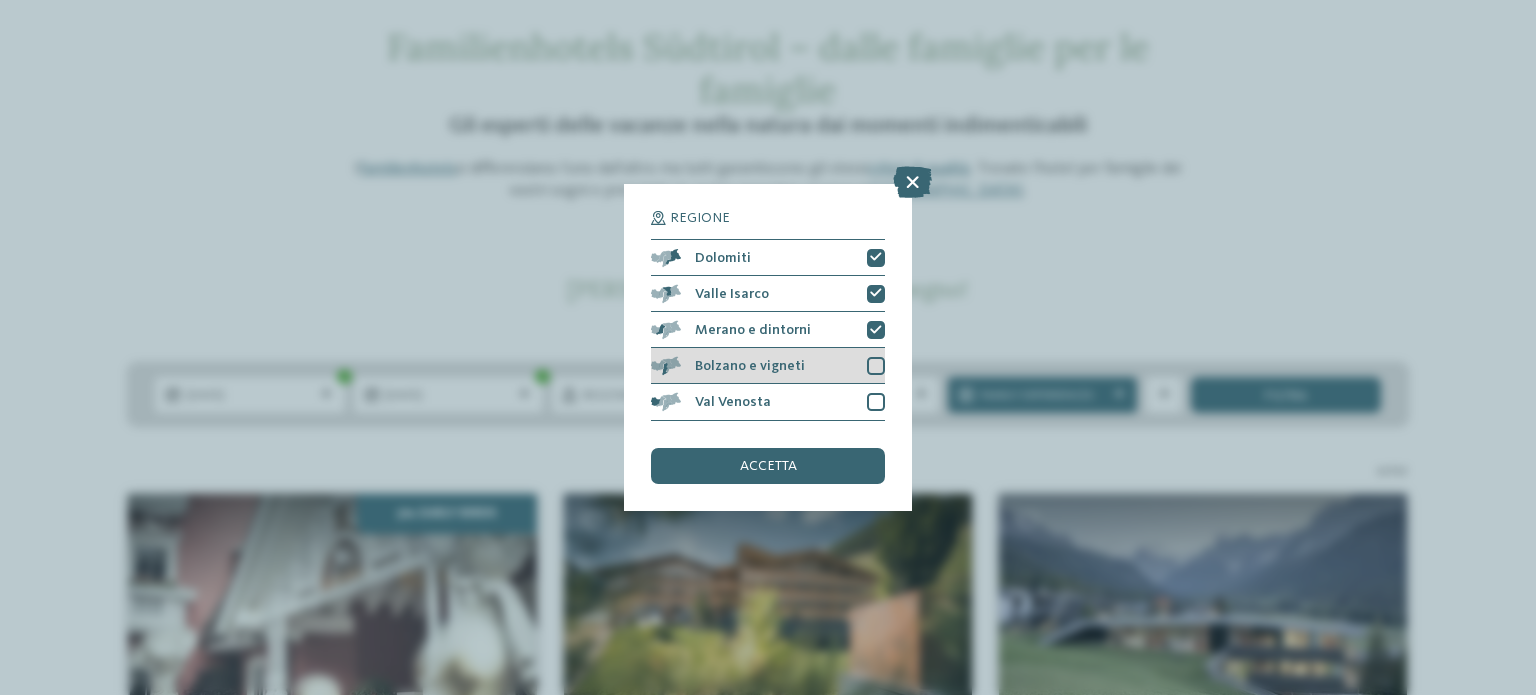 click on "Bolzano e vigneti" at bounding box center [768, 366] 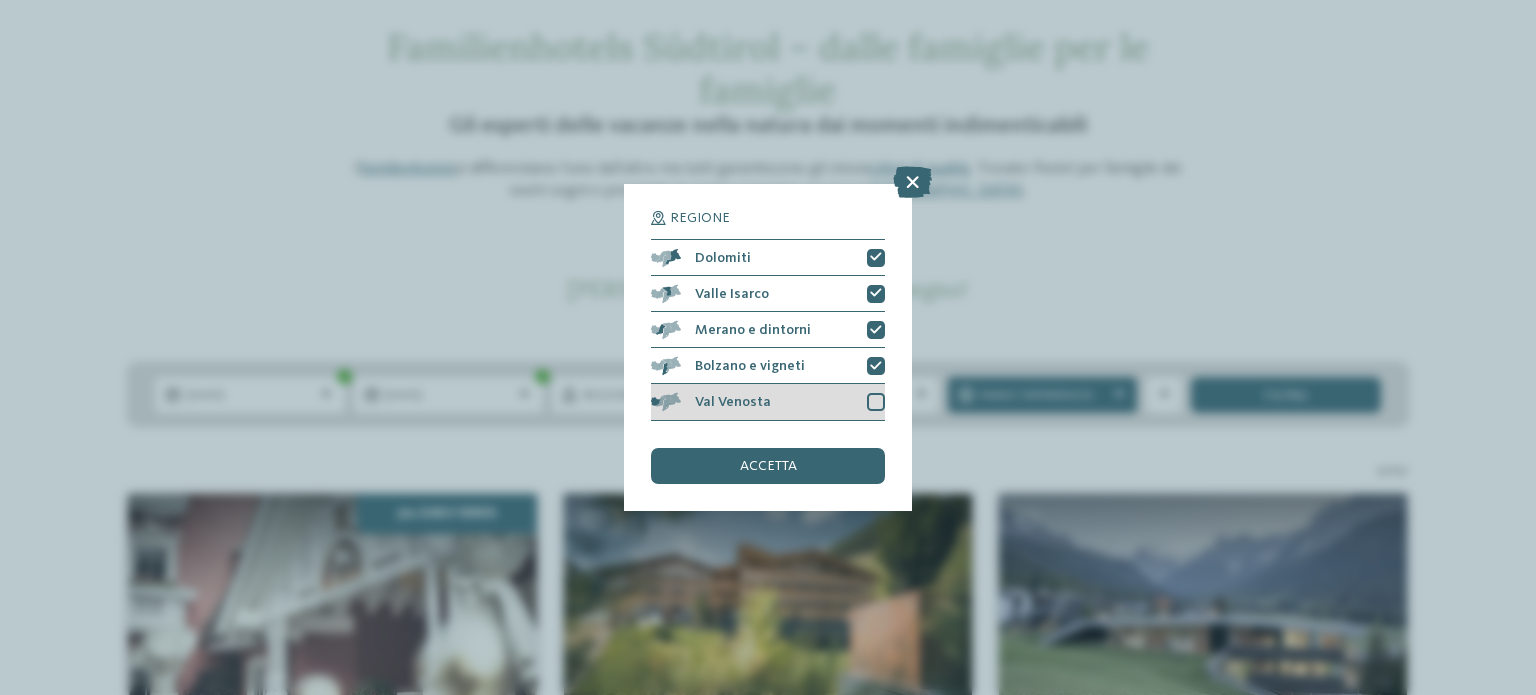 click at bounding box center (876, 402) 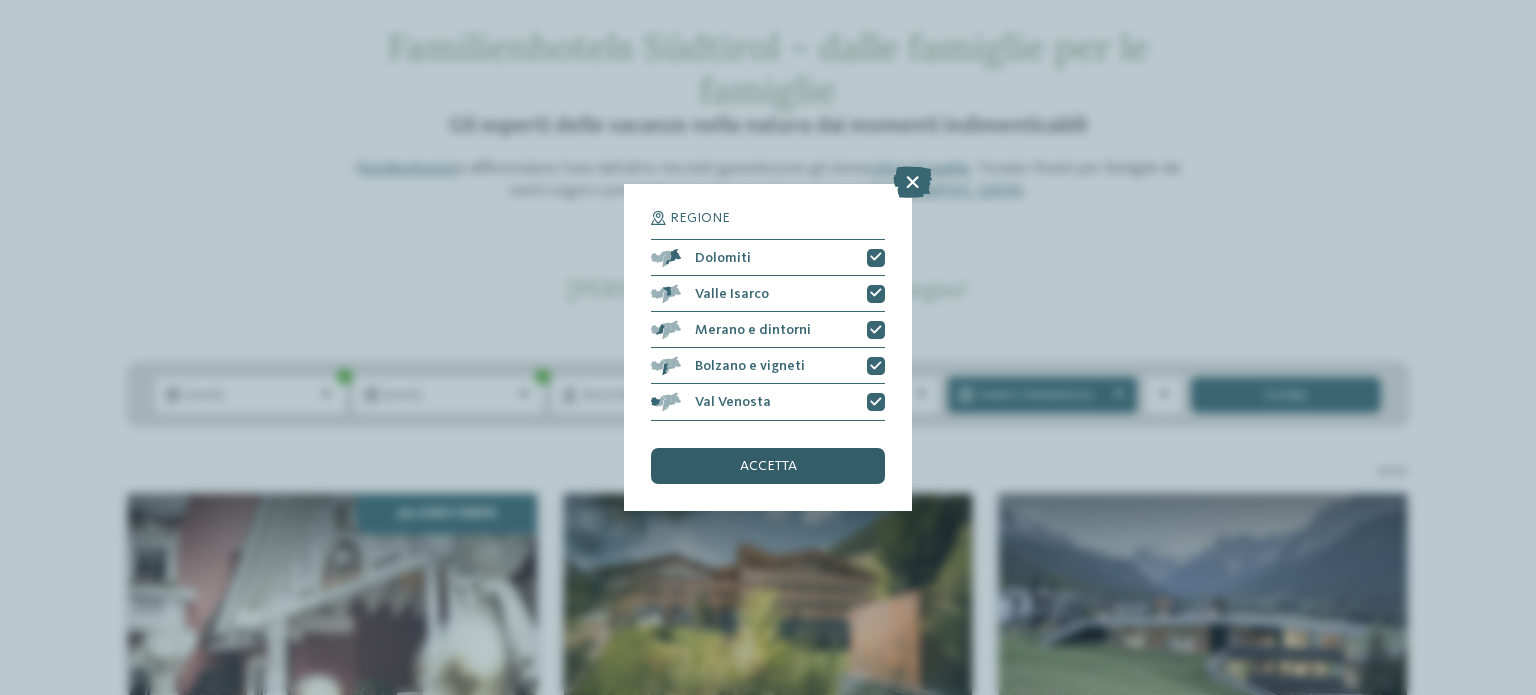 click on "accetta" at bounding box center [768, 466] 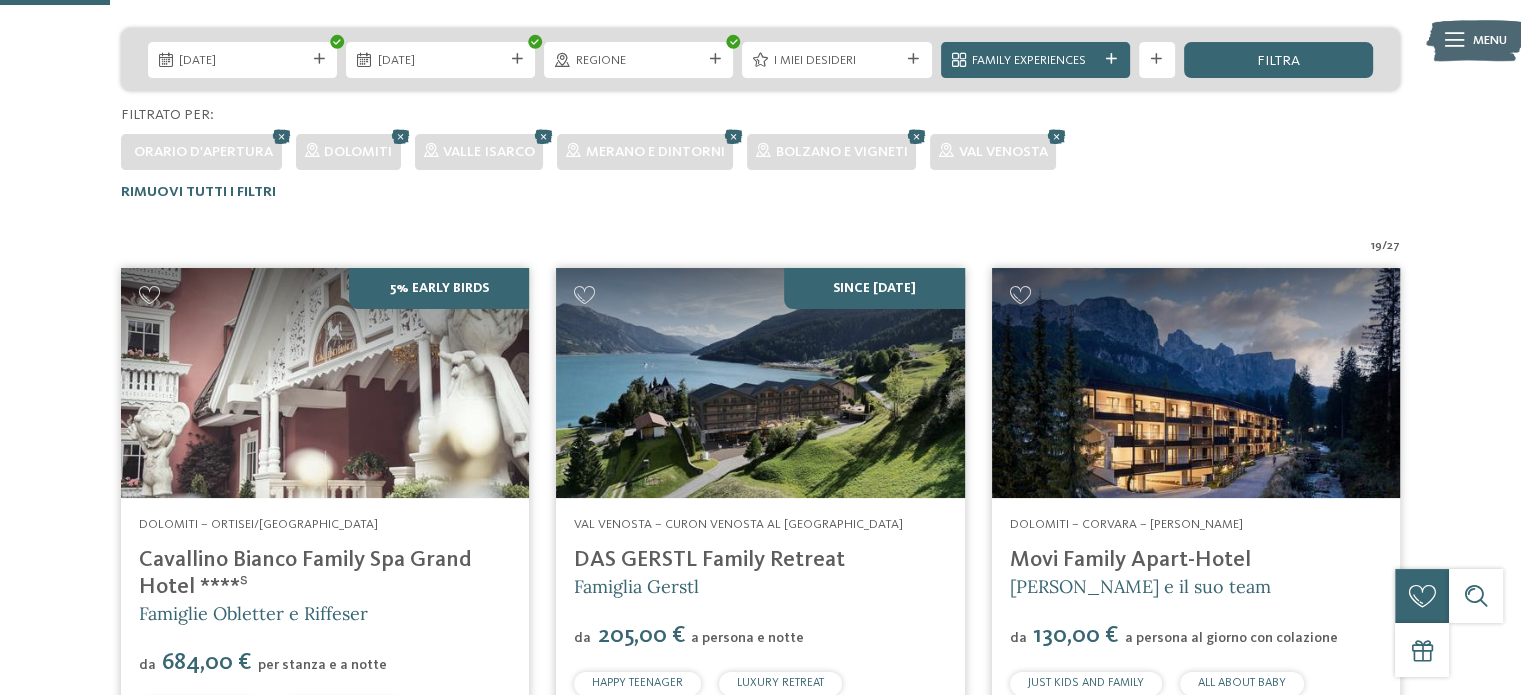 scroll, scrollTop: 179, scrollLeft: 0, axis: vertical 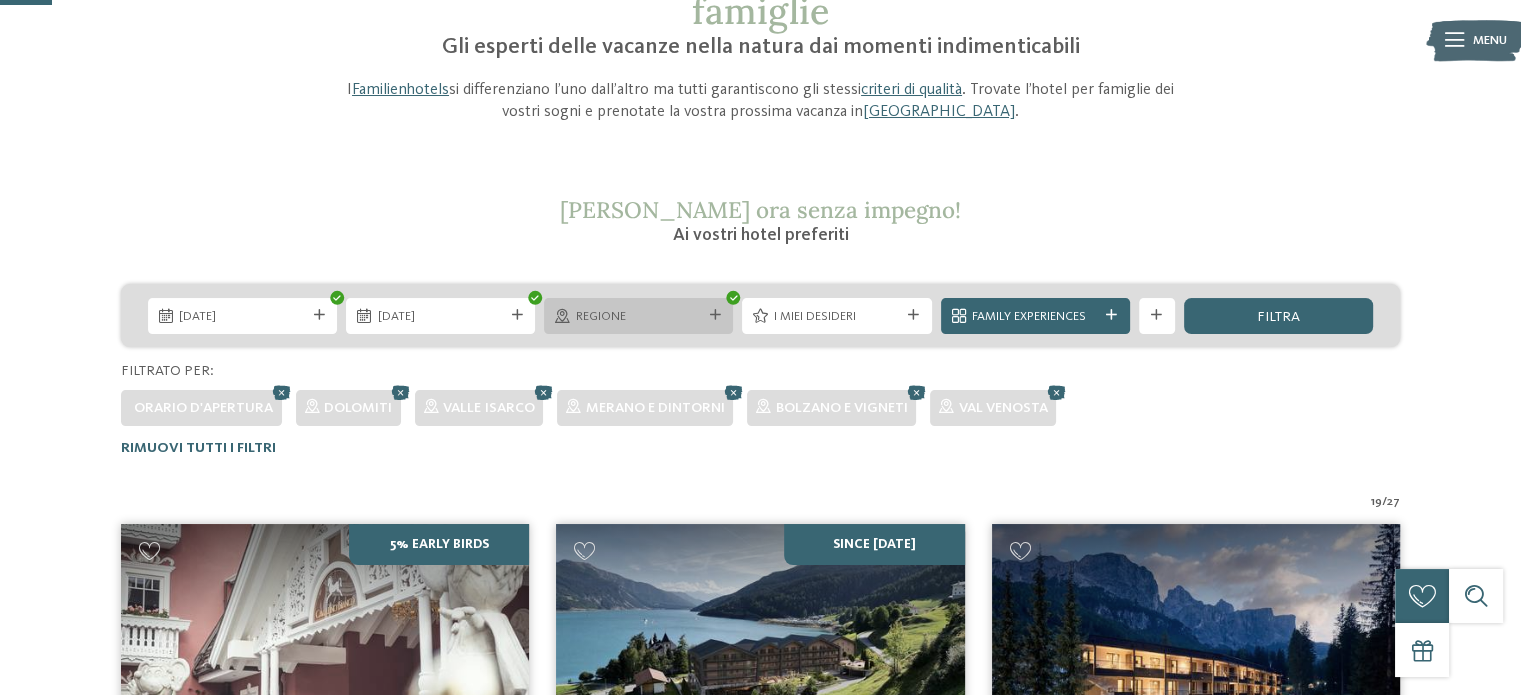 click on "Regione" at bounding box center (638, 315) 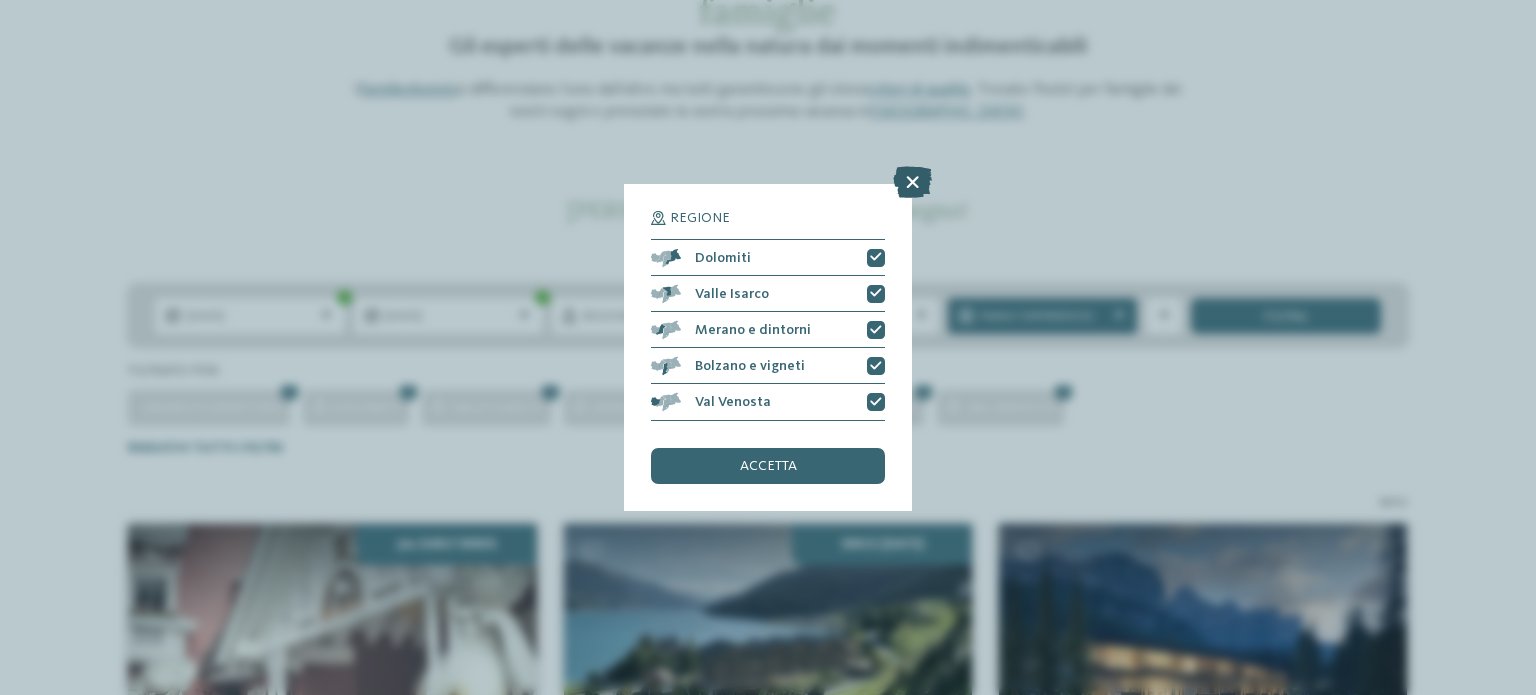 click at bounding box center (912, 183) 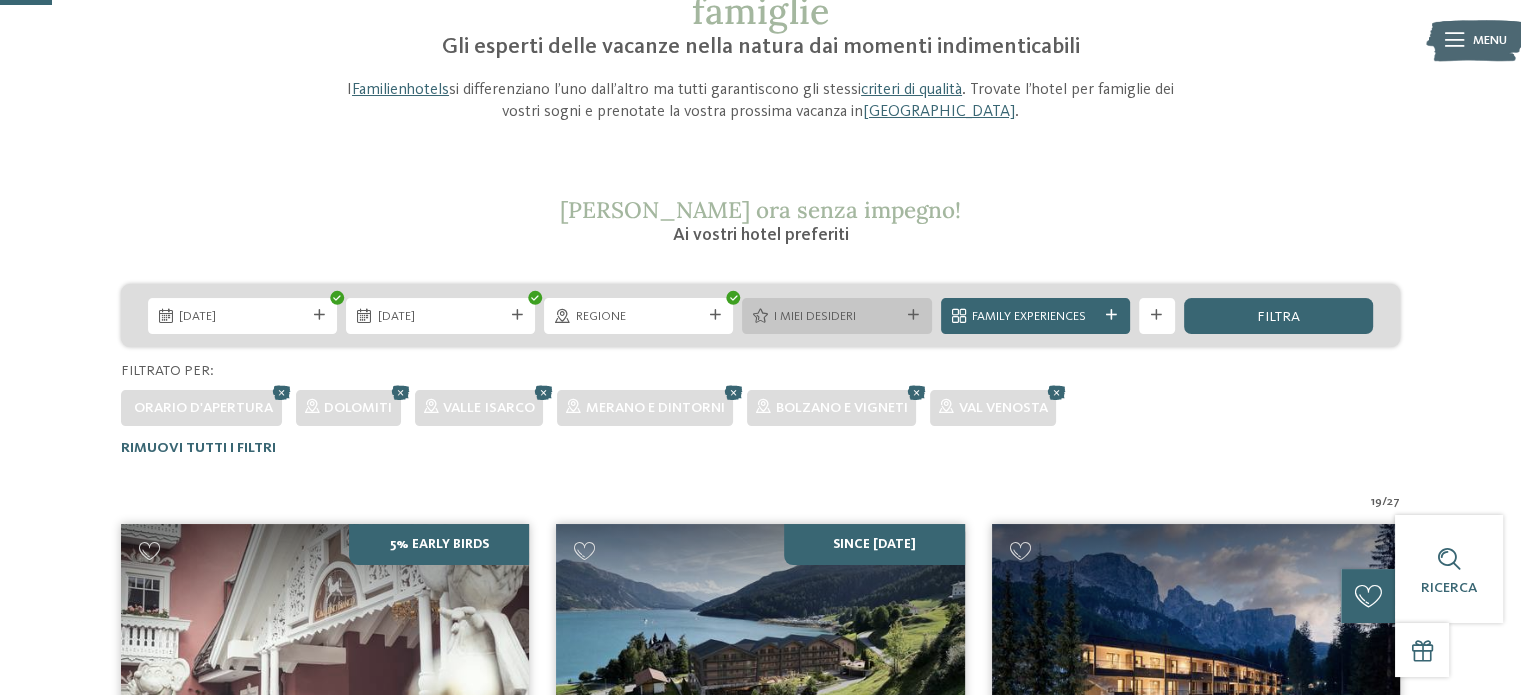 click on "I miei desideri" at bounding box center [837, 317] 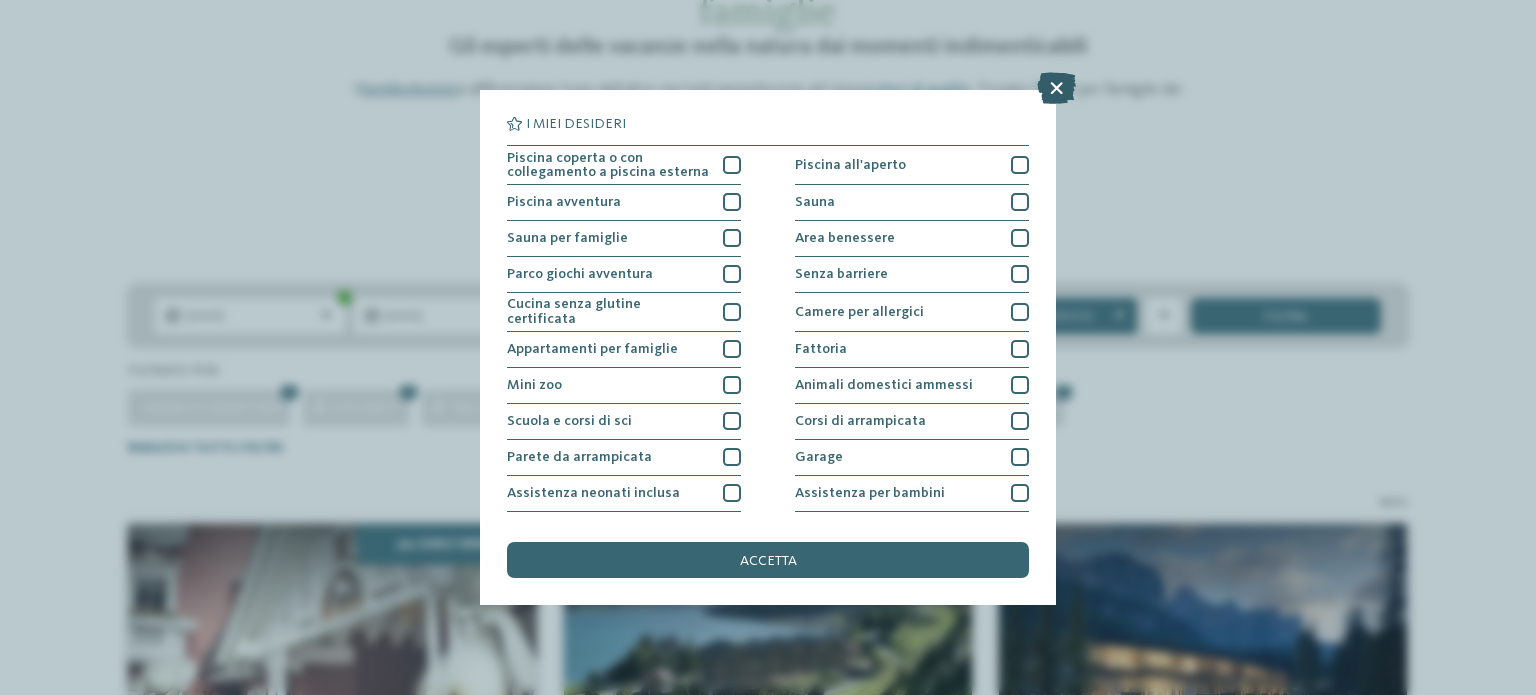 click at bounding box center (1056, 88) 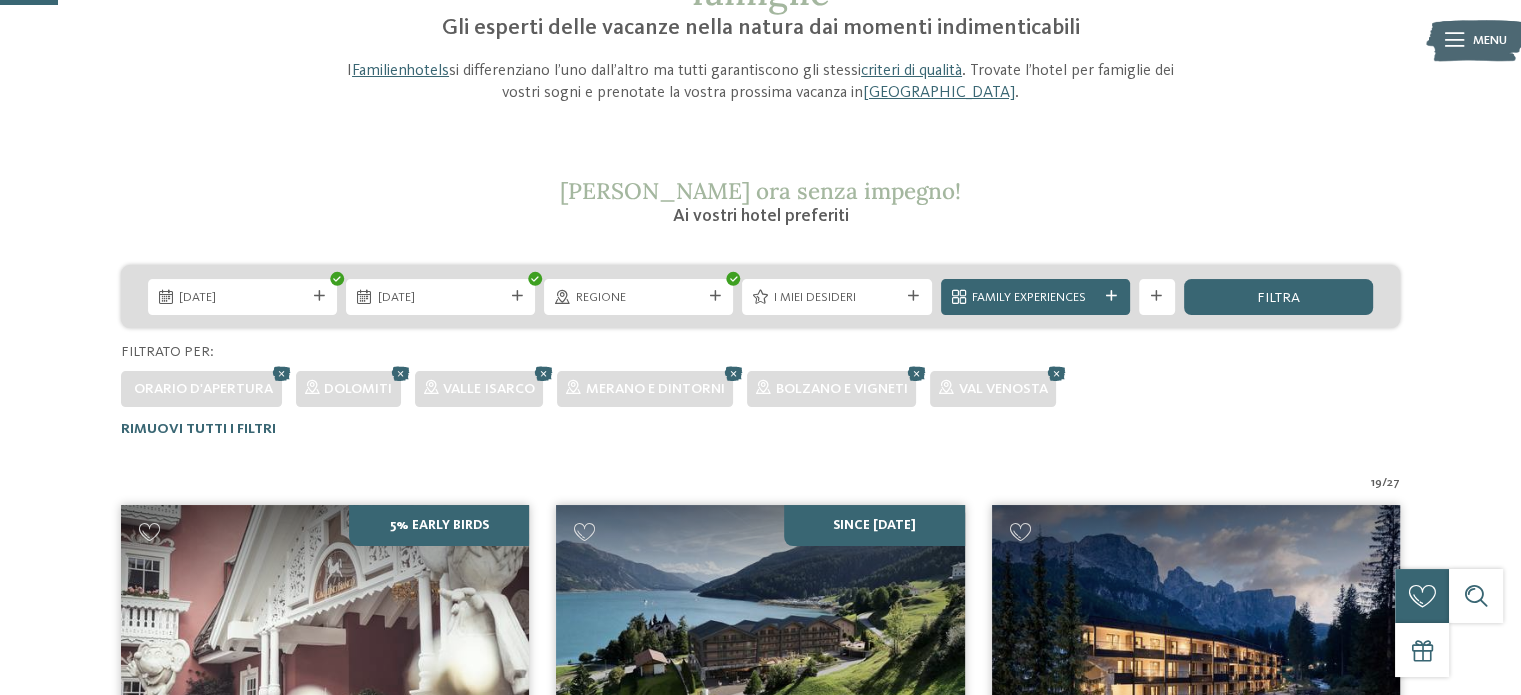 scroll, scrollTop: 200, scrollLeft: 0, axis: vertical 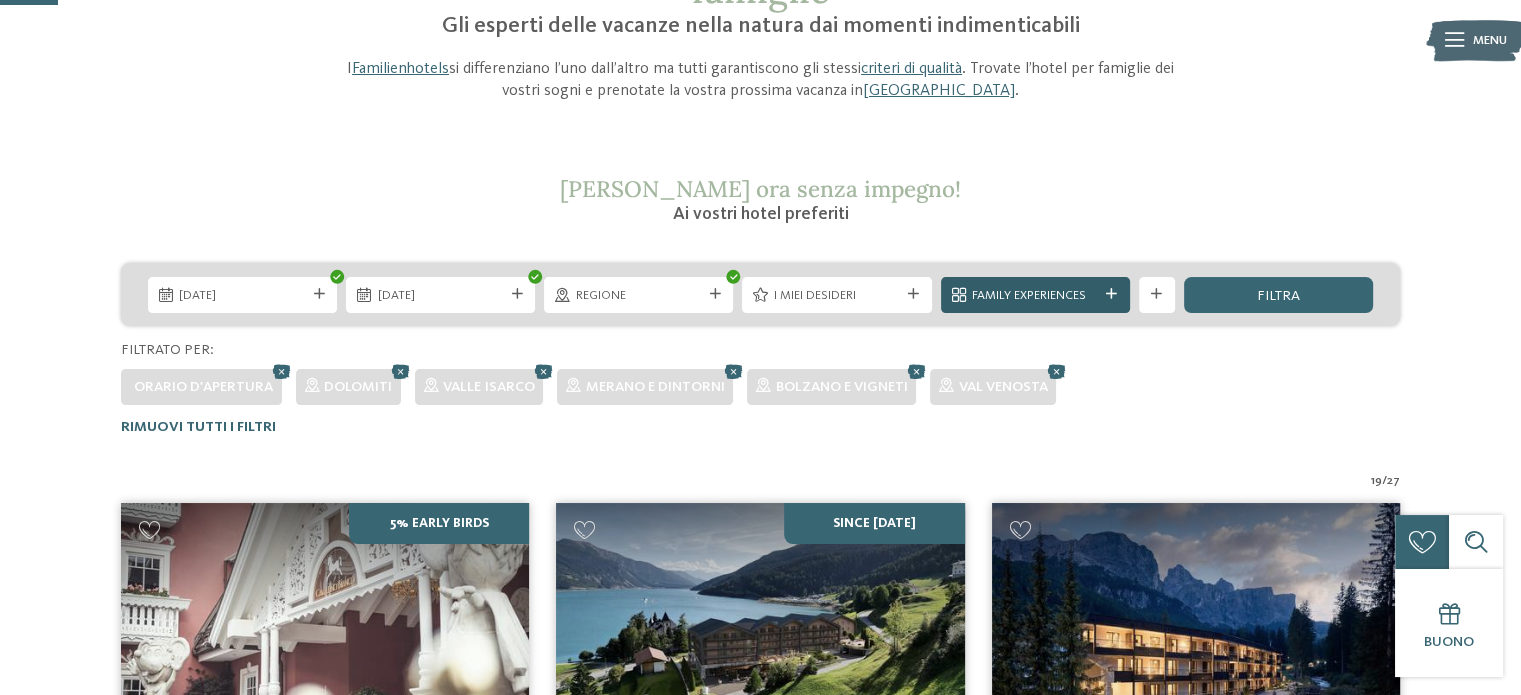 click at bounding box center (1112, 294) 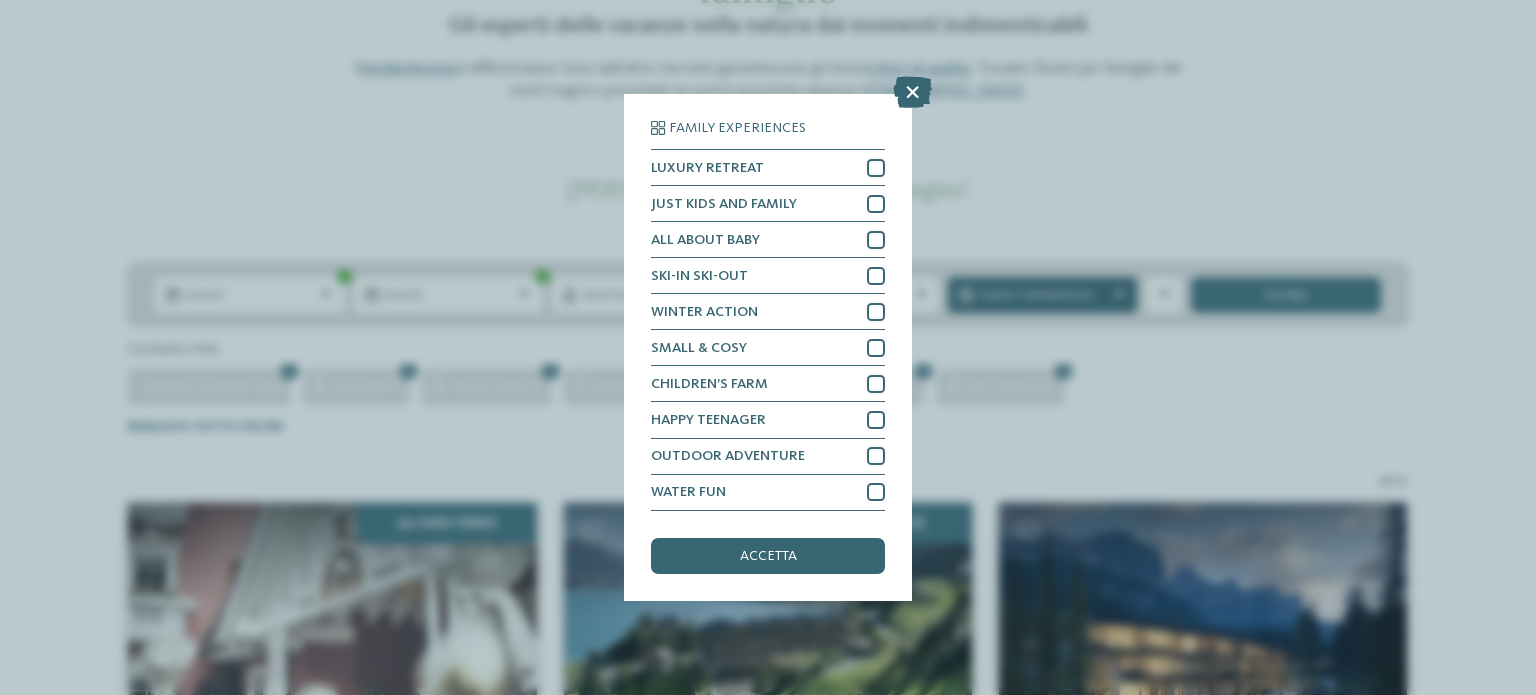 click on "Family Experiences
LUXURY RETREAT
JUST KIDS AND FAMILY" at bounding box center [768, 347] 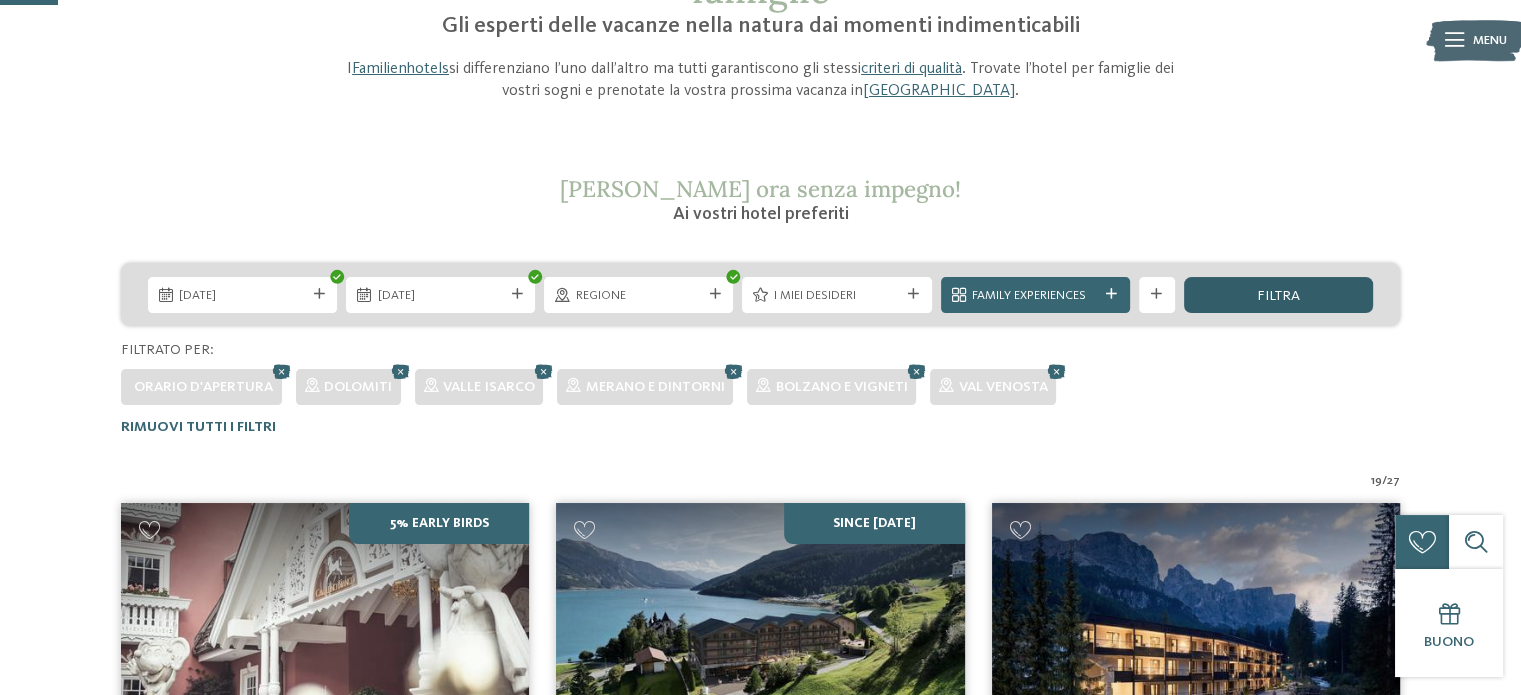 click on "filtra" at bounding box center (1278, 295) 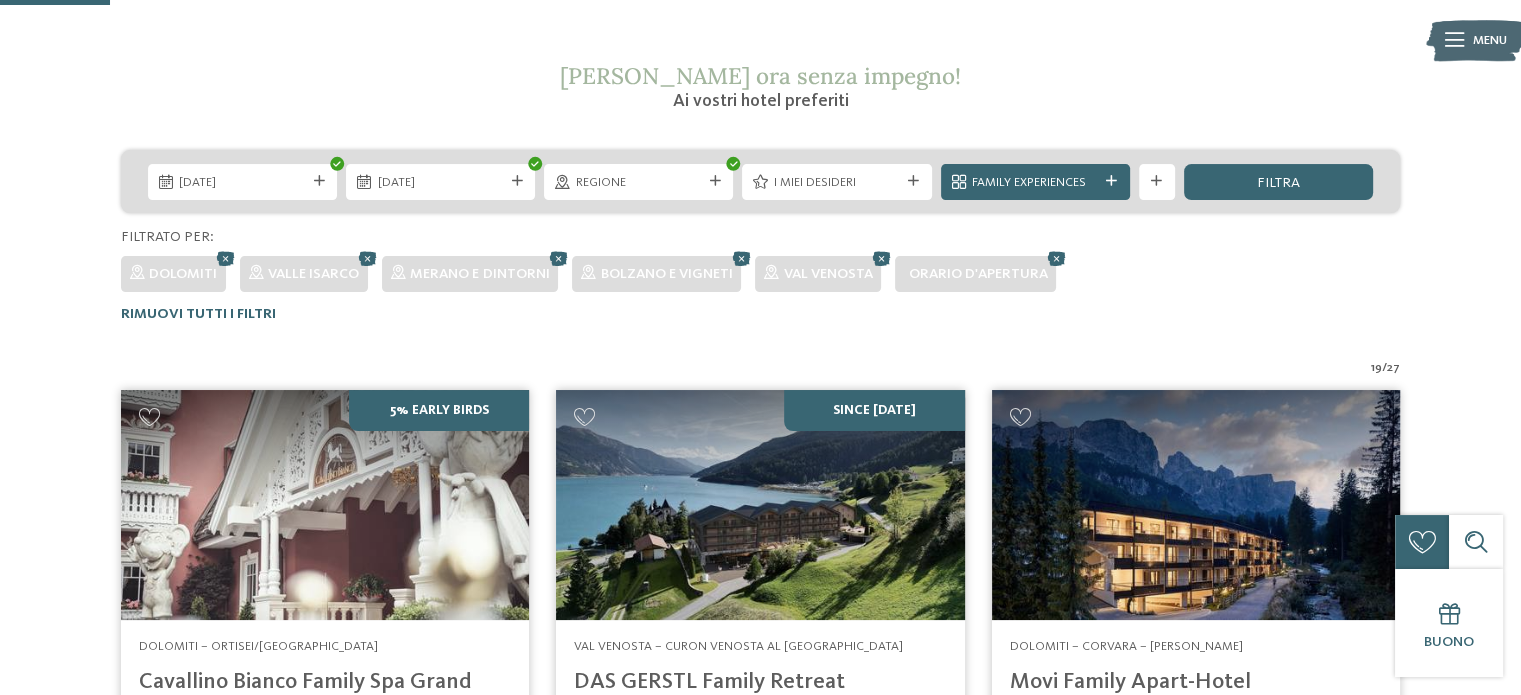 scroll, scrollTop: 279, scrollLeft: 0, axis: vertical 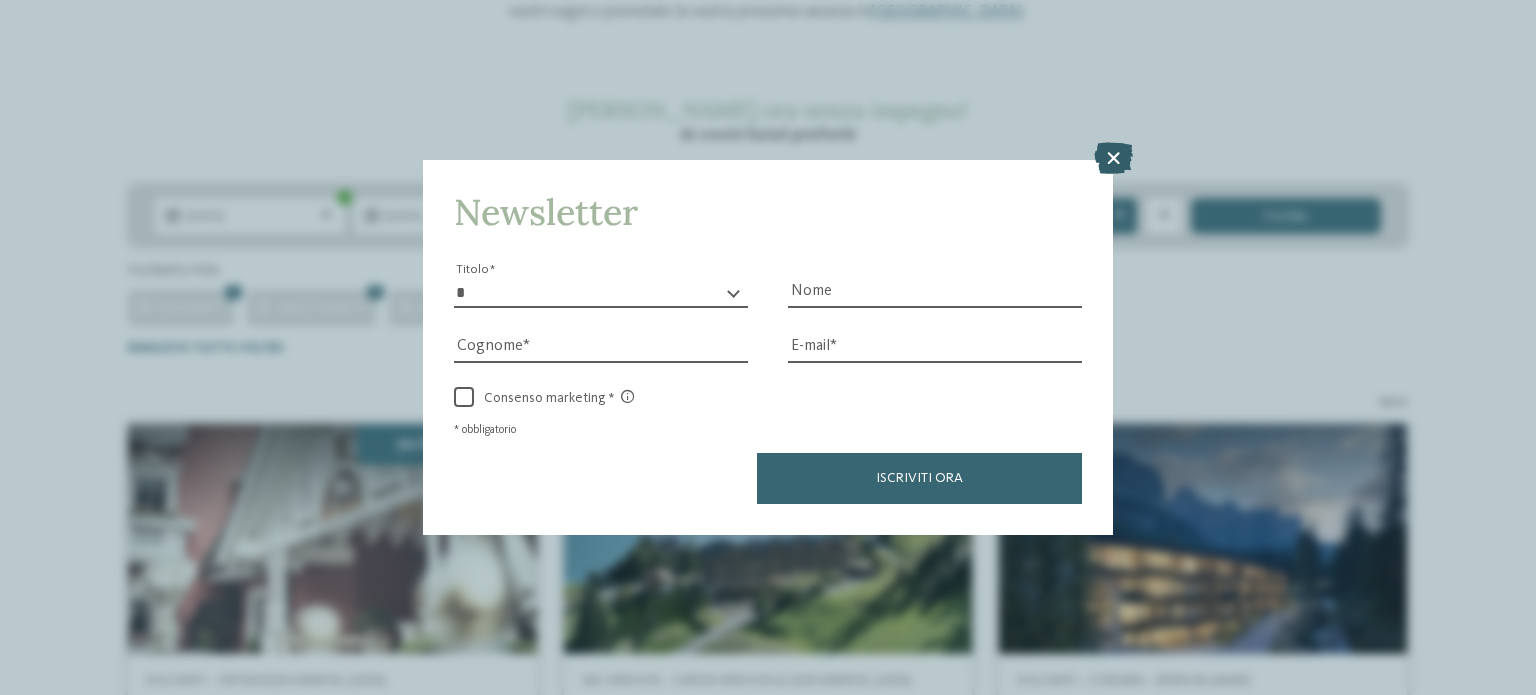 click at bounding box center [1113, 158] 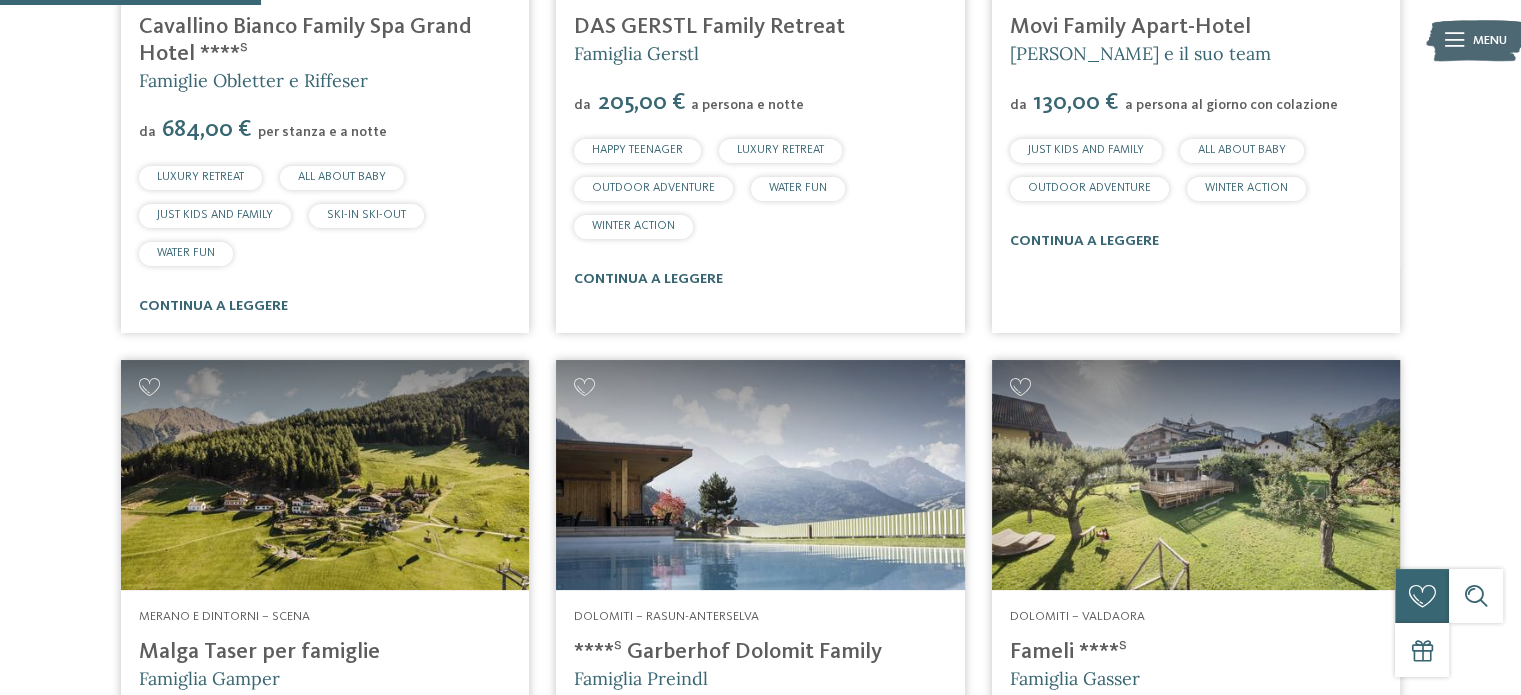 scroll, scrollTop: 900, scrollLeft: 0, axis: vertical 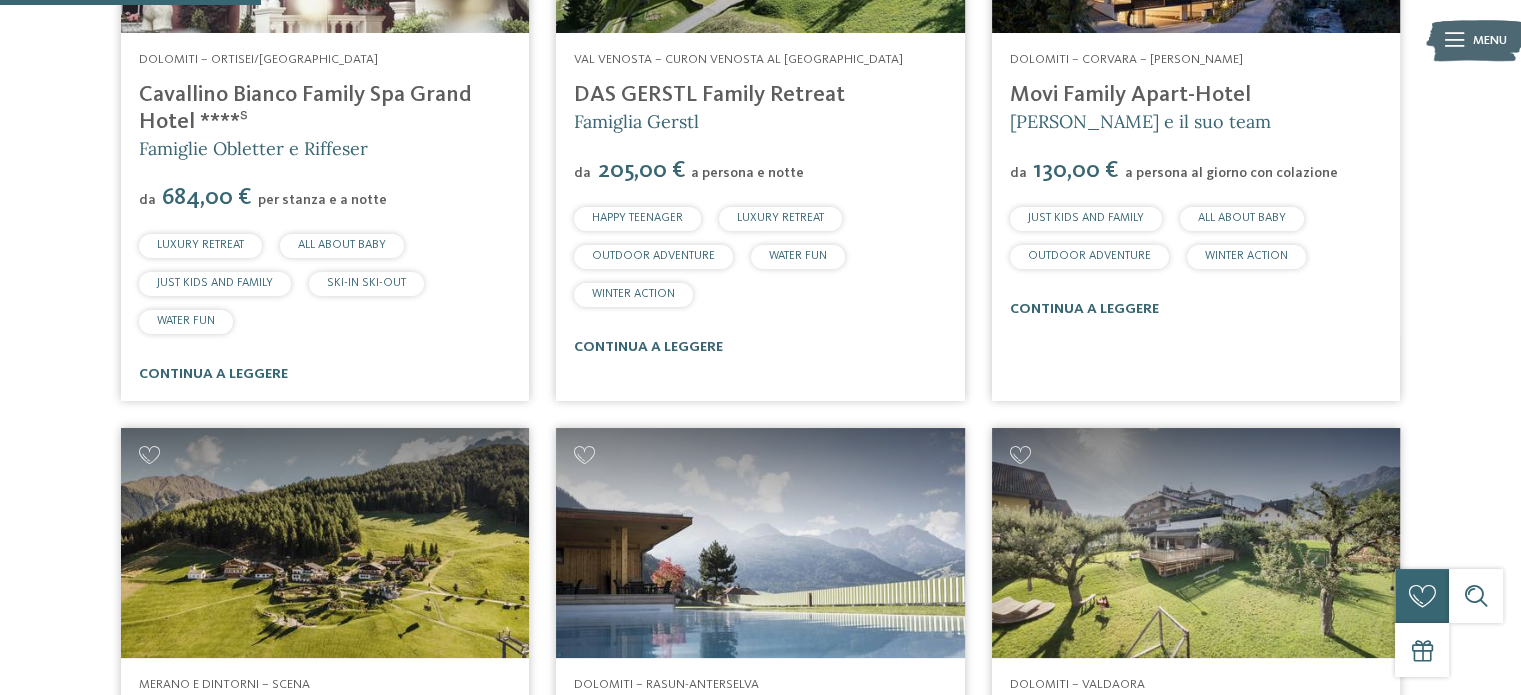 drag, startPoint x: 855, startPoint y: 93, endPoint x: 568, endPoint y: 94, distance: 287.00174 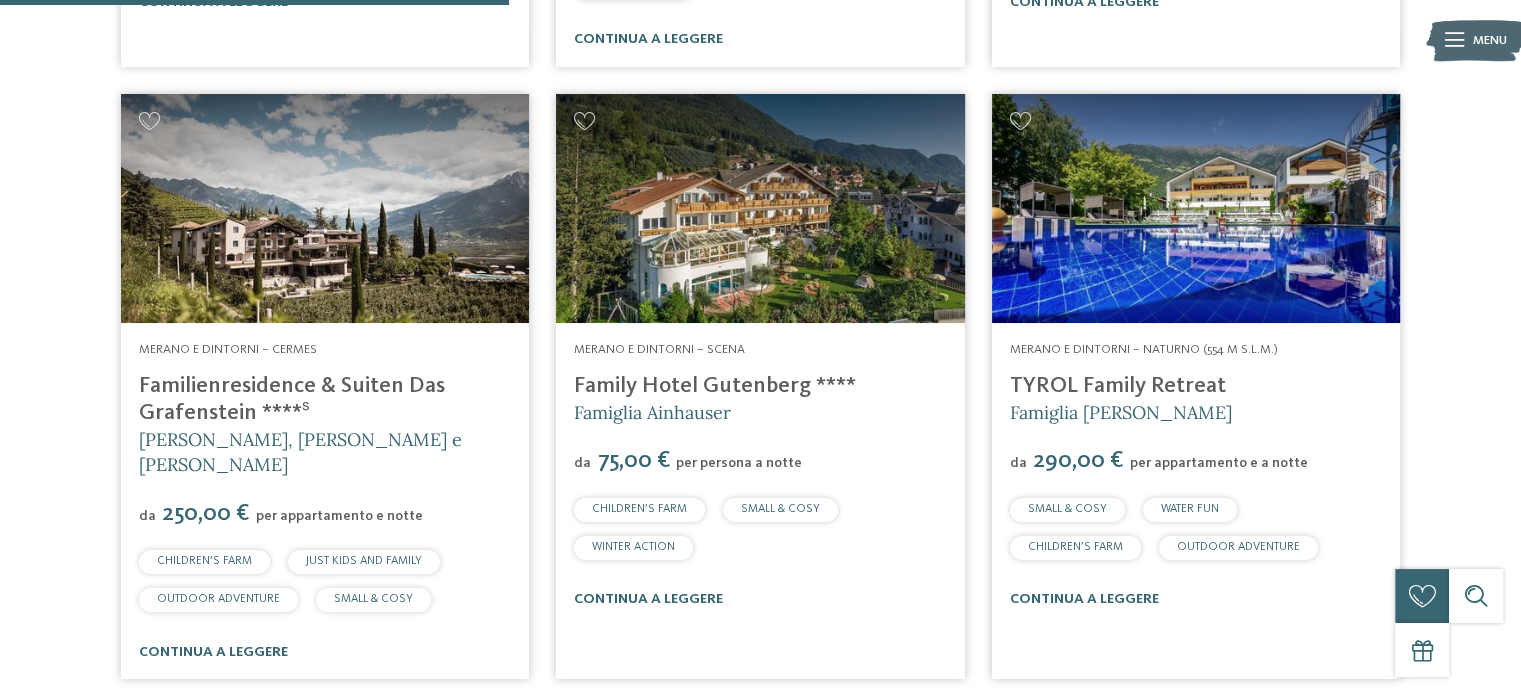 scroll, scrollTop: 1900, scrollLeft: 0, axis: vertical 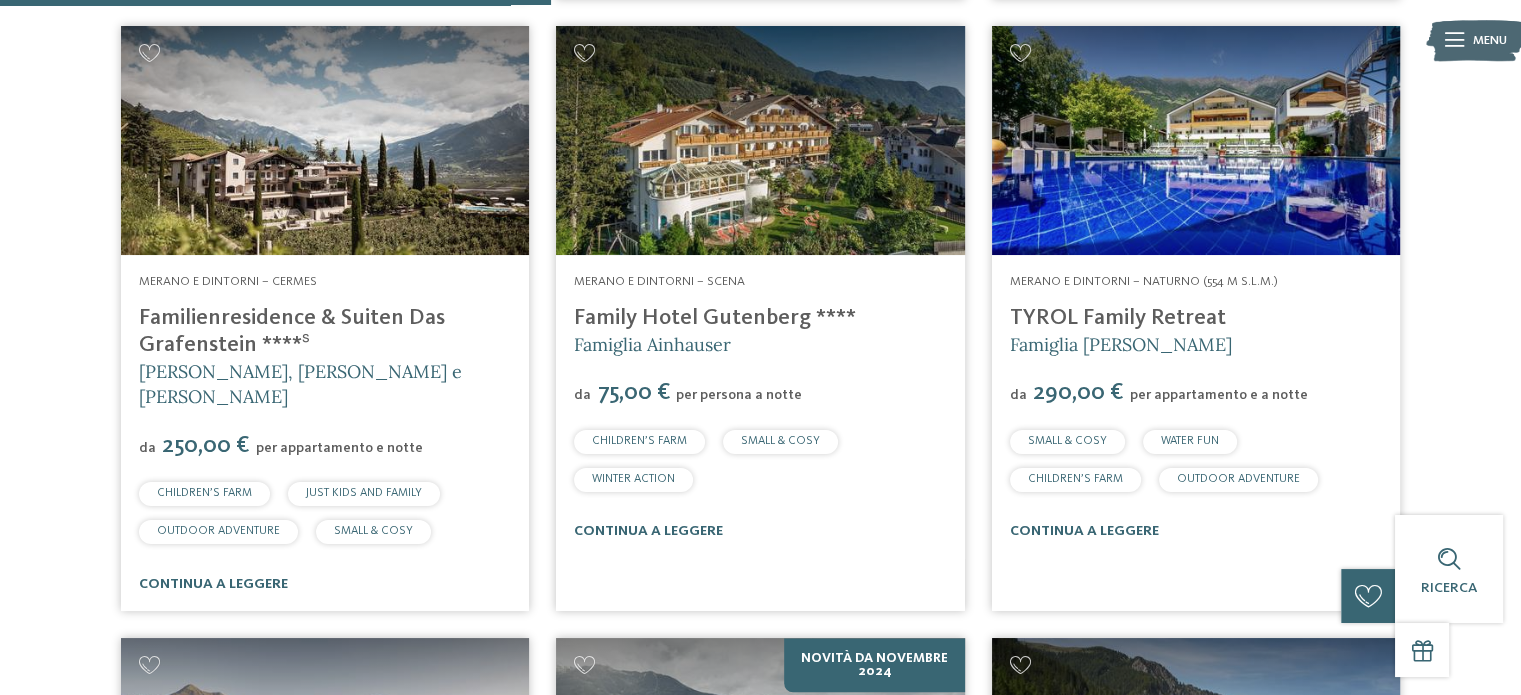 drag, startPoint x: 126, startPoint y: 307, endPoint x: 250, endPoint y: 347, distance: 130.29198 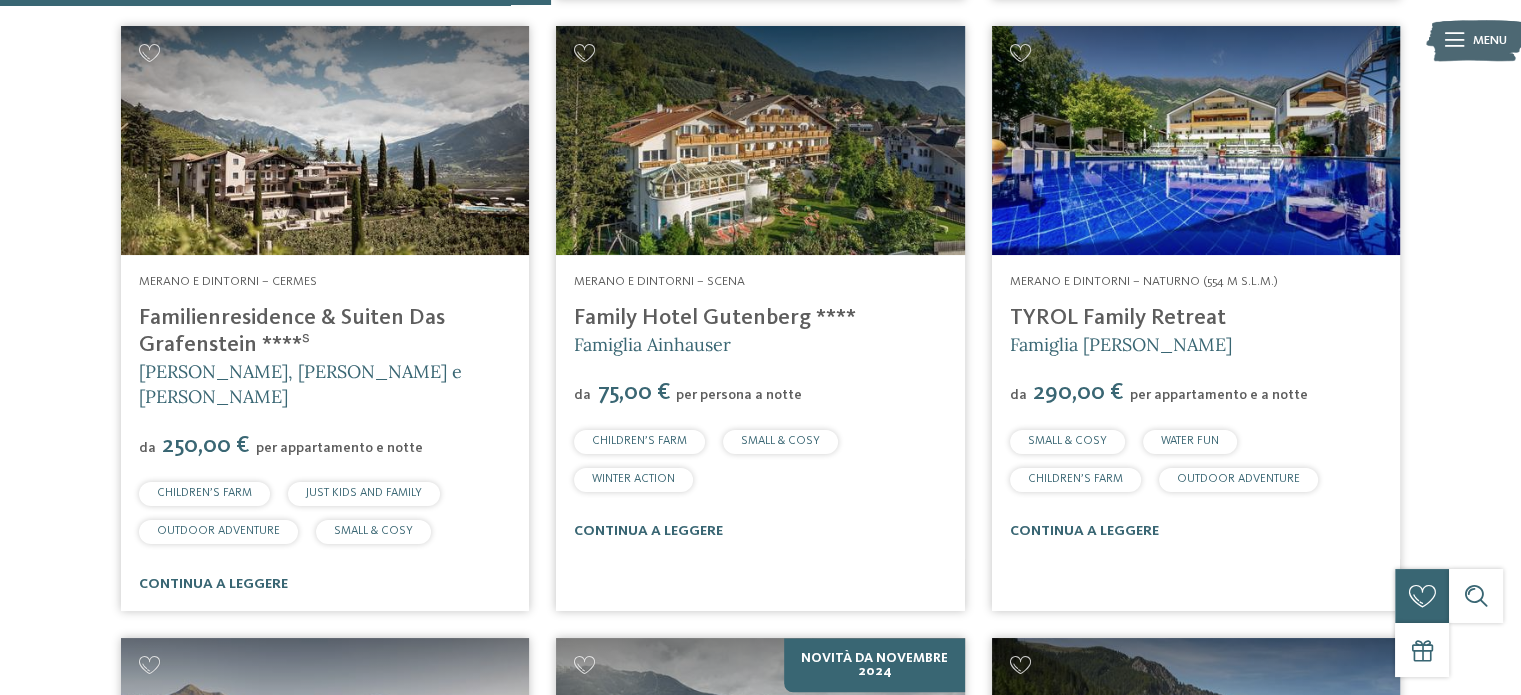 copy on "Familienresidence & Suiten Das Grafenstein" 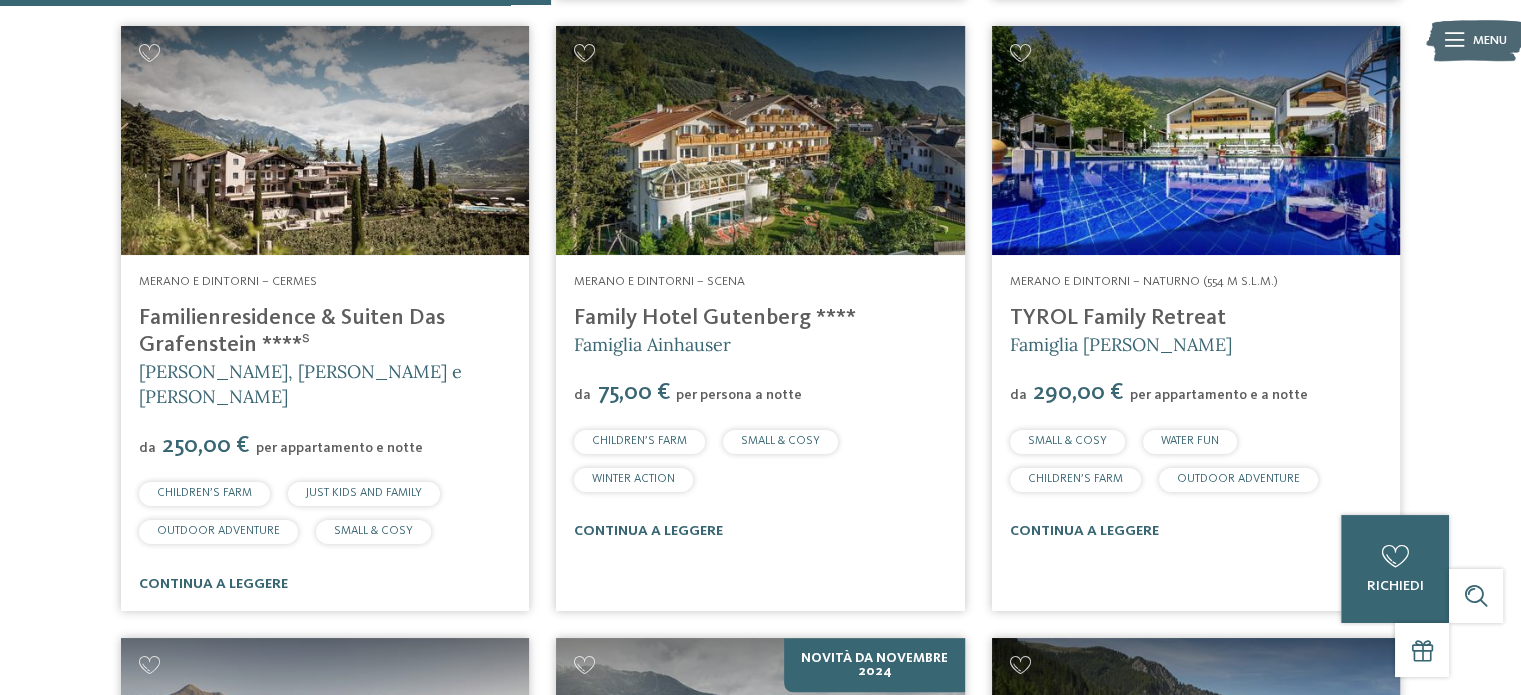 copy on "Family Hotel Gutenberg" 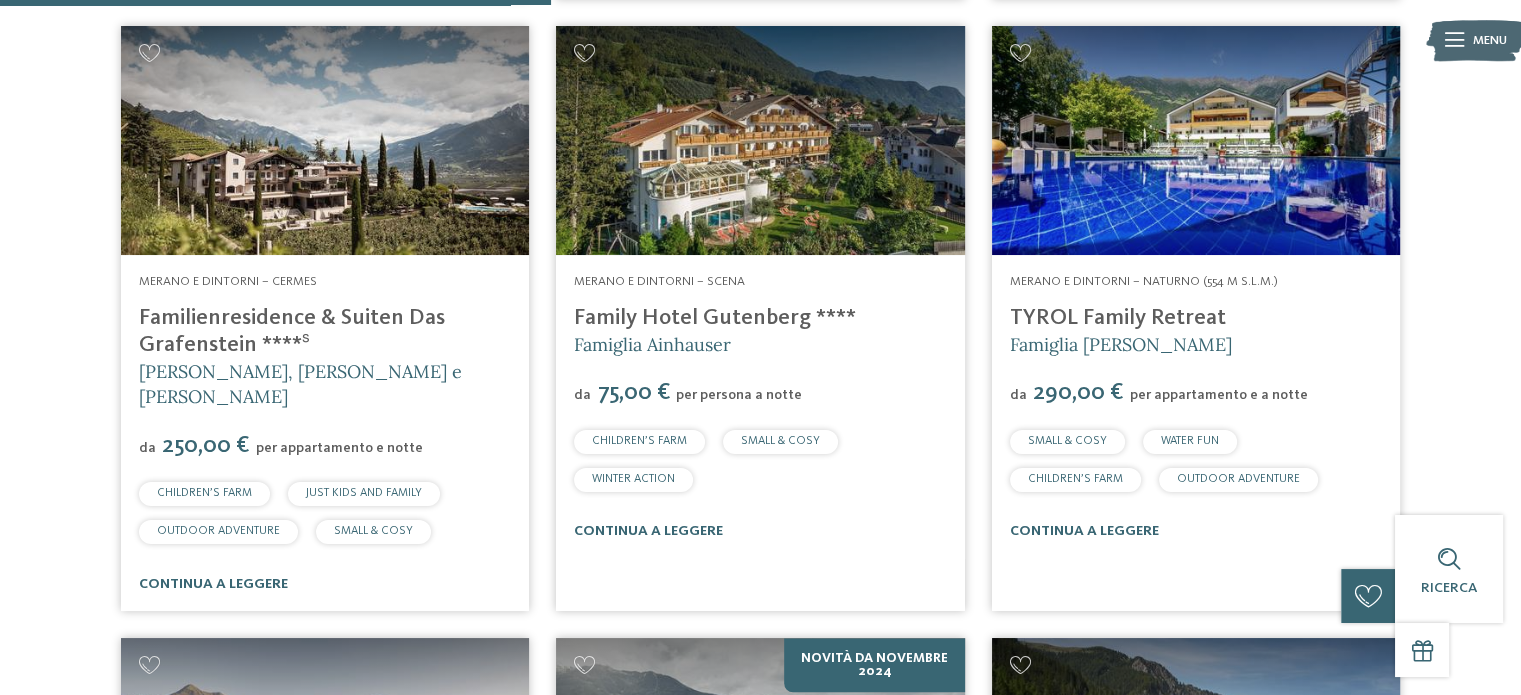 click on "Merano e dintorni – Naturno (554 m s.l.m.)
TYROL Family Retreat
Famiglia Brunner
da
290,00 €
per appartamento e a notte
SMALL & COSY
WATER FUN CHILDREN’S FARM" at bounding box center [1196, 406] 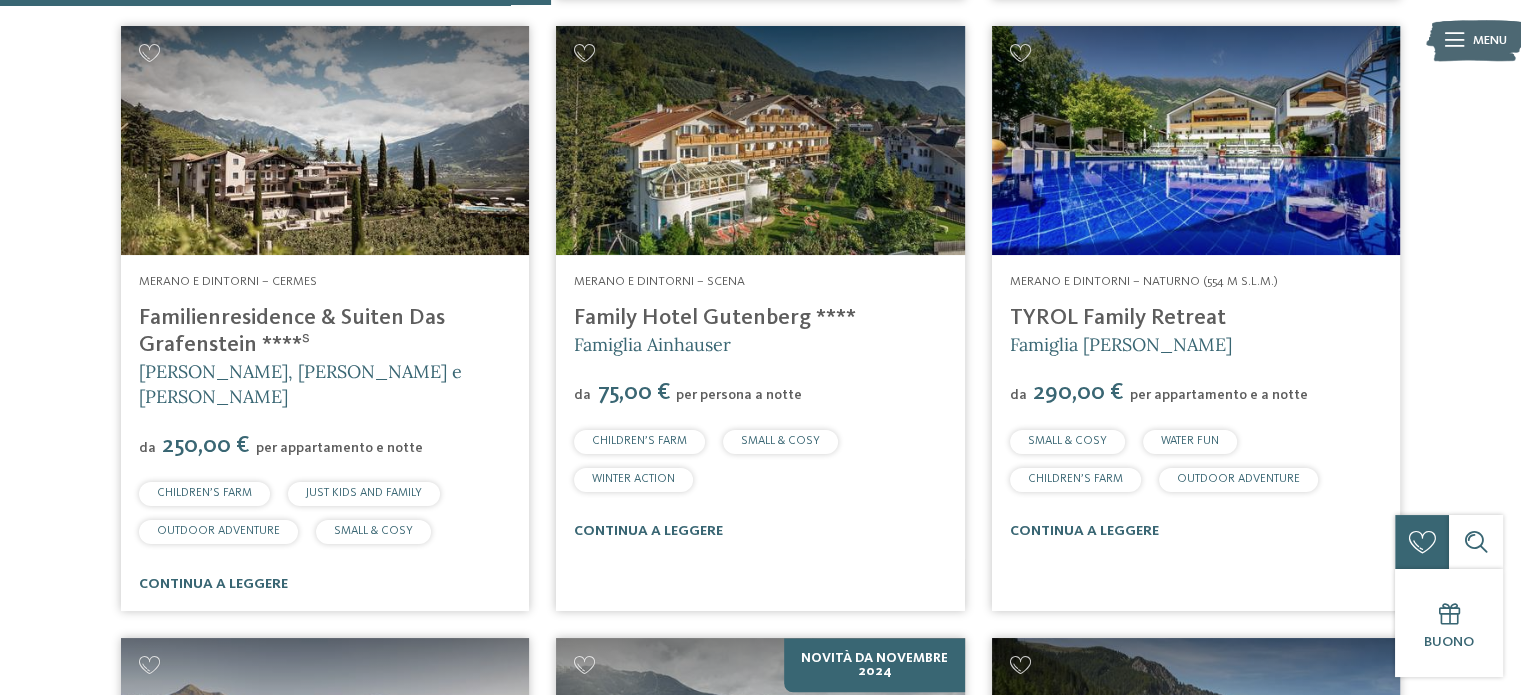 drag, startPoint x: 1004, startPoint y: 315, endPoint x: 1217, endPoint y: 311, distance: 213.03755 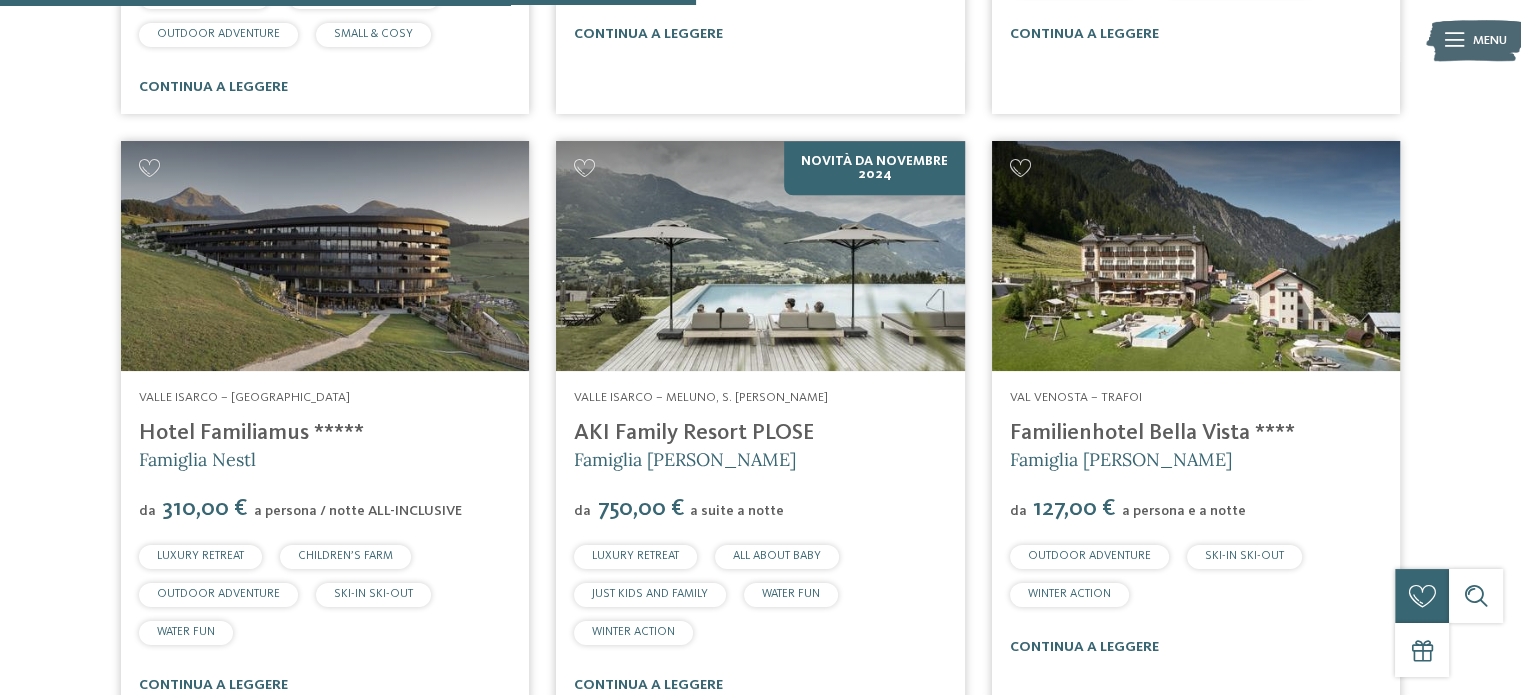 scroll, scrollTop: 2400, scrollLeft: 0, axis: vertical 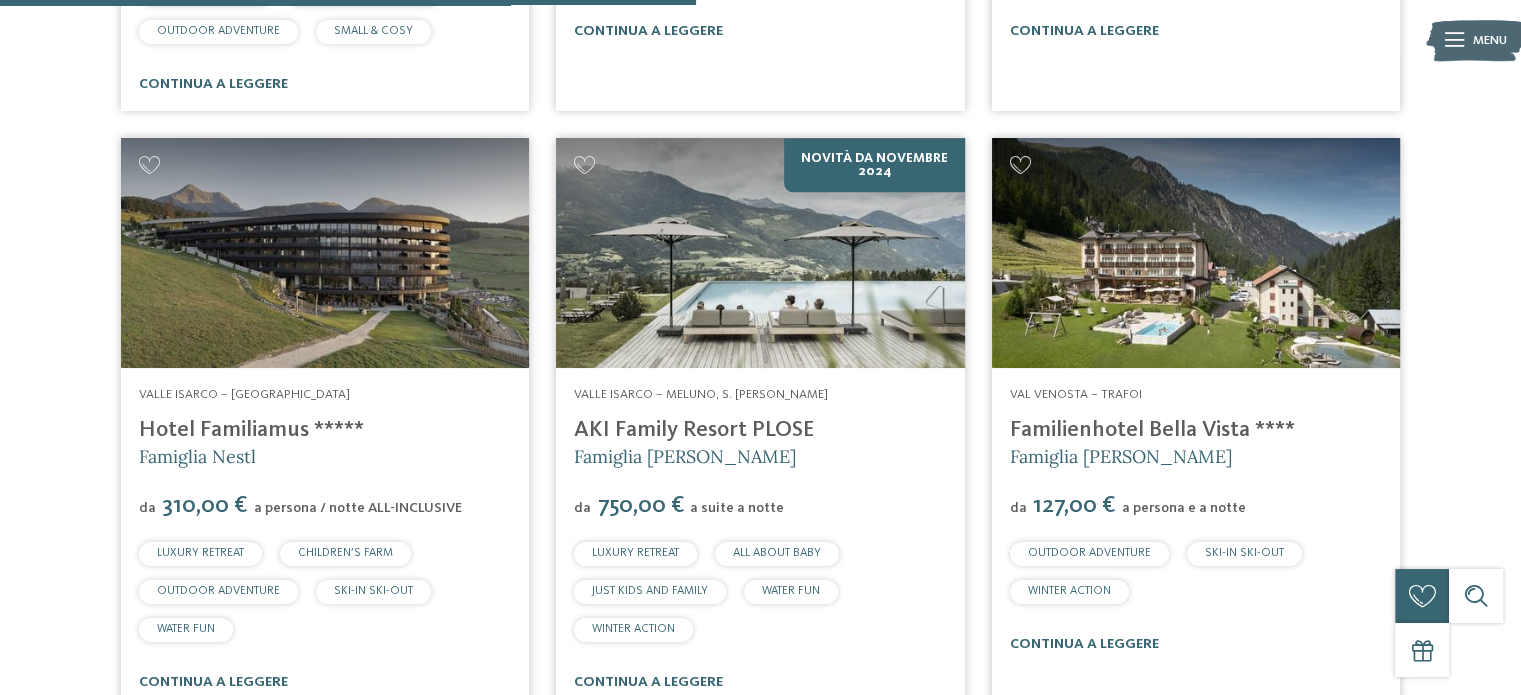 drag, startPoint x: 133, startPoint y: 401, endPoint x: 302, endPoint y: 402, distance: 169.00296 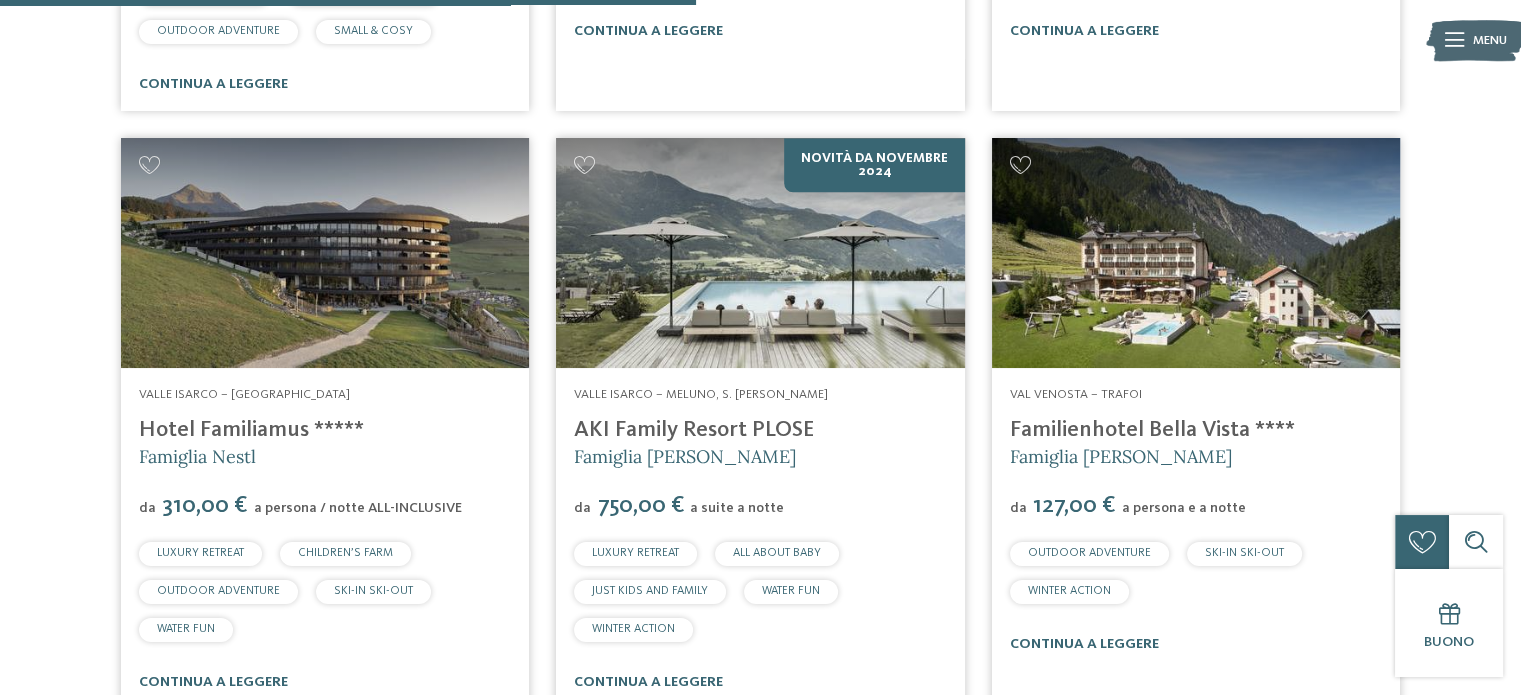 copy on "Hotel Familiamus" 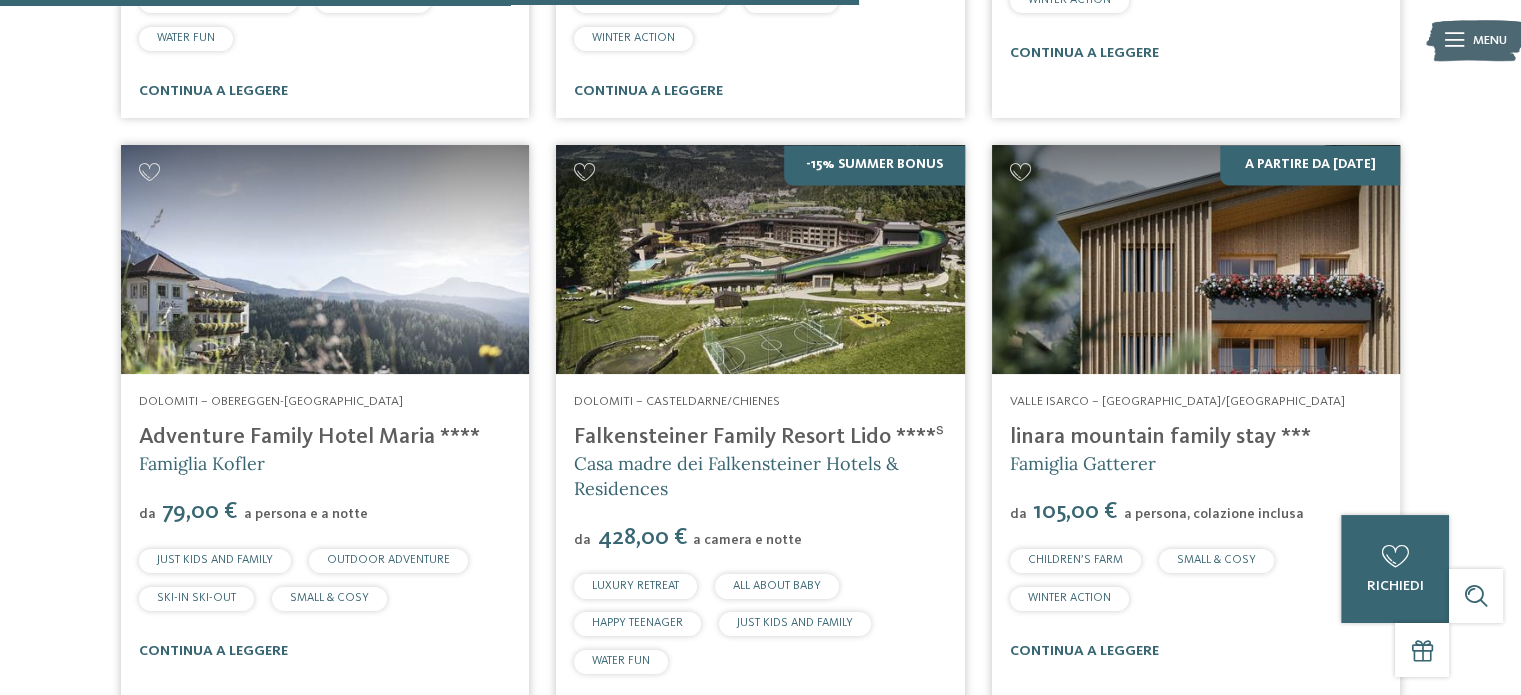 scroll, scrollTop: 3000, scrollLeft: 0, axis: vertical 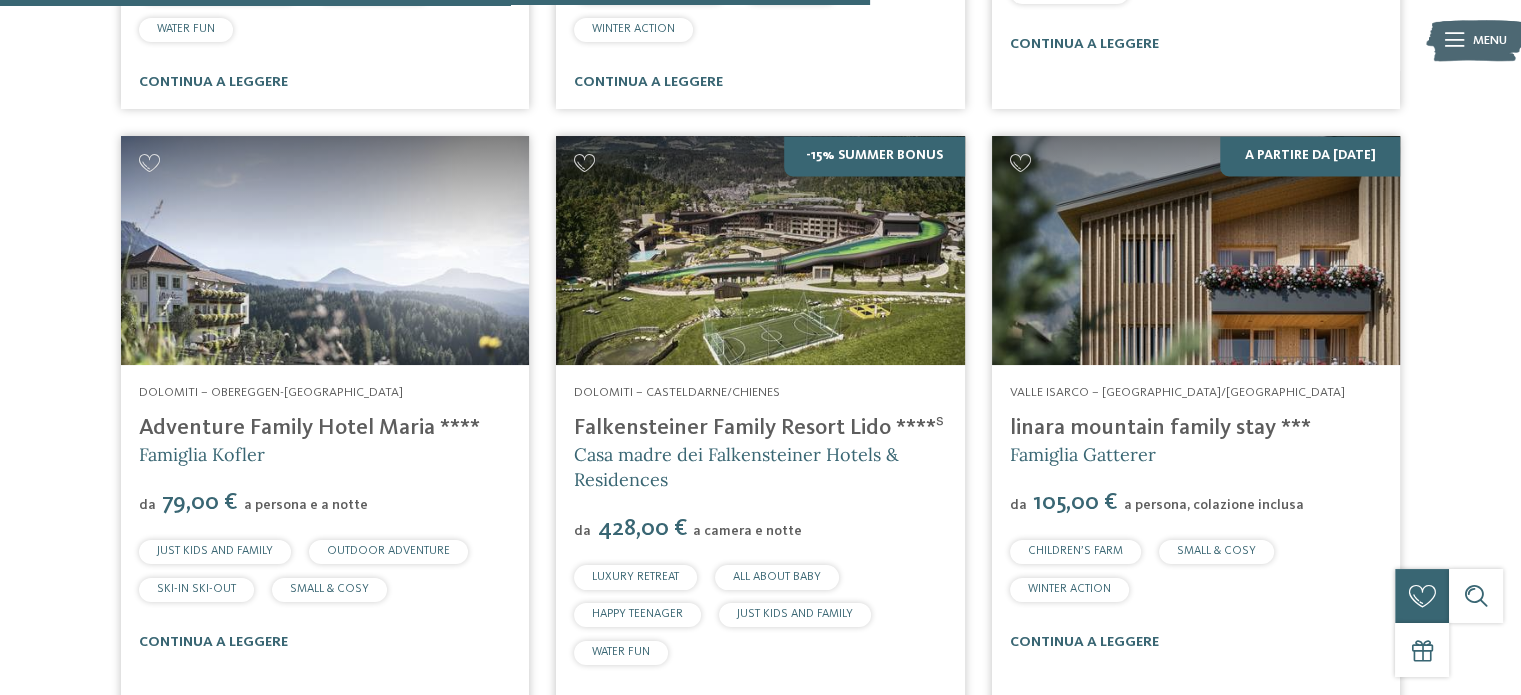 drag, startPoint x: 117, startPoint y: 399, endPoint x: 421, endPoint y: 407, distance: 304.10526 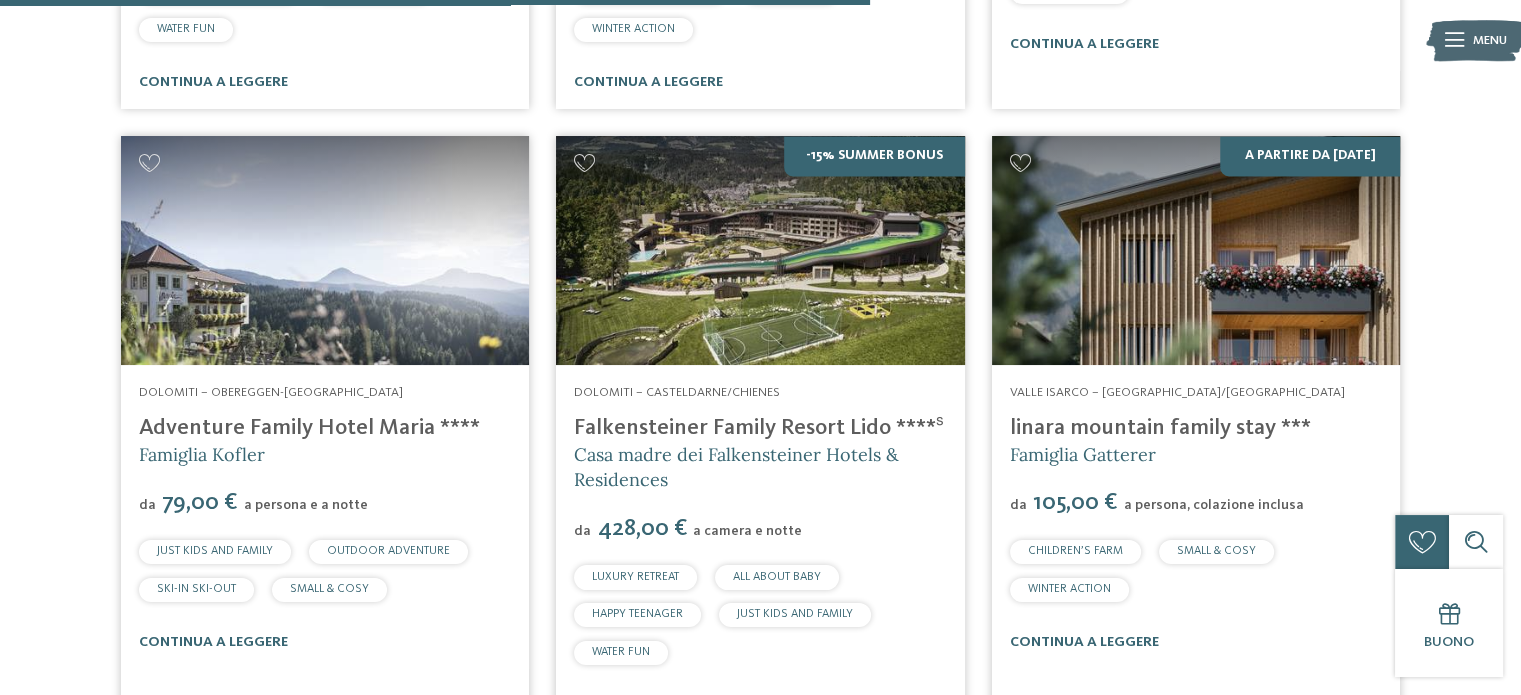 drag, startPoint x: 1000, startPoint y: 408, endPoint x: 1271, endPoint y: 399, distance: 271.1494 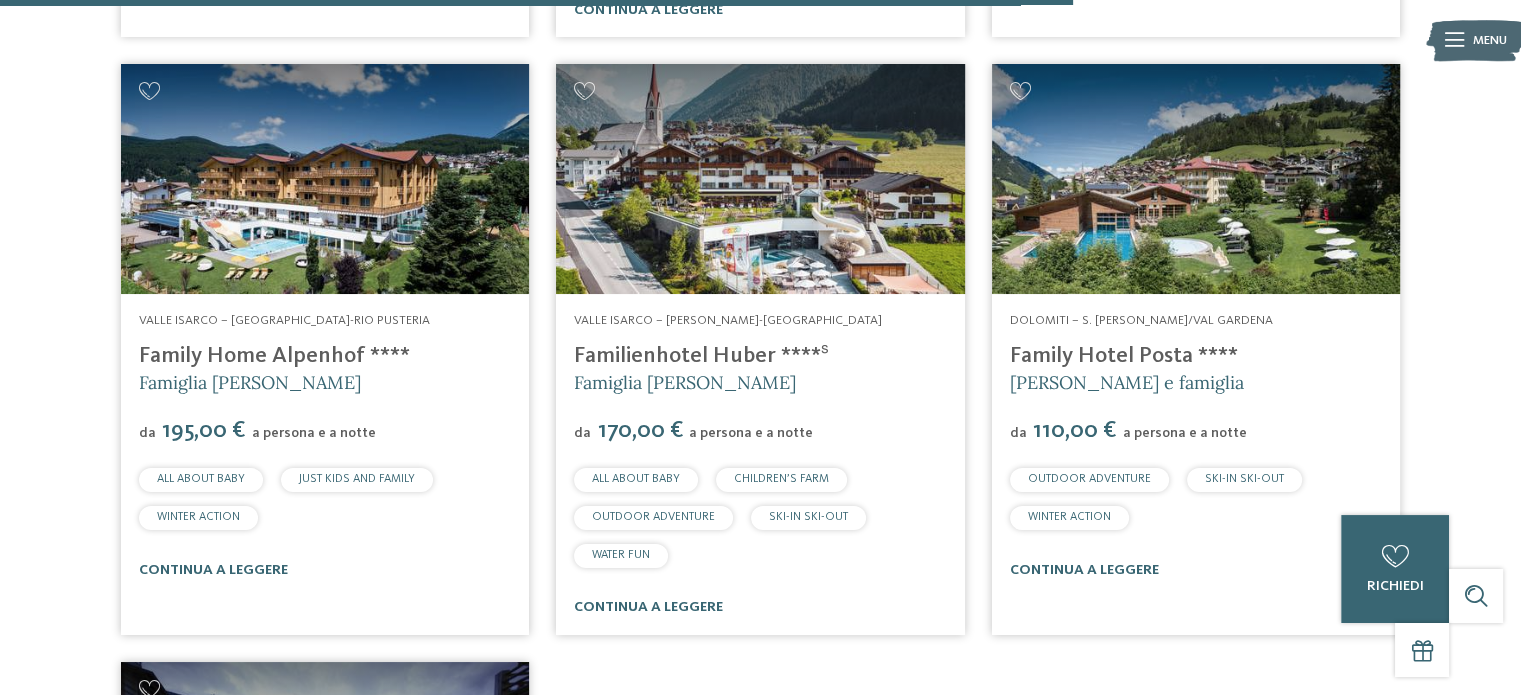 scroll, scrollTop: 3700, scrollLeft: 0, axis: vertical 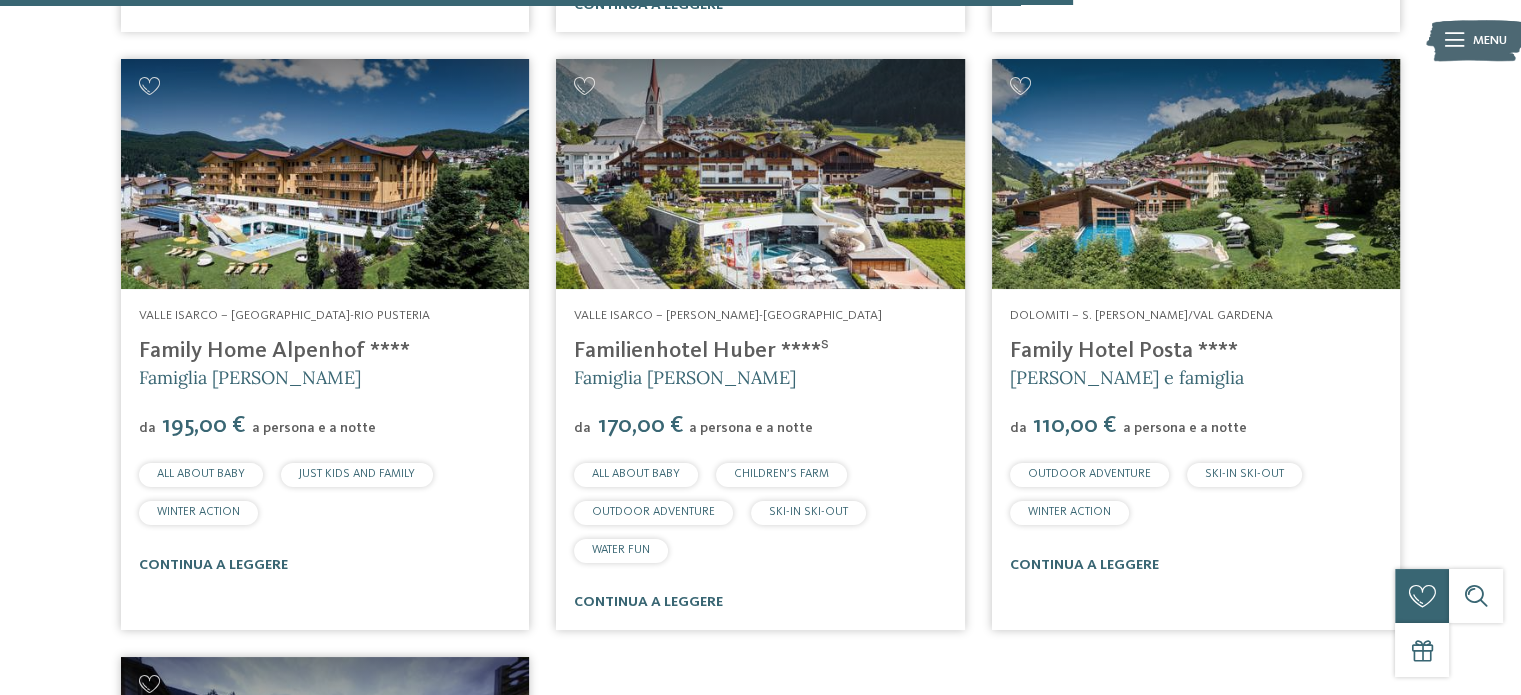drag, startPoint x: 126, startPoint y: 329, endPoint x: 354, endPoint y: 331, distance: 228.00877 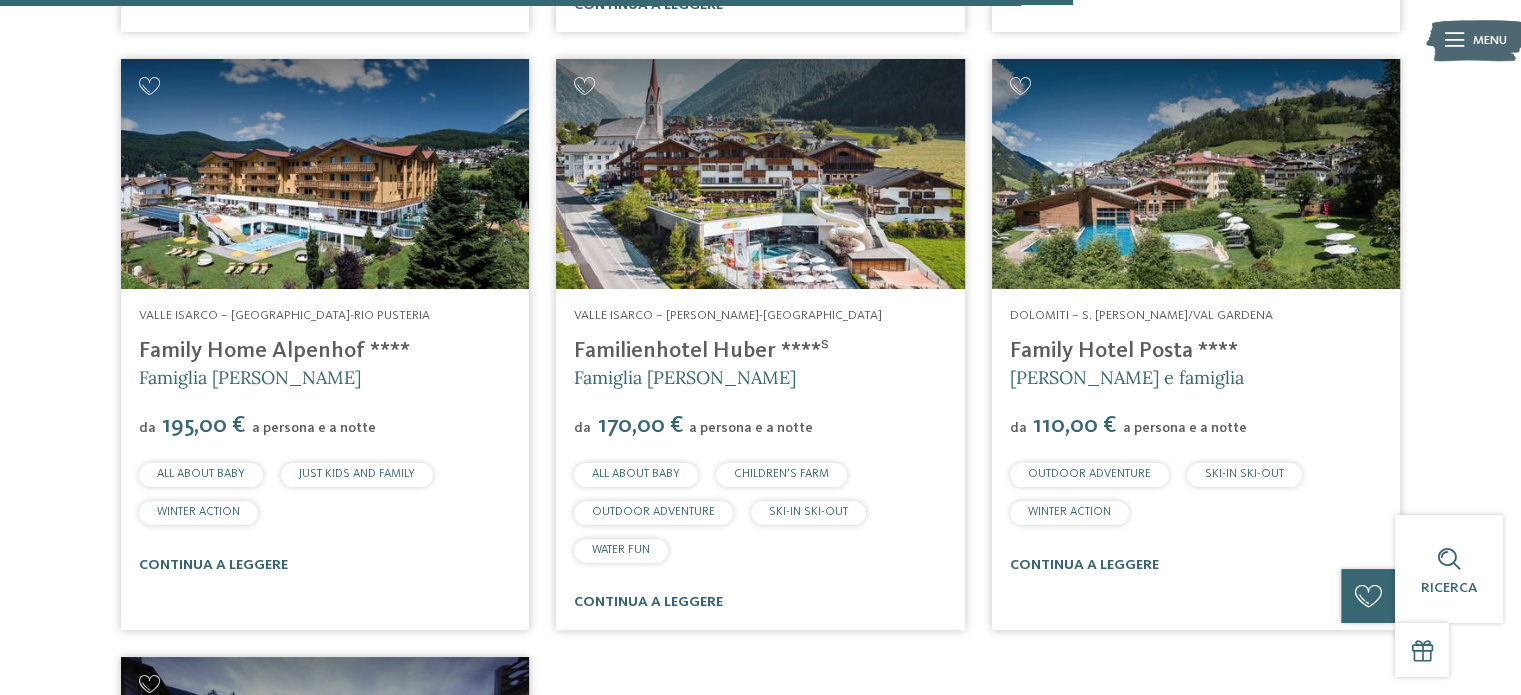 drag, startPoint x: 1000, startPoint y: 319, endPoint x: 1186, endPoint y: 322, distance: 186.02419 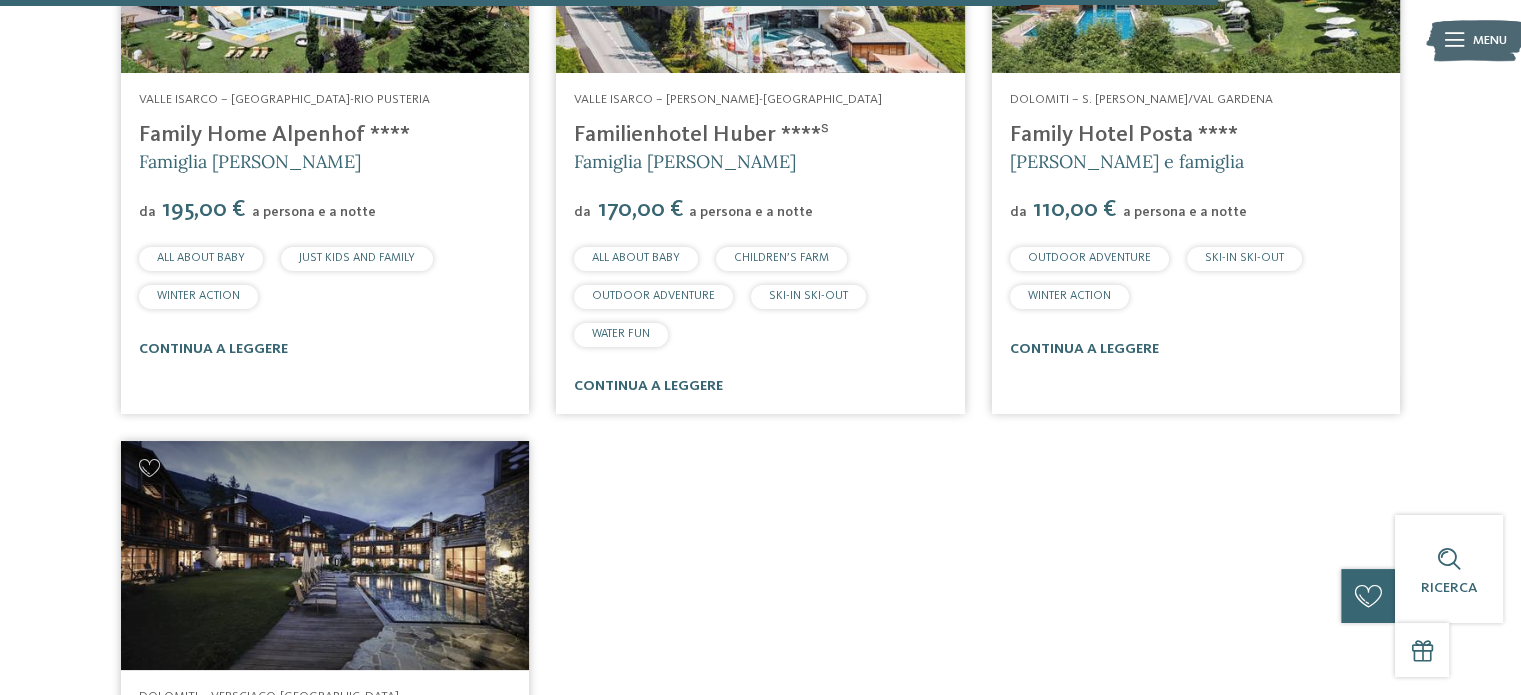 scroll, scrollTop: 3700, scrollLeft: 0, axis: vertical 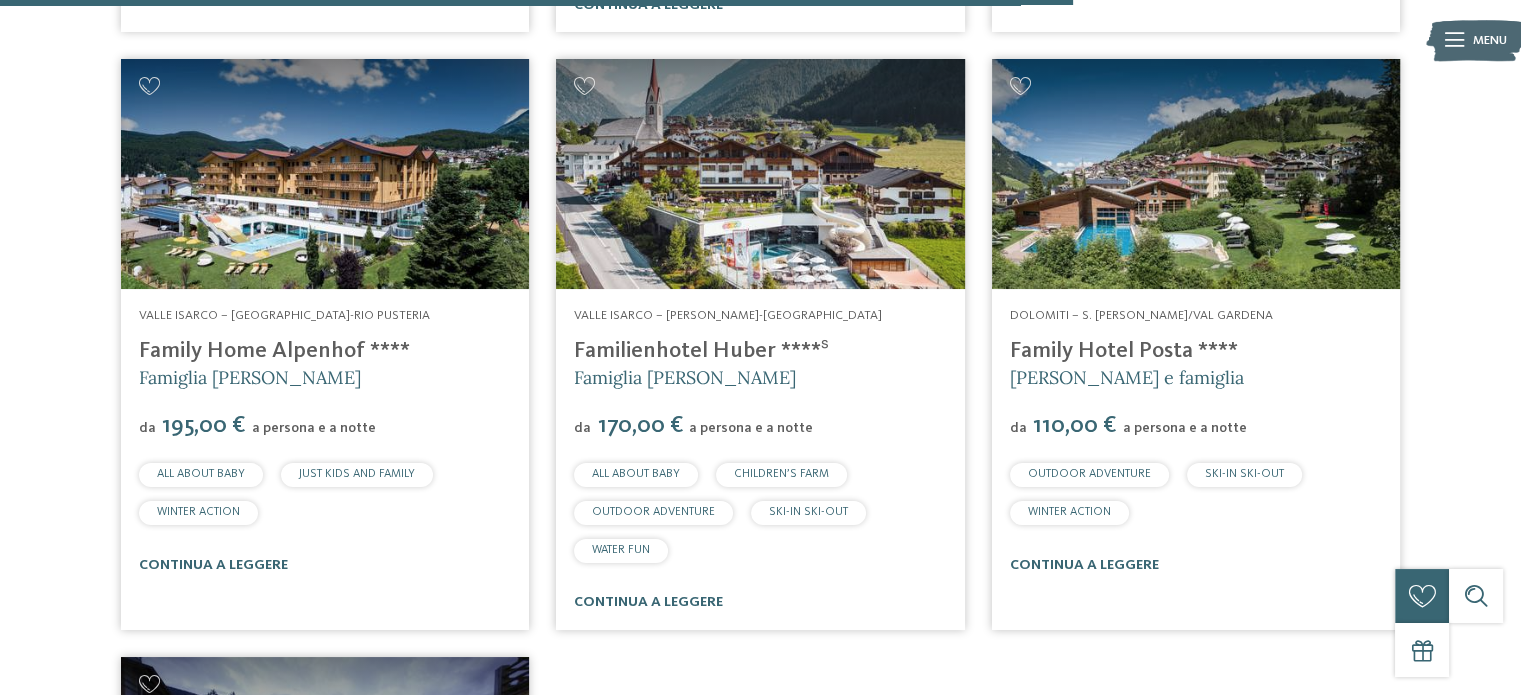 click on "Family Hotel Posta ****" at bounding box center [1124, 351] 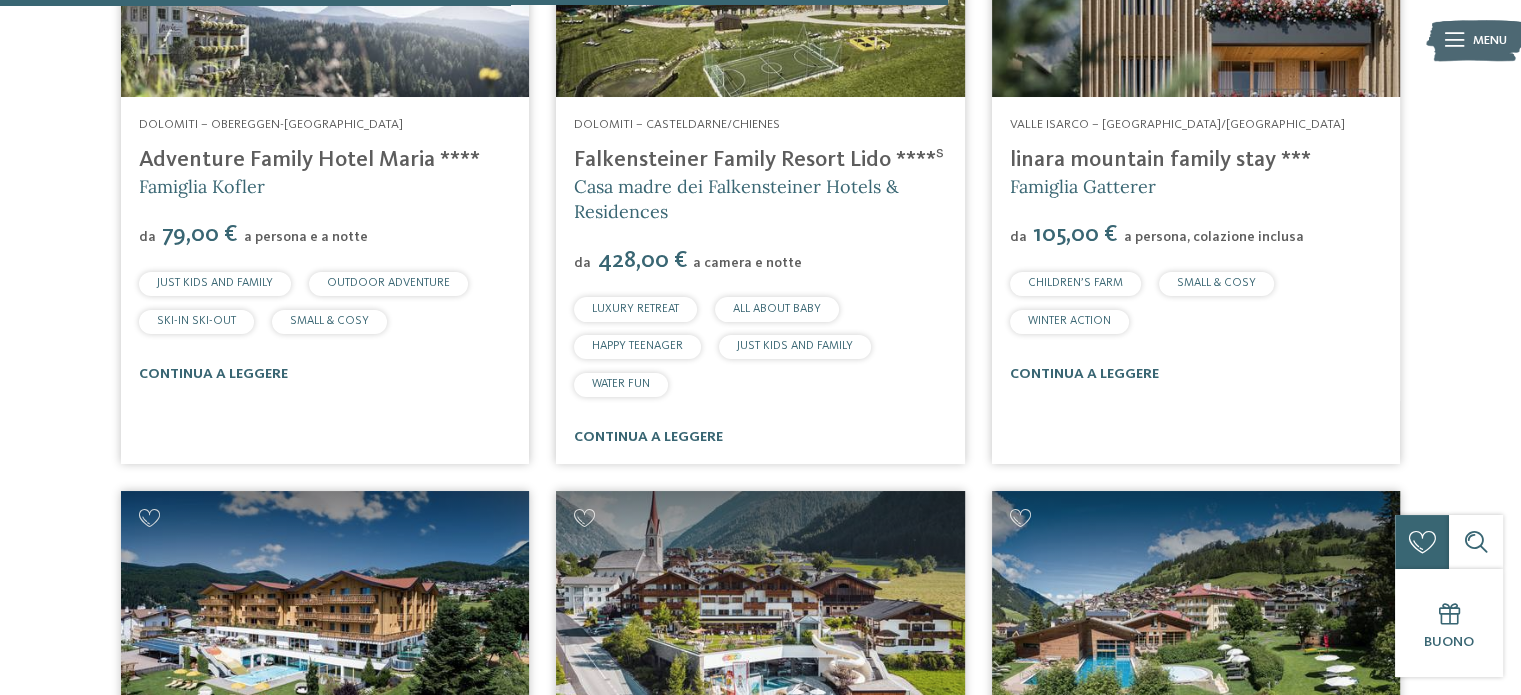 scroll, scrollTop: 3300, scrollLeft: 0, axis: vertical 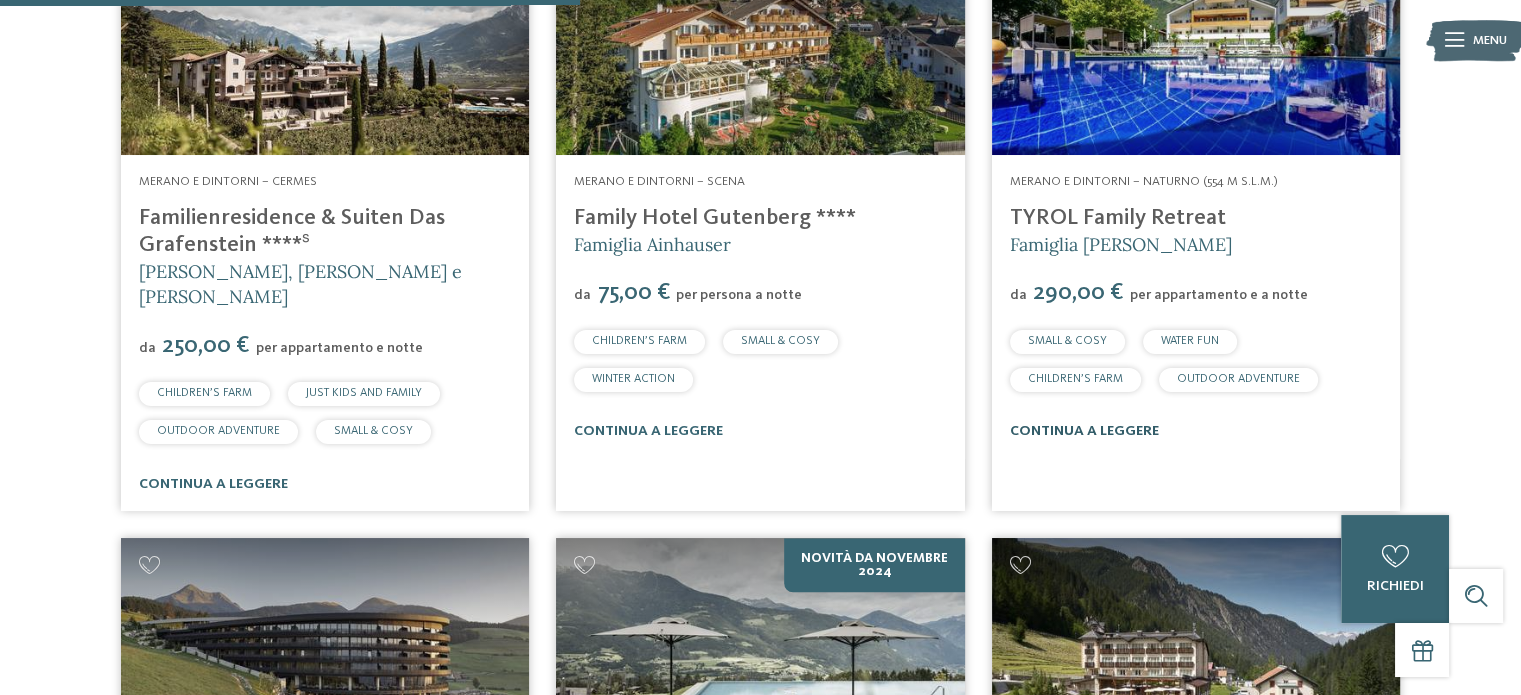 drag, startPoint x: 1070, startPoint y: 423, endPoint x: 1113, endPoint y: 434, distance: 44.38468 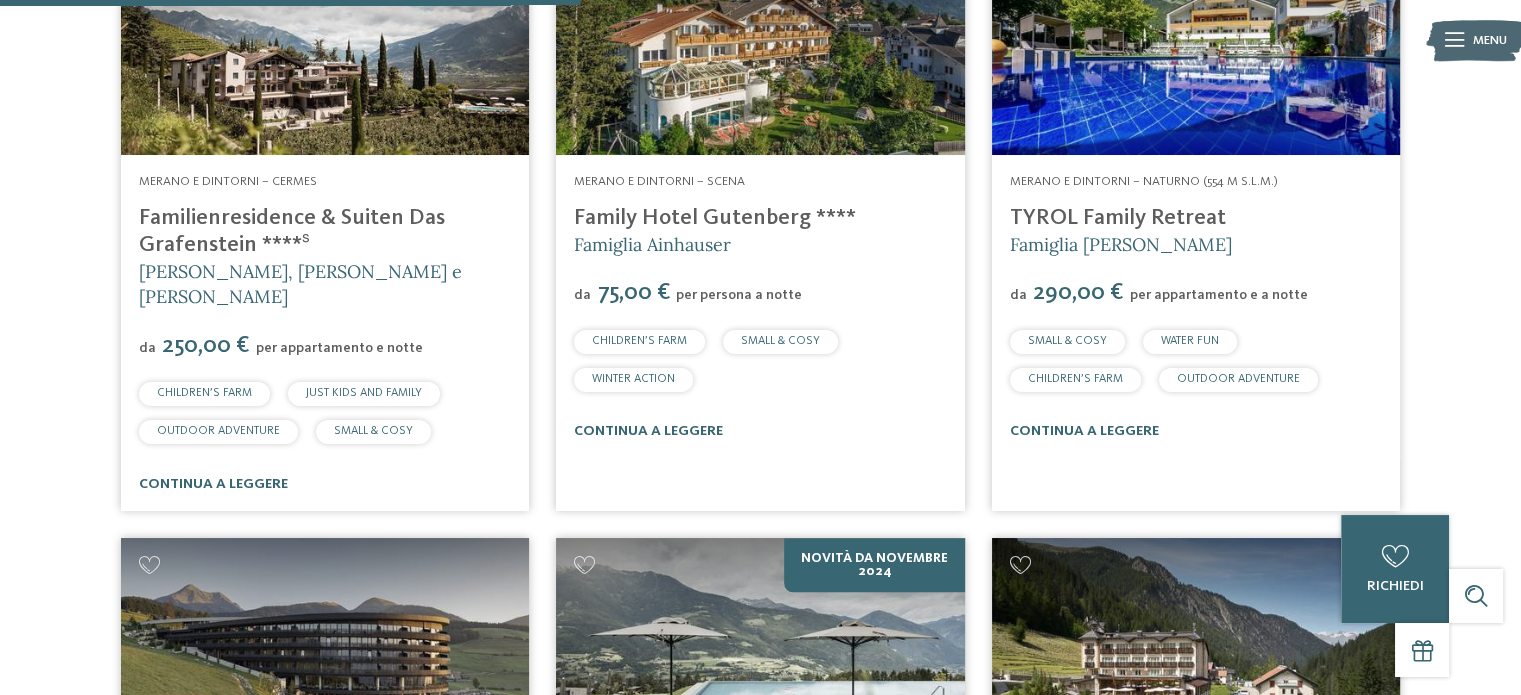 drag, startPoint x: 1113, startPoint y: 434, endPoint x: 1059, endPoint y: 214, distance: 226.53035 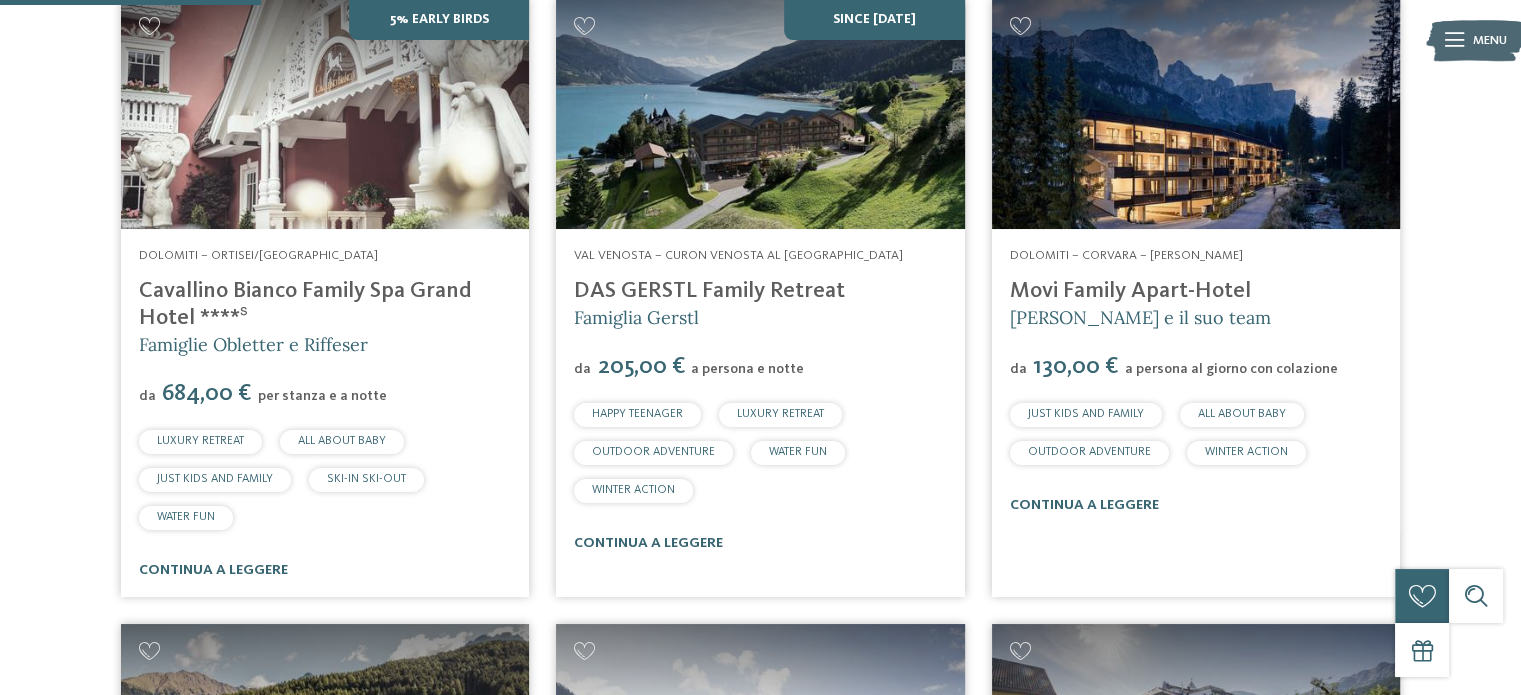 scroll, scrollTop: 700, scrollLeft: 0, axis: vertical 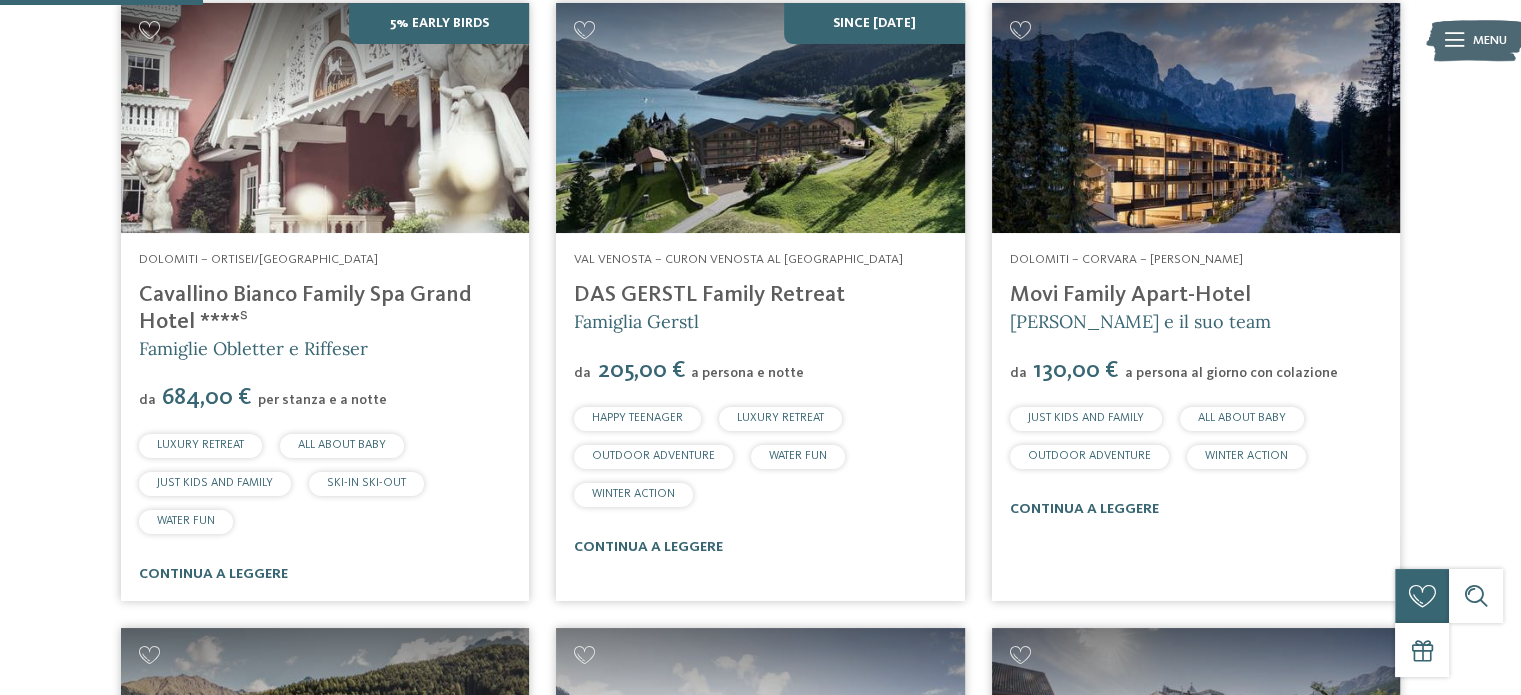 drag, startPoint x: 268, startPoint y: 290, endPoint x: 241, endPoint y: 292, distance: 27.073973 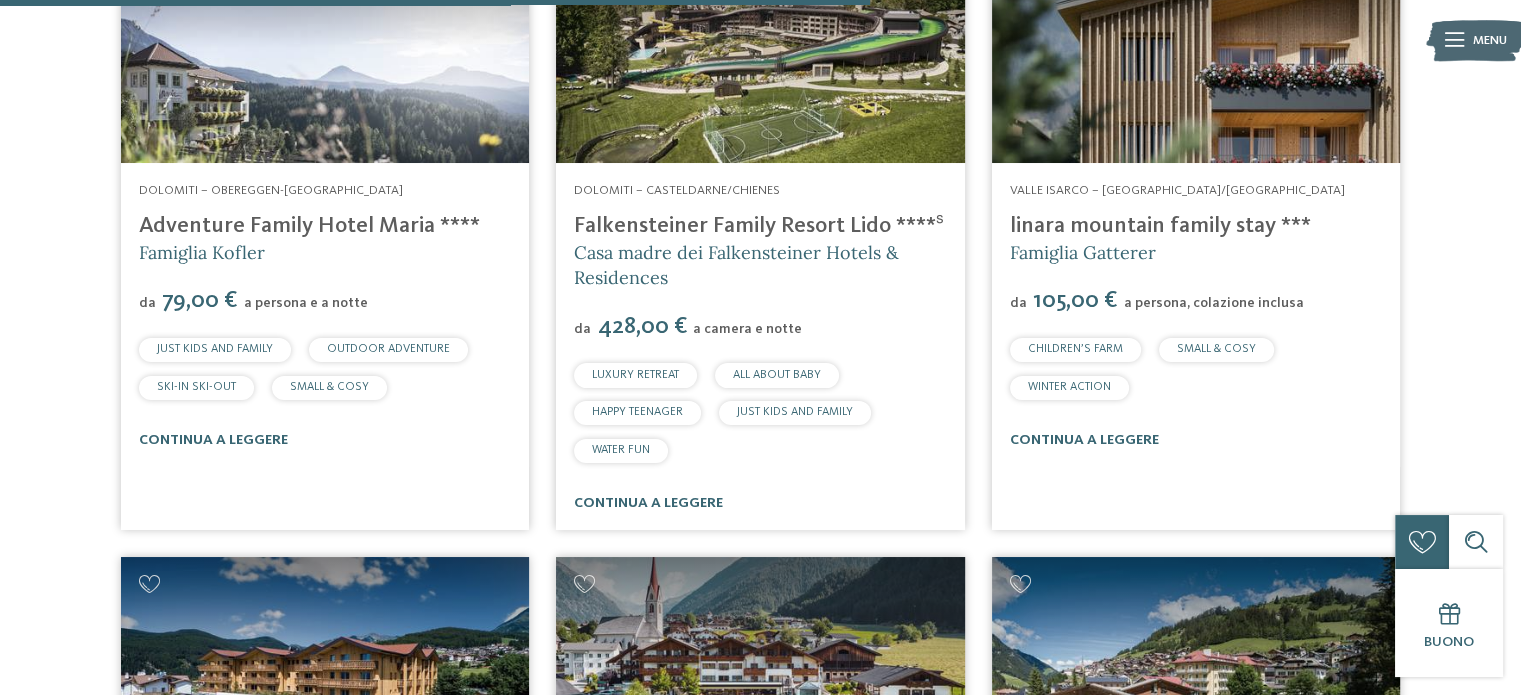 scroll, scrollTop: 3600, scrollLeft: 0, axis: vertical 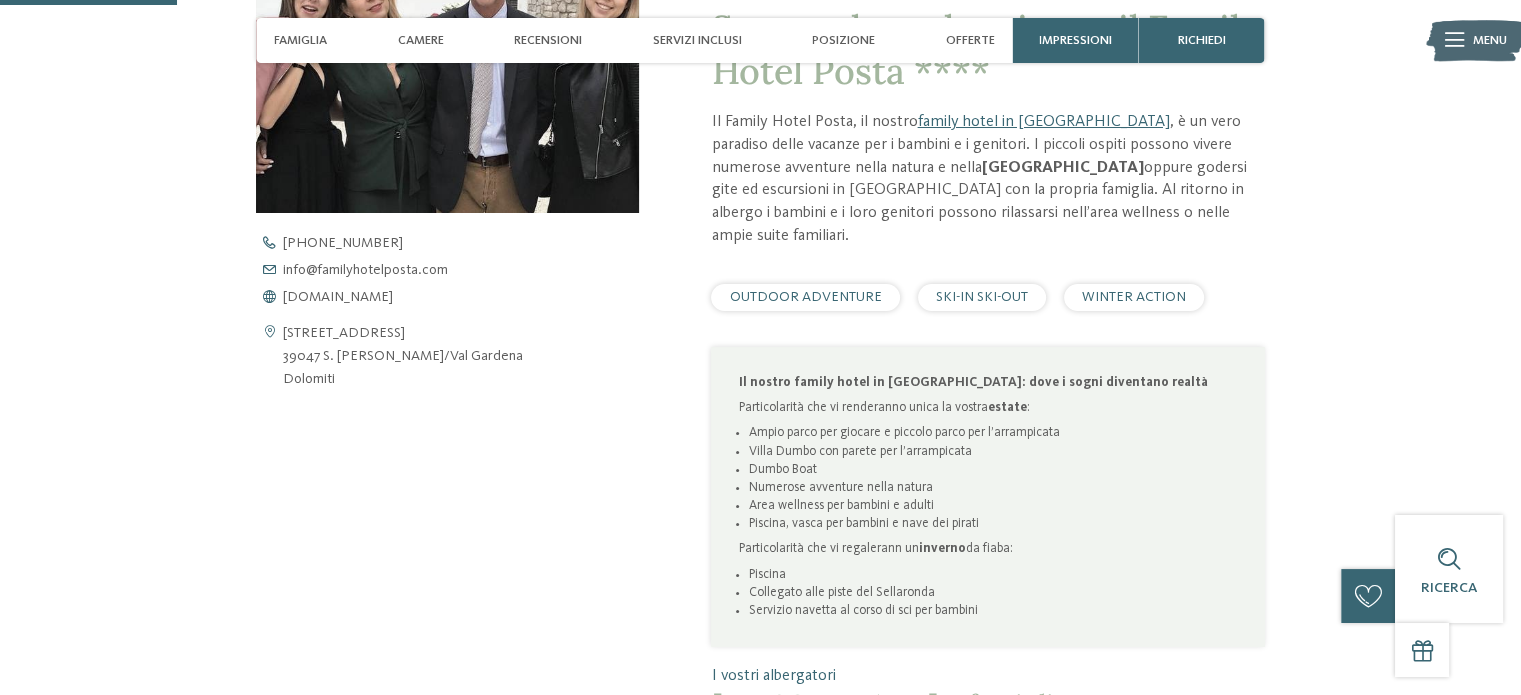 drag, startPoint x: 399, startPoint y: 267, endPoint x: 368, endPoint y: 346, distance: 84.8646 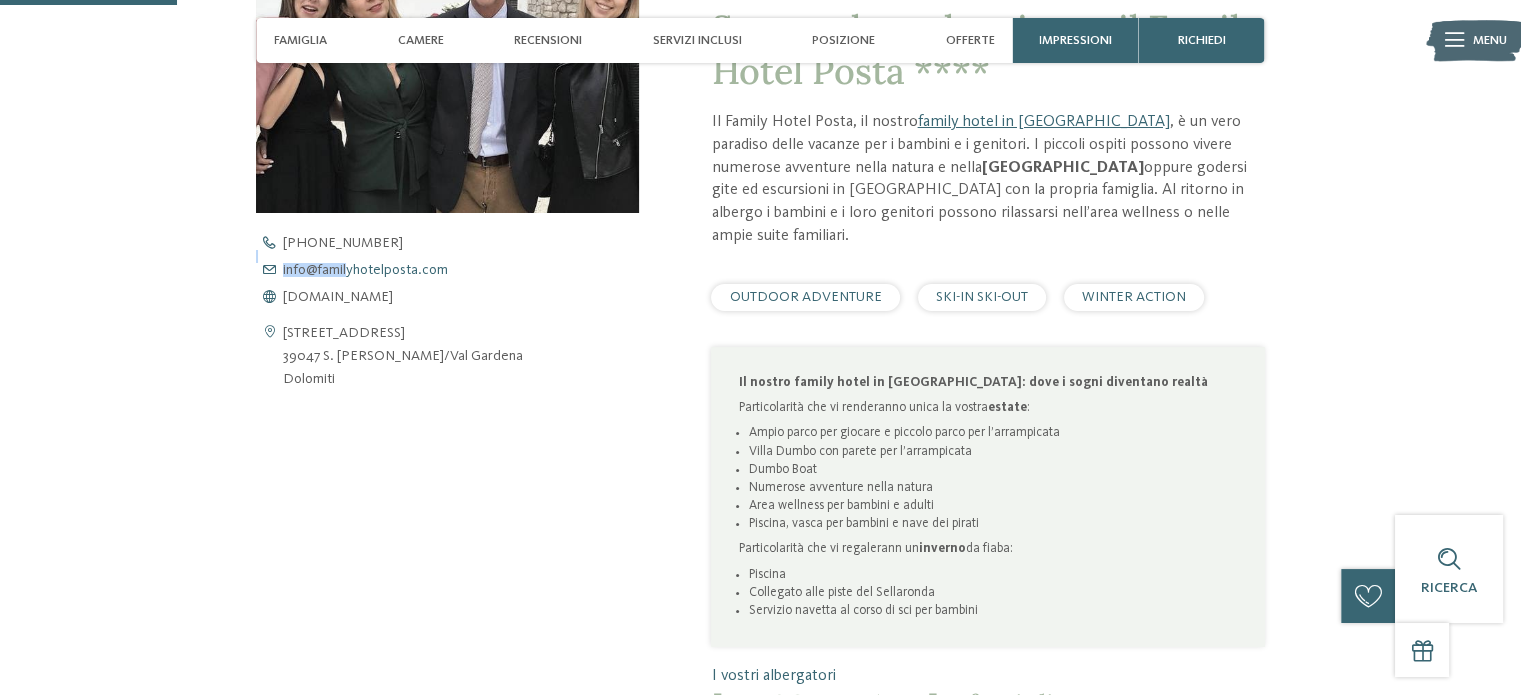 drag, startPoint x: 539, startPoint y: 259, endPoint x: 316, endPoint y: 263, distance: 223.03587 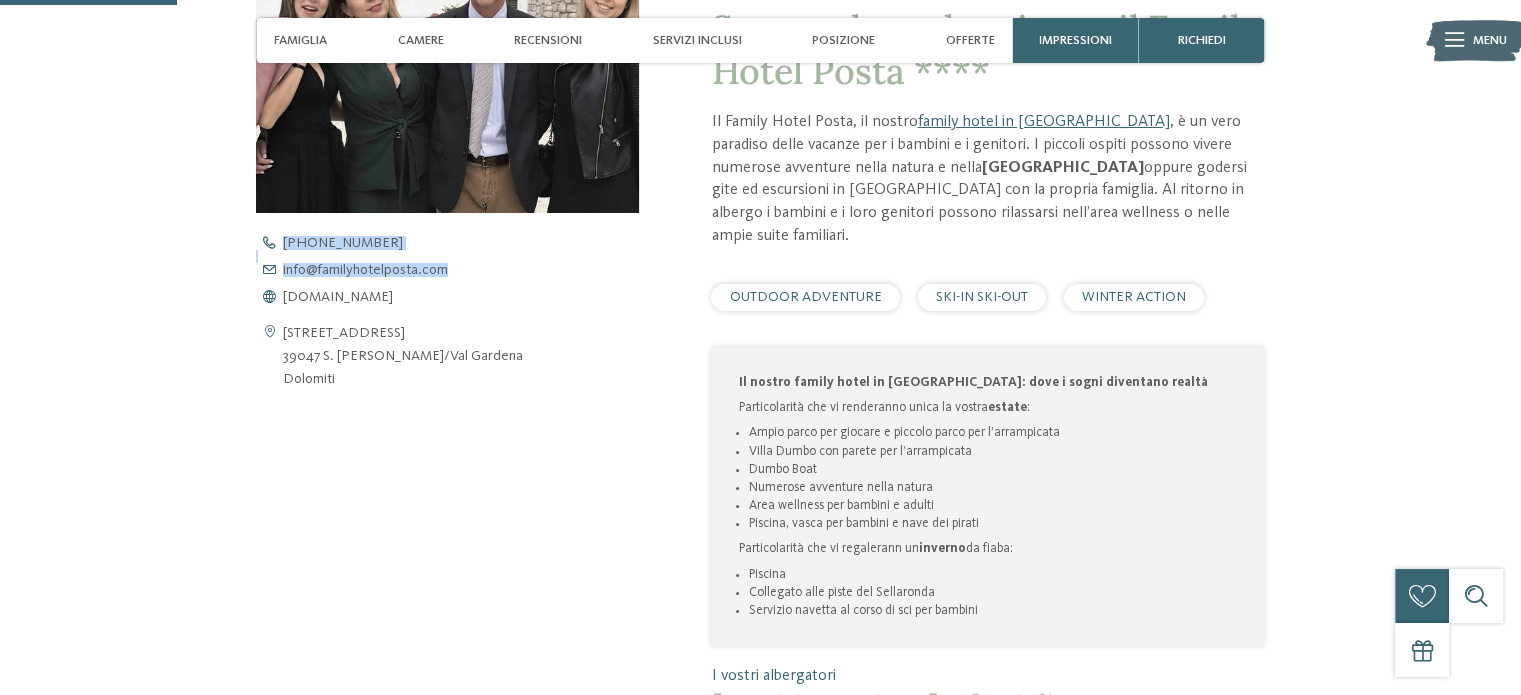 drag, startPoint x: 220, startPoint y: 257, endPoint x: 464, endPoint y: 277, distance: 244.8183 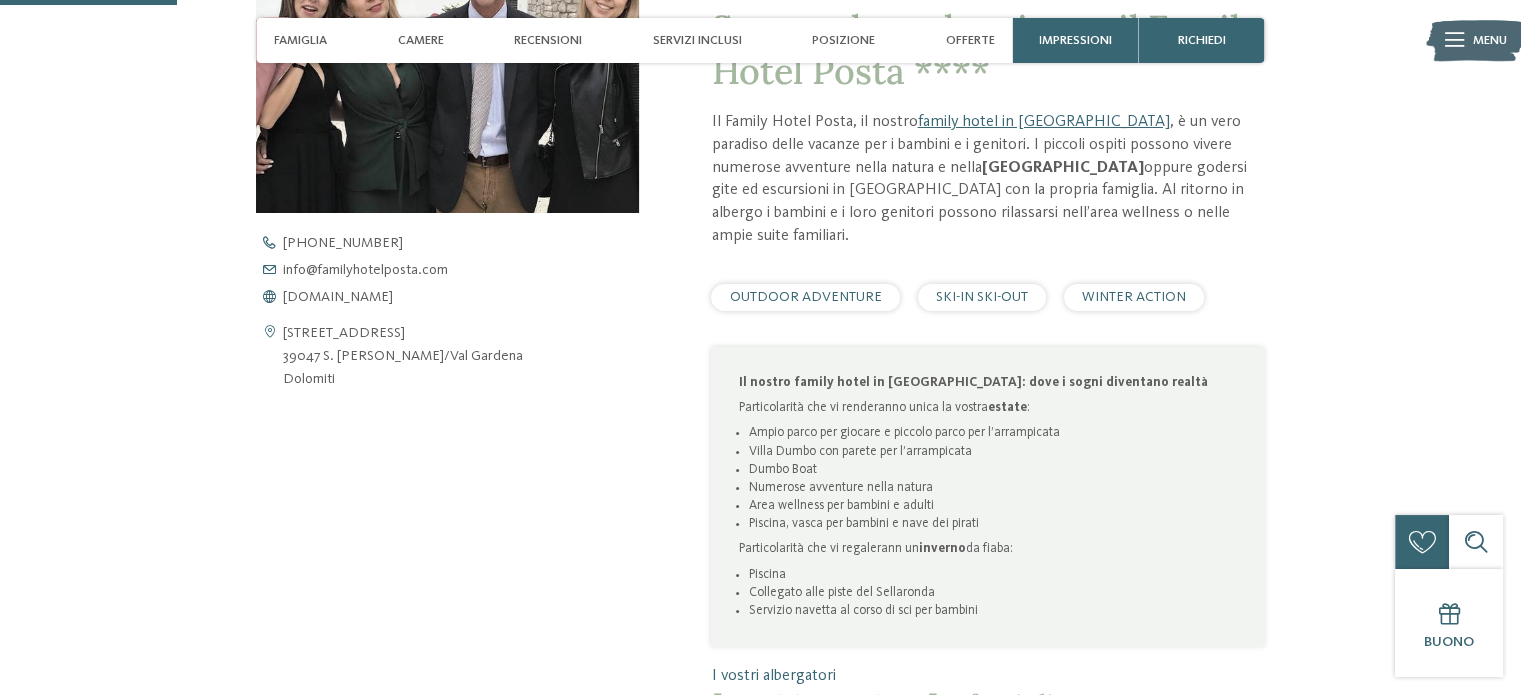 drag, startPoint x: 395, startPoint y: 269, endPoint x: 340, endPoint y: 515, distance: 252.0734 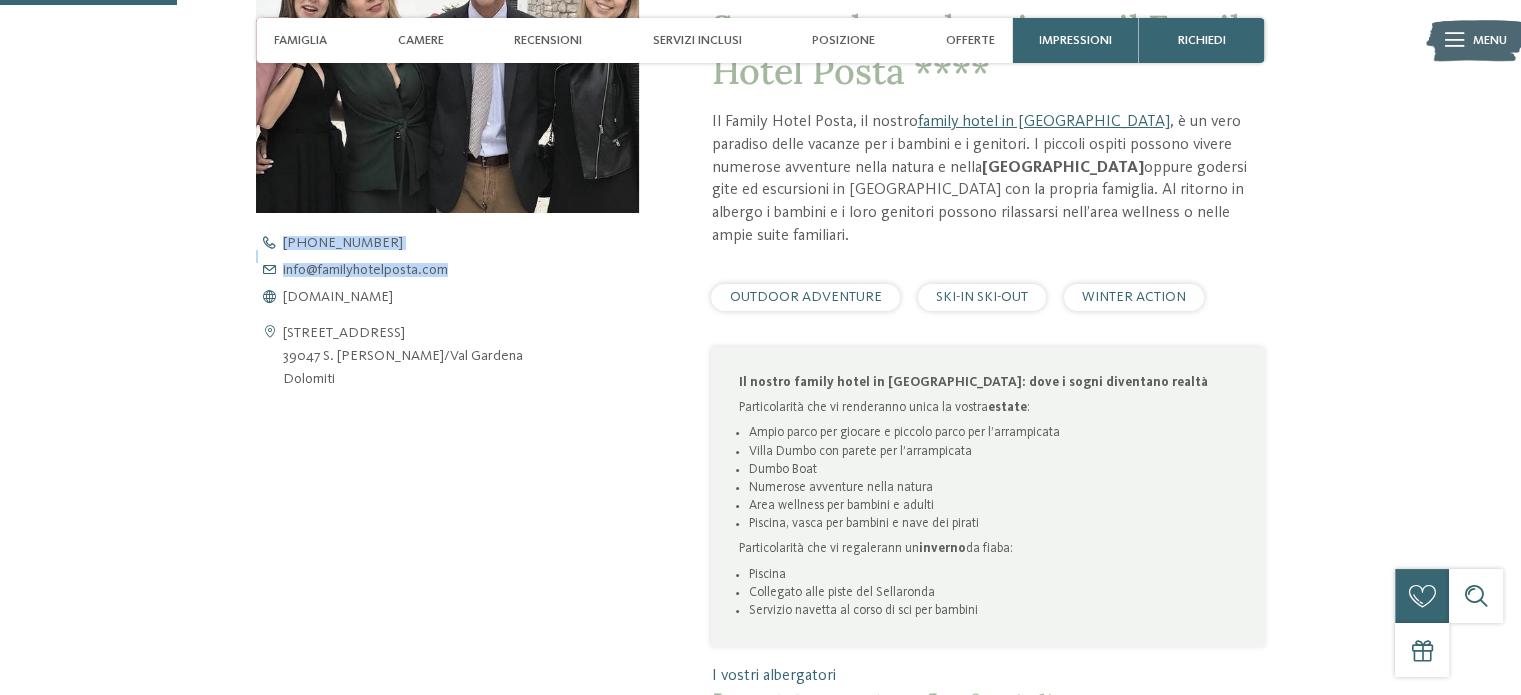 drag, startPoint x: 225, startPoint y: 267, endPoint x: 456, endPoint y: 279, distance: 231.31148 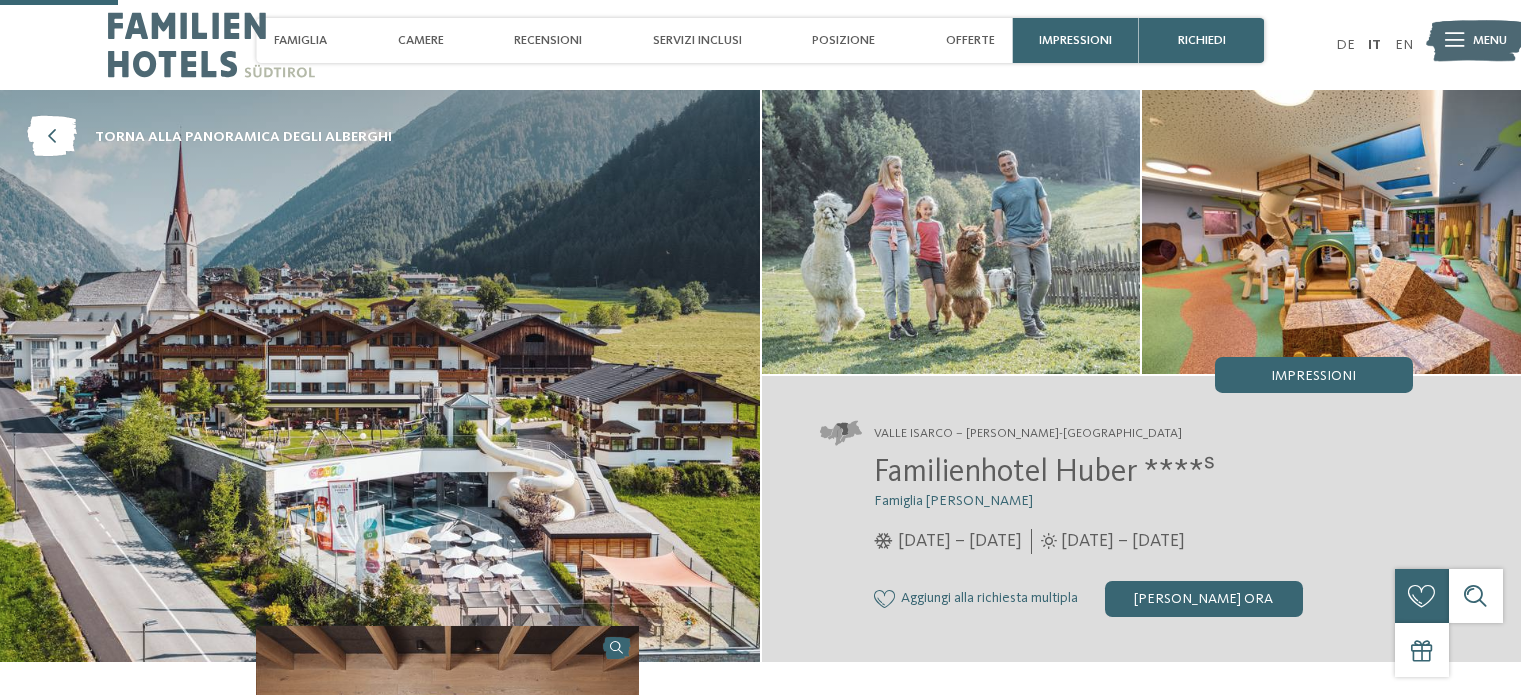 scroll, scrollTop: 600, scrollLeft: 0, axis: vertical 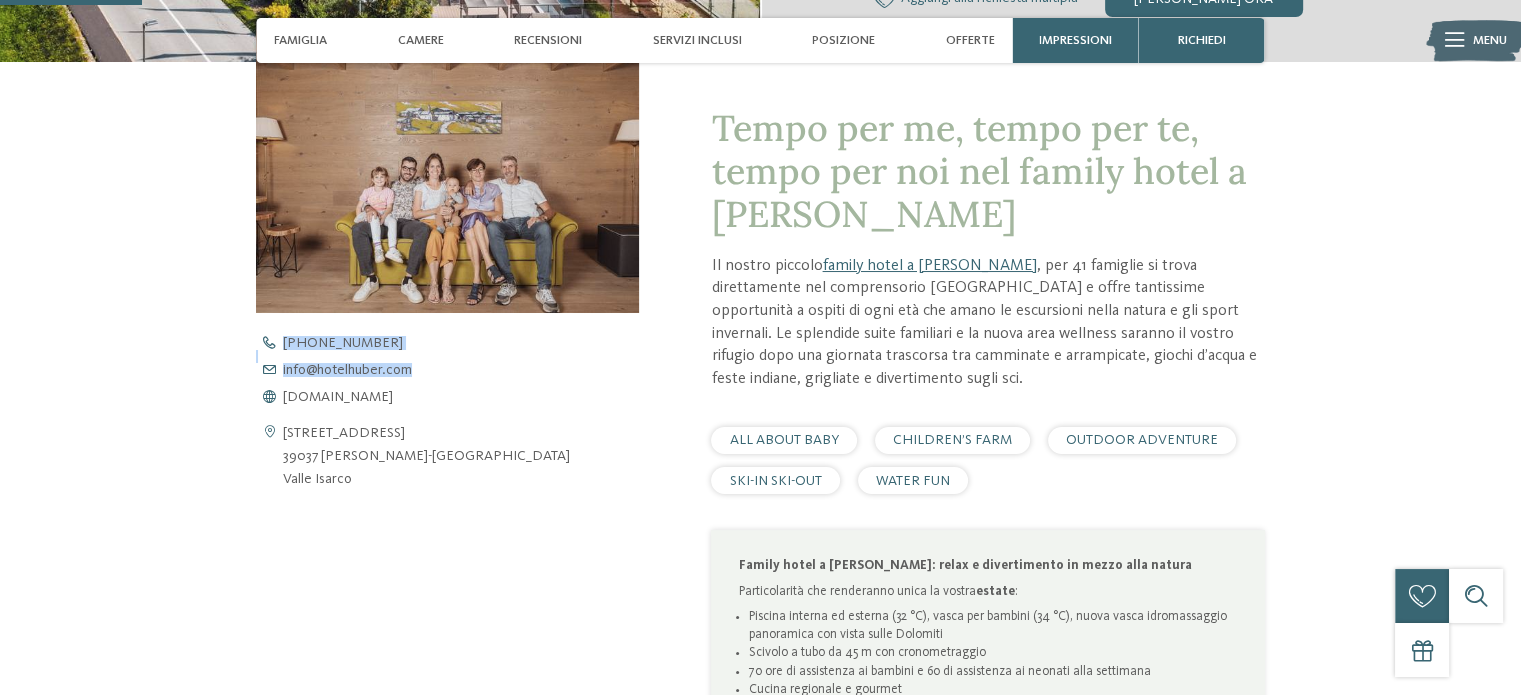 drag, startPoint x: 213, startPoint y: 363, endPoint x: 418, endPoint y: 375, distance: 205.35092 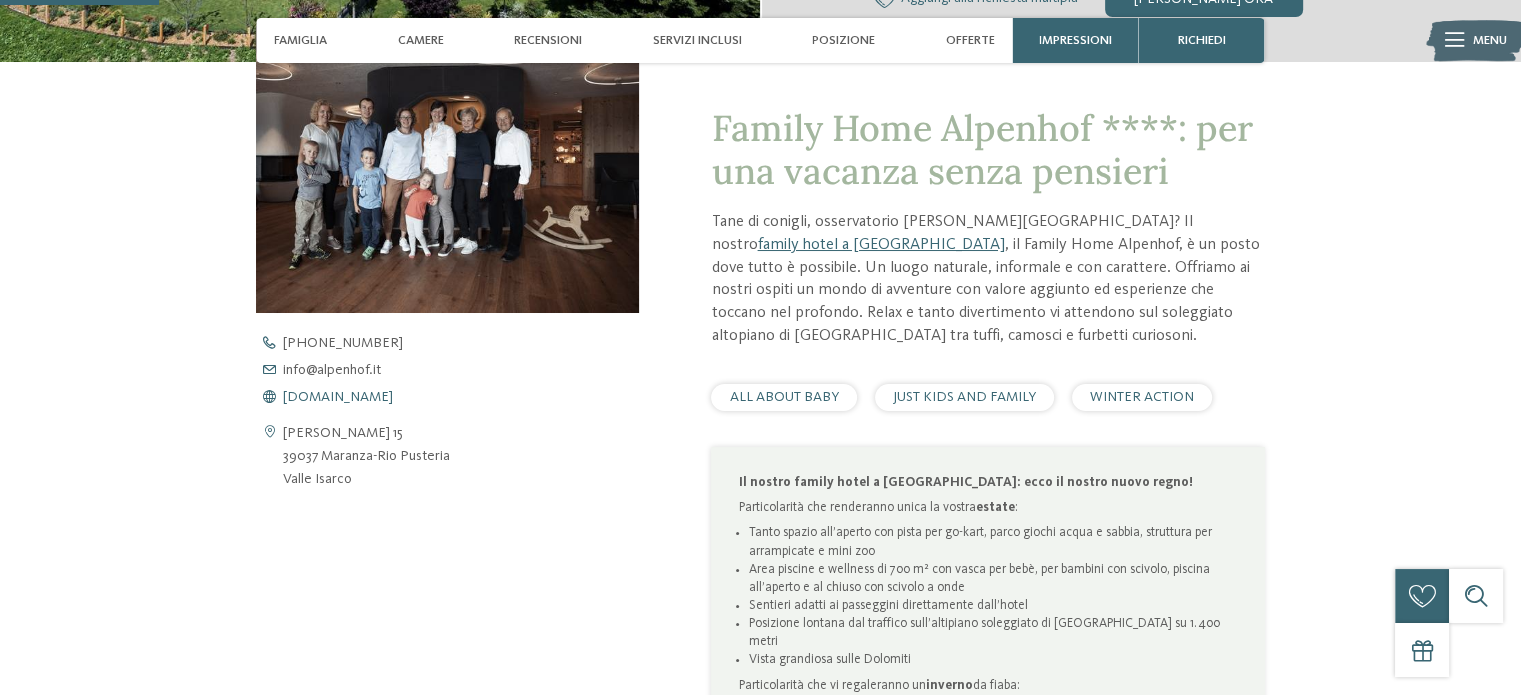 scroll, scrollTop: 600, scrollLeft: 0, axis: vertical 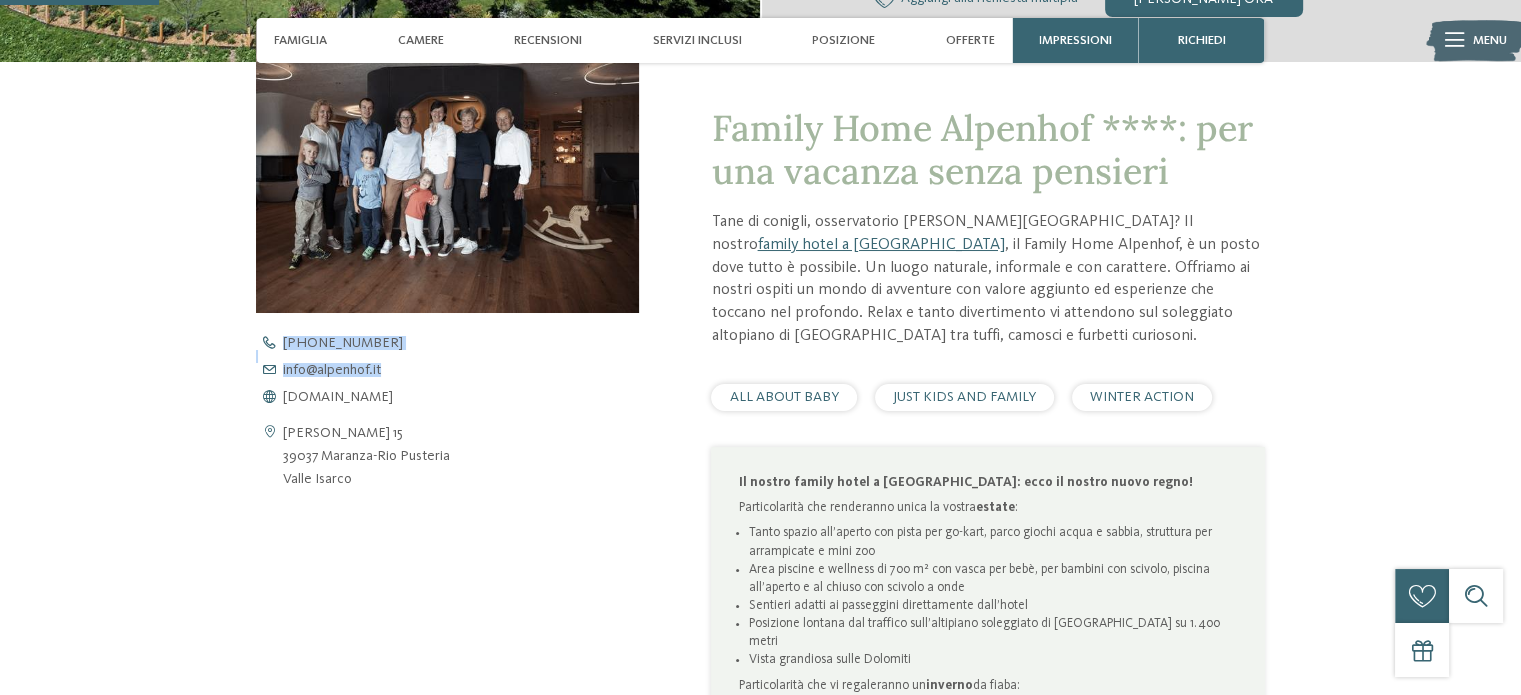 drag, startPoint x: 225, startPoint y: 366, endPoint x: 384, endPoint y: 369, distance: 159.0283 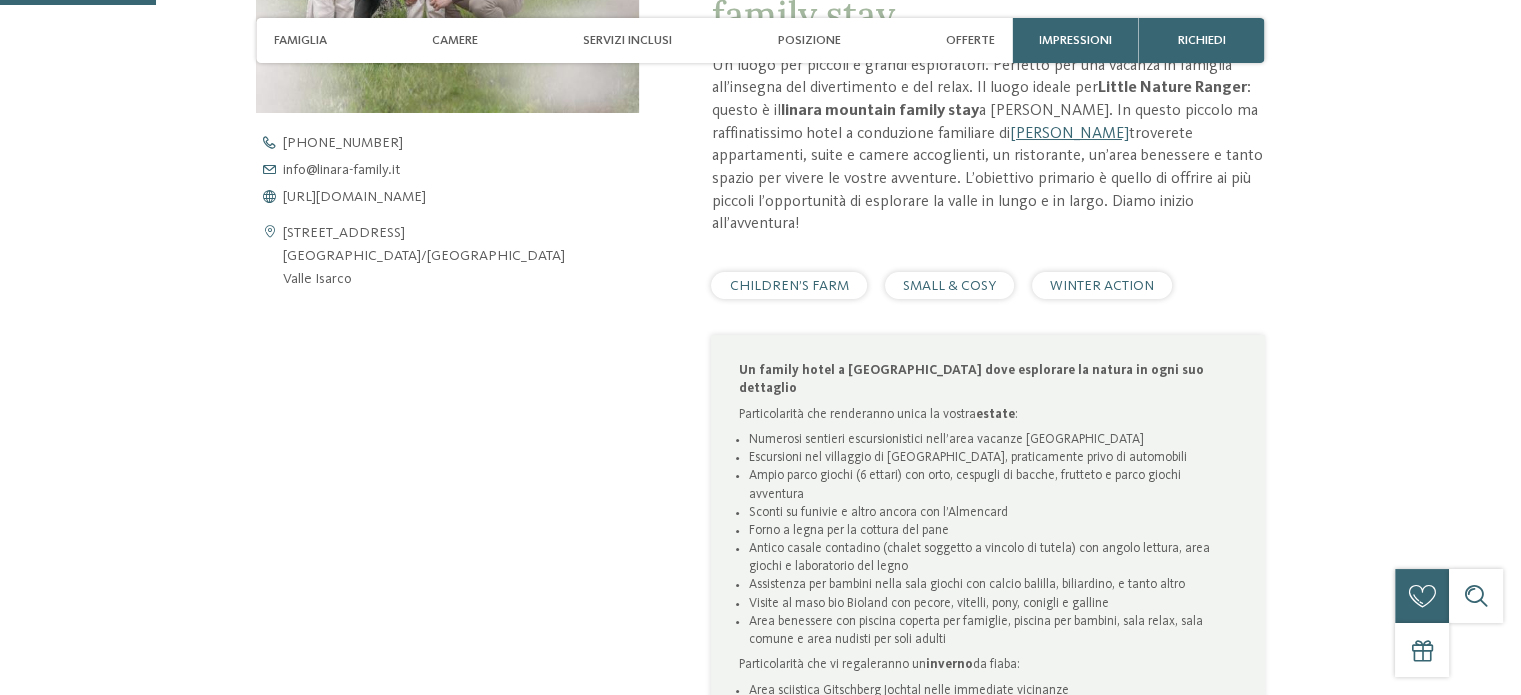 scroll, scrollTop: 800, scrollLeft: 0, axis: vertical 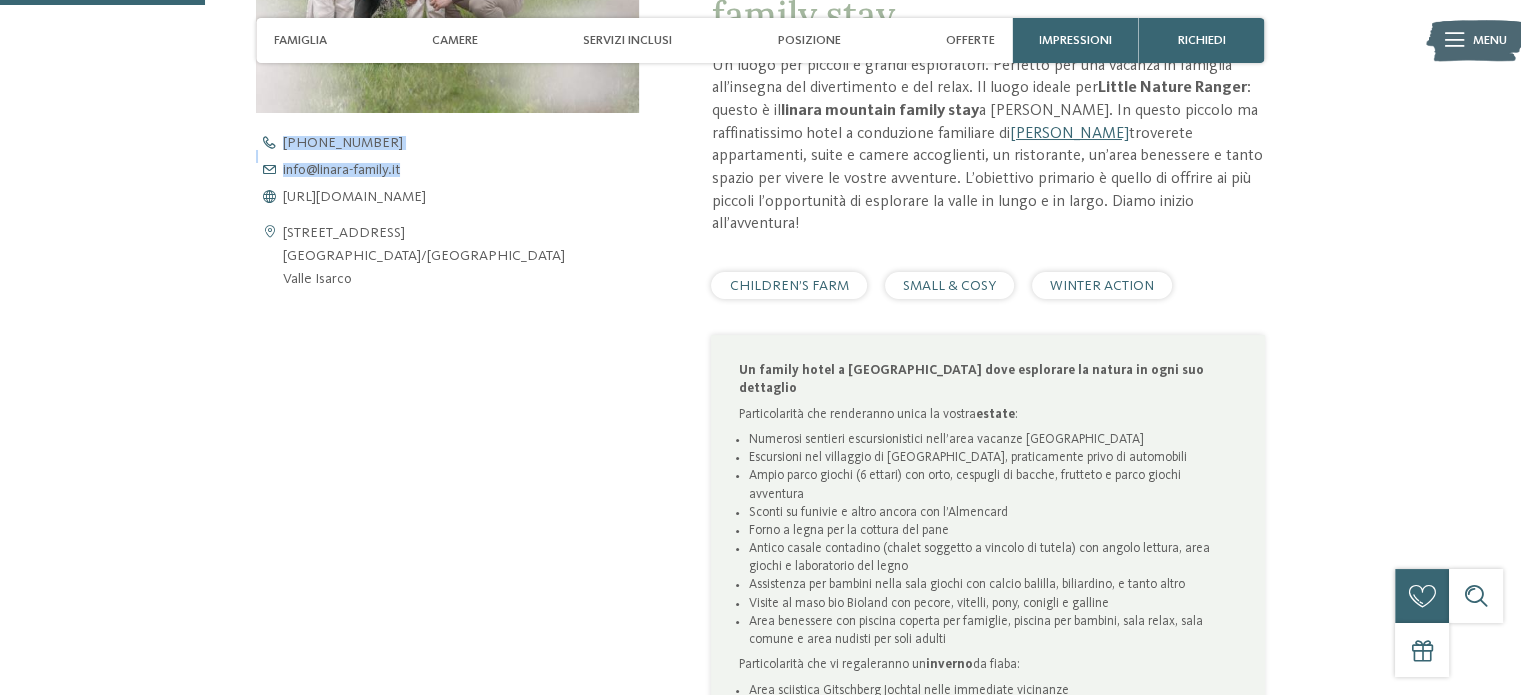 drag, startPoint x: 223, startPoint y: 163, endPoint x: 420, endPoint y: 177, distance: 197.49684 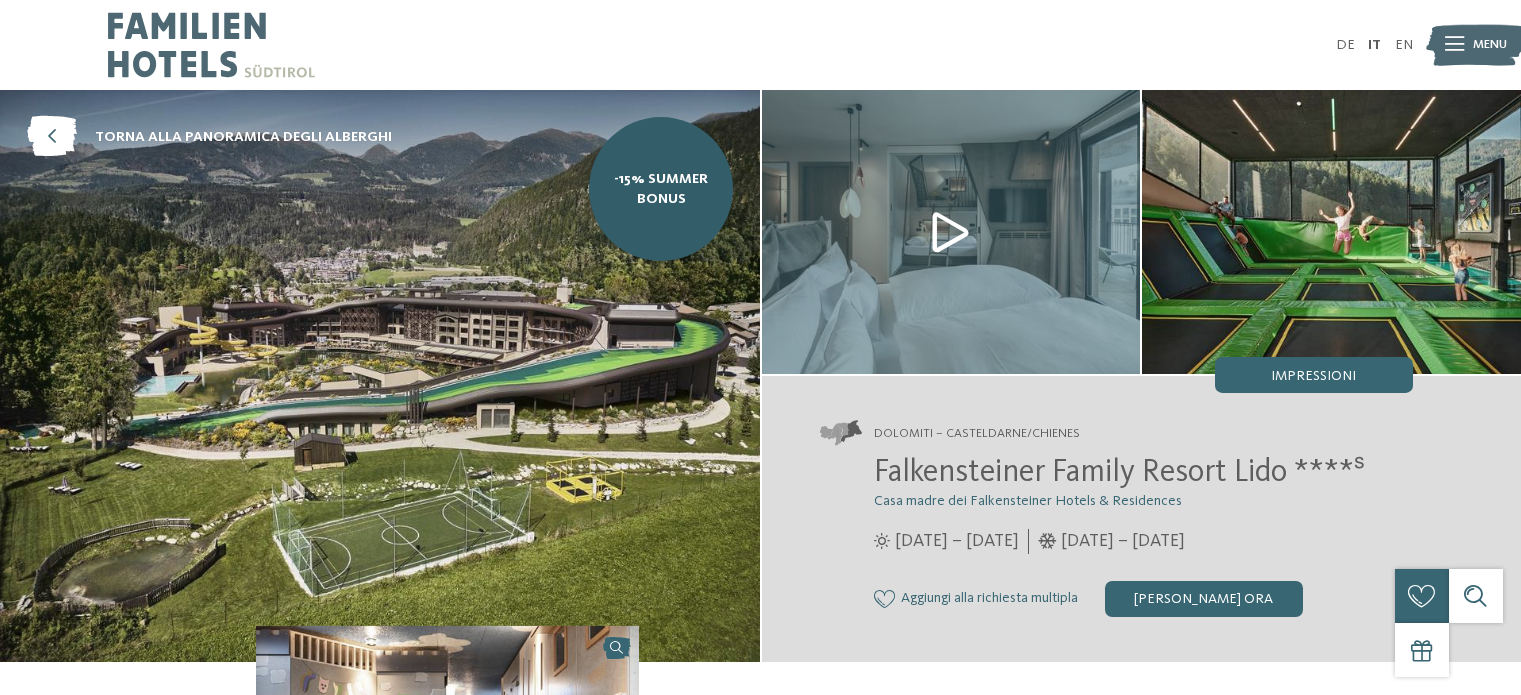 scroll, scrollTop: 0, scrollLeft: 0, axis: both 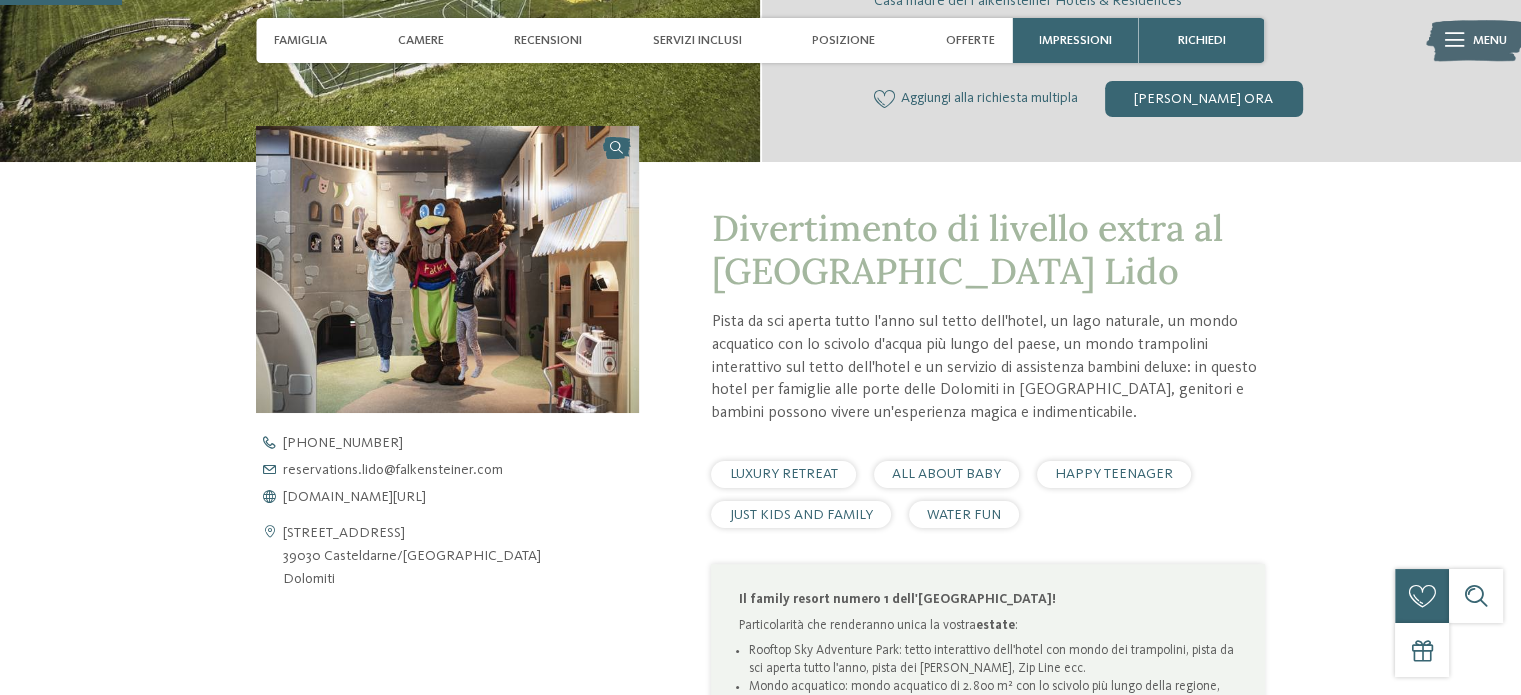 drag, startPoint x: 430, startPoint y: 468, endPoint x: 502, endPoint y: 540, distance: 101.82338 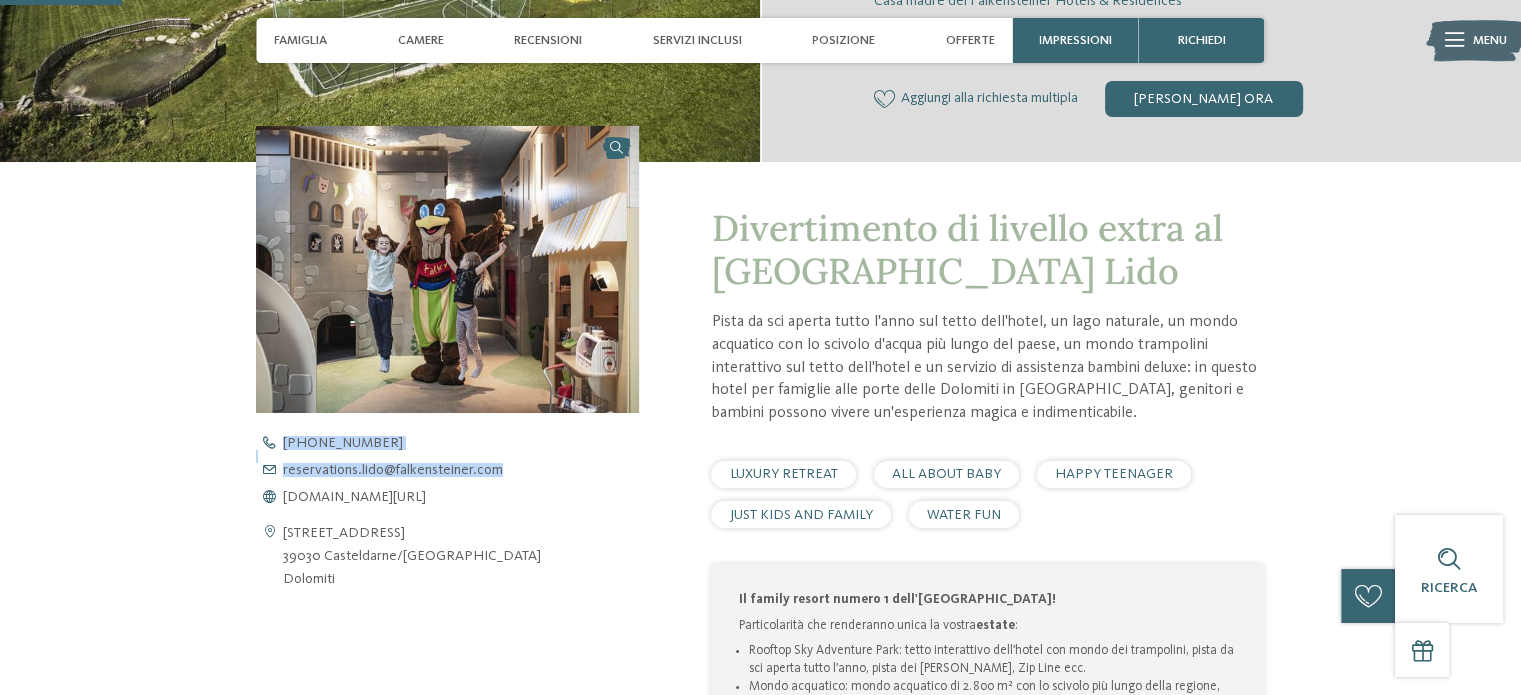 drag, startPoint x: 176, startPoint y: 457, endPoint x: 512, endPoint y: 473, distance: 336.38074 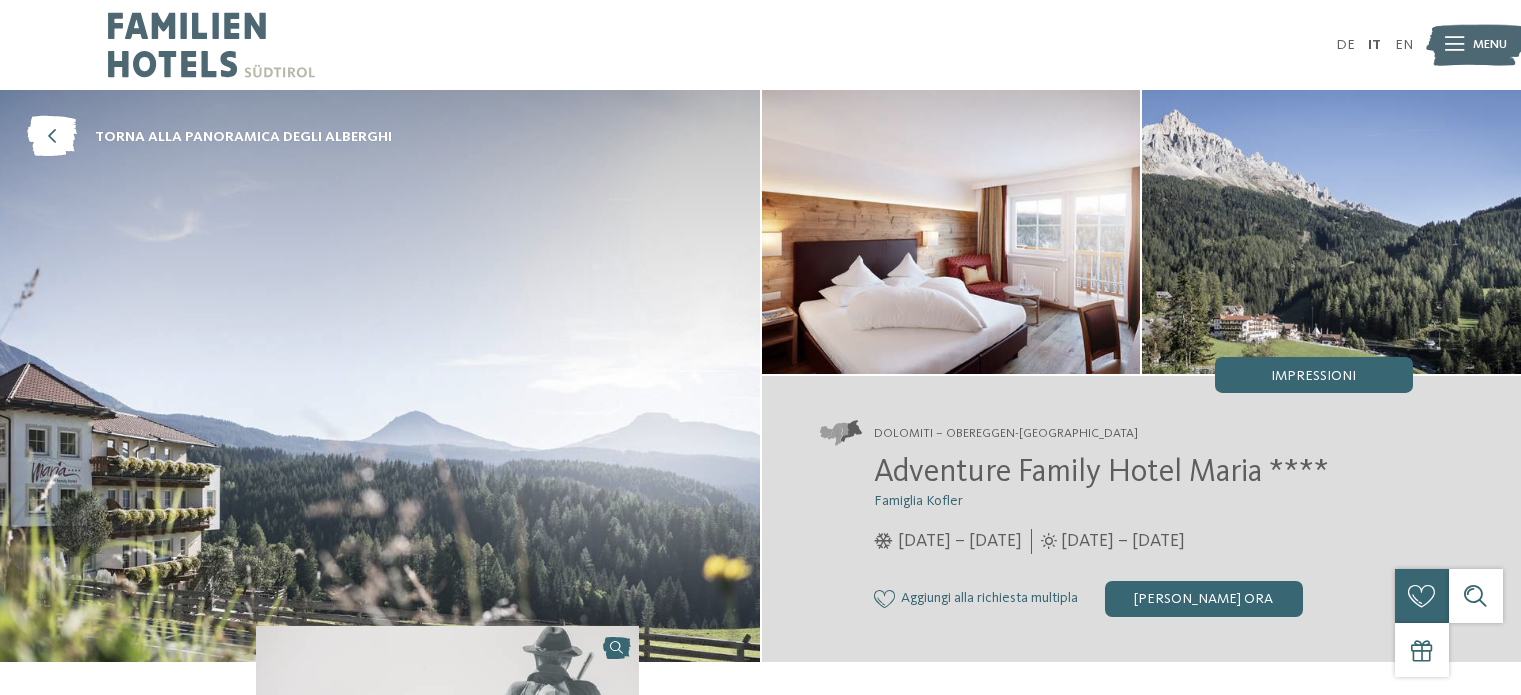 scroll, scrollTop: 0, scrollLeft: 0, axis: both 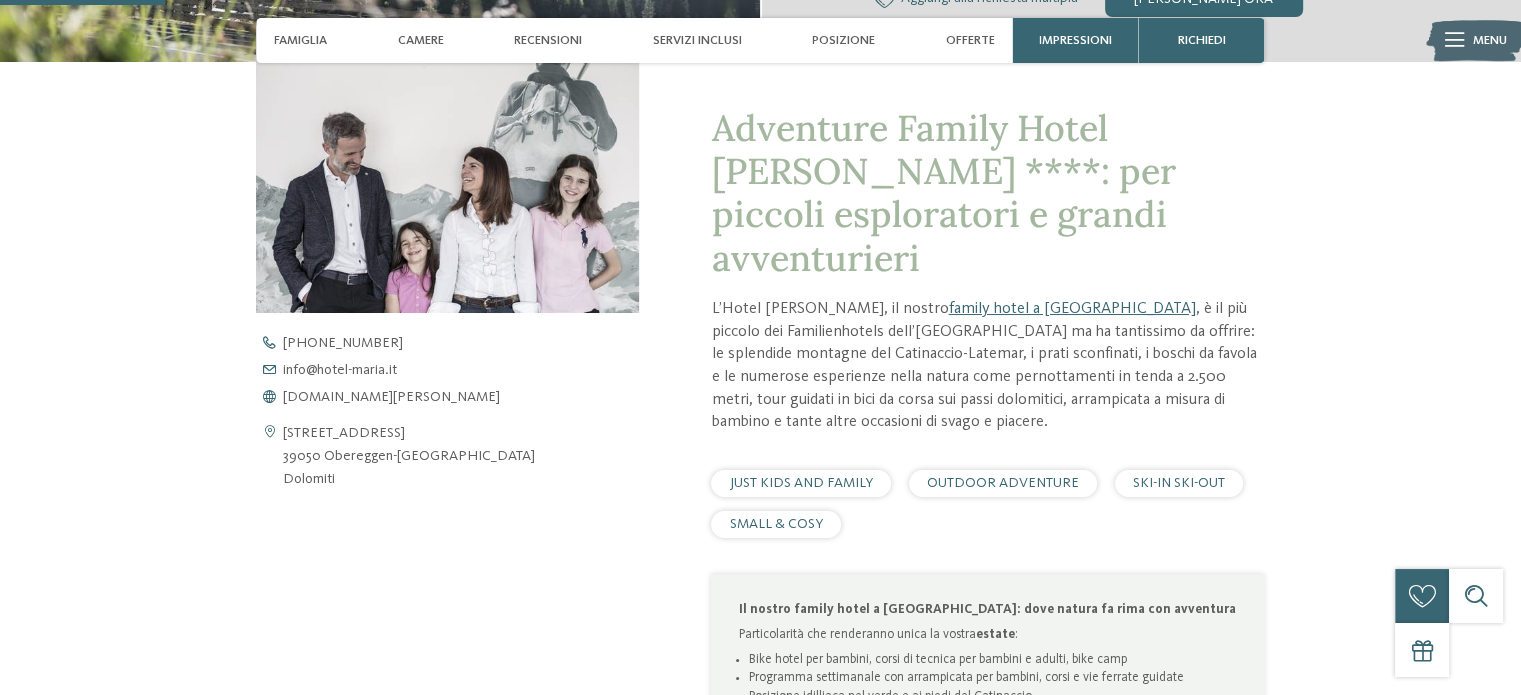 drag, startPoint x: 356, startPoint y: 366, endPoint x: 424, endPoint y: 353, distance: 69.2315 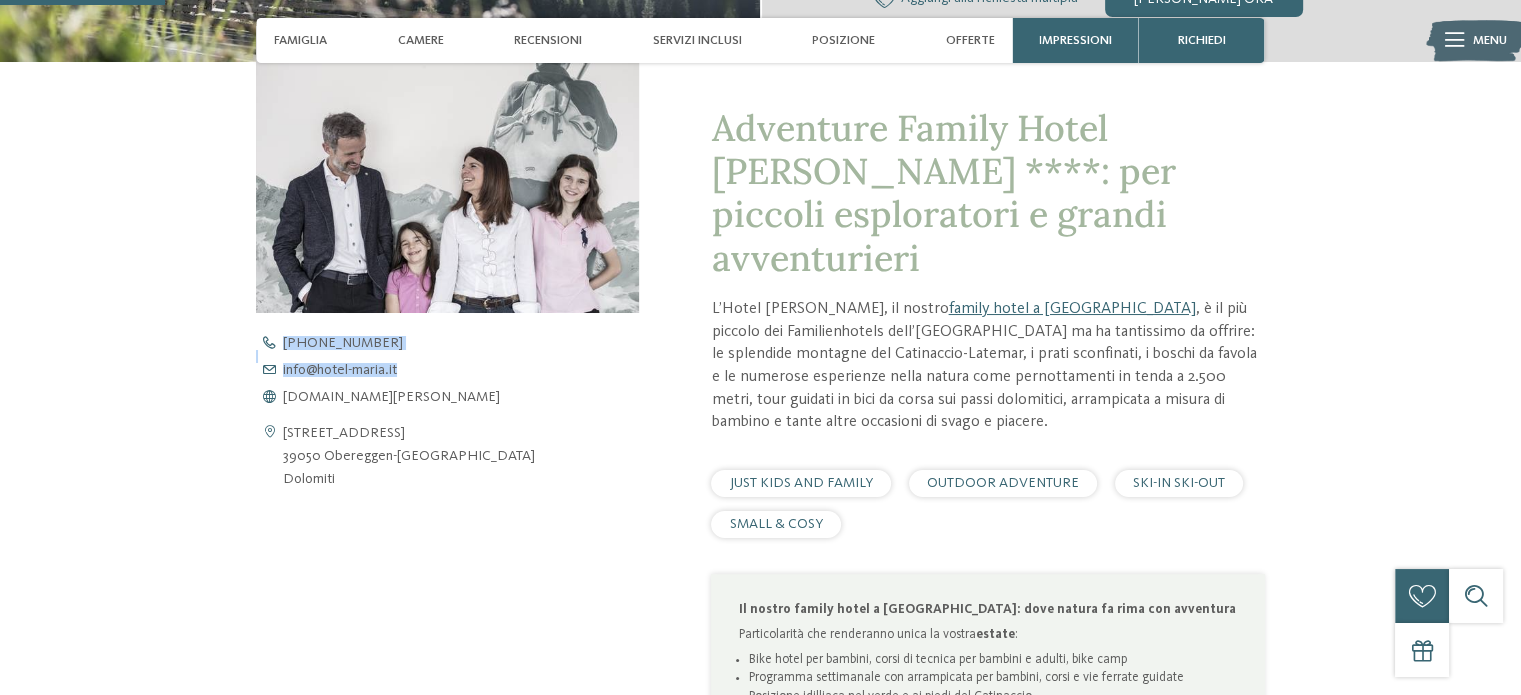 drag, startPoint x: 225, startPoint y: 360, endPoint x: 420, endPoint y: 378, distance: 195.82901 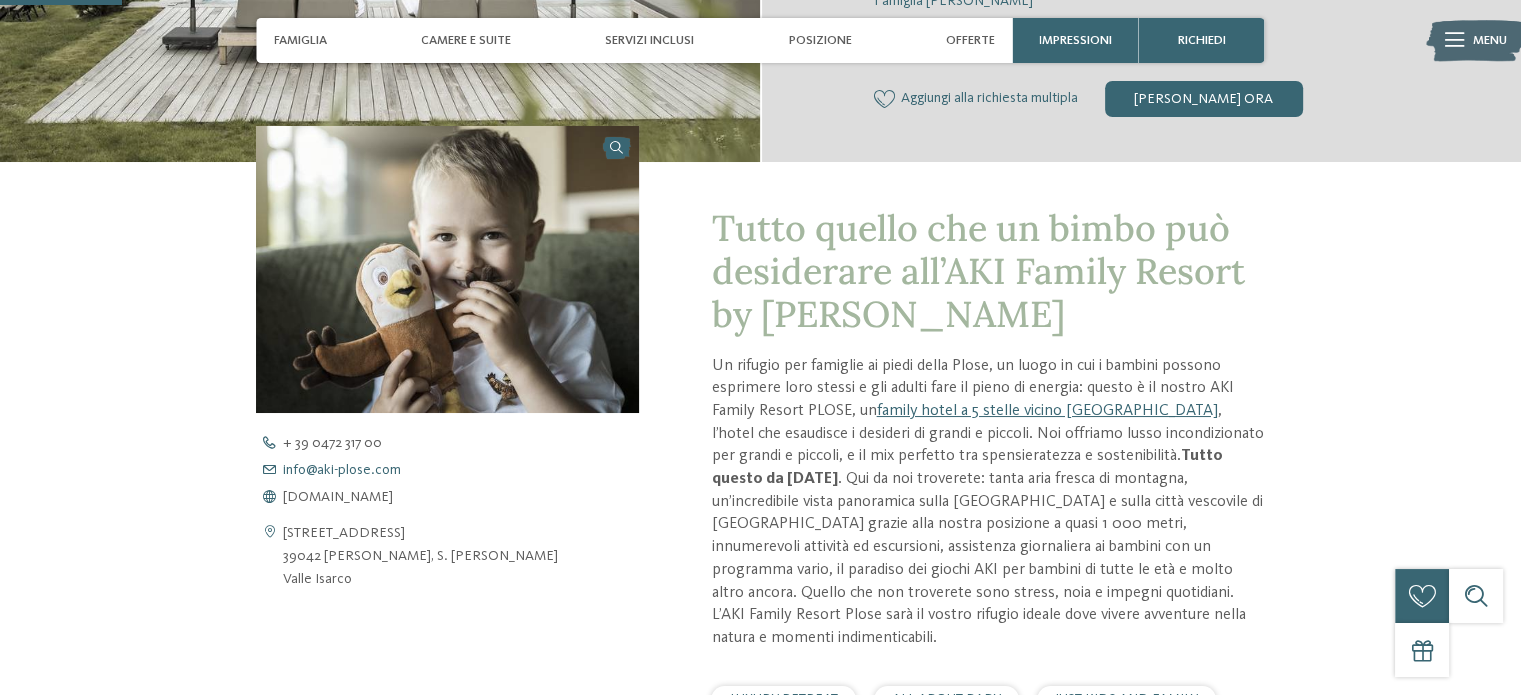 scroll, scrollTop: 500, scrollLeft: 0, axis: vertical 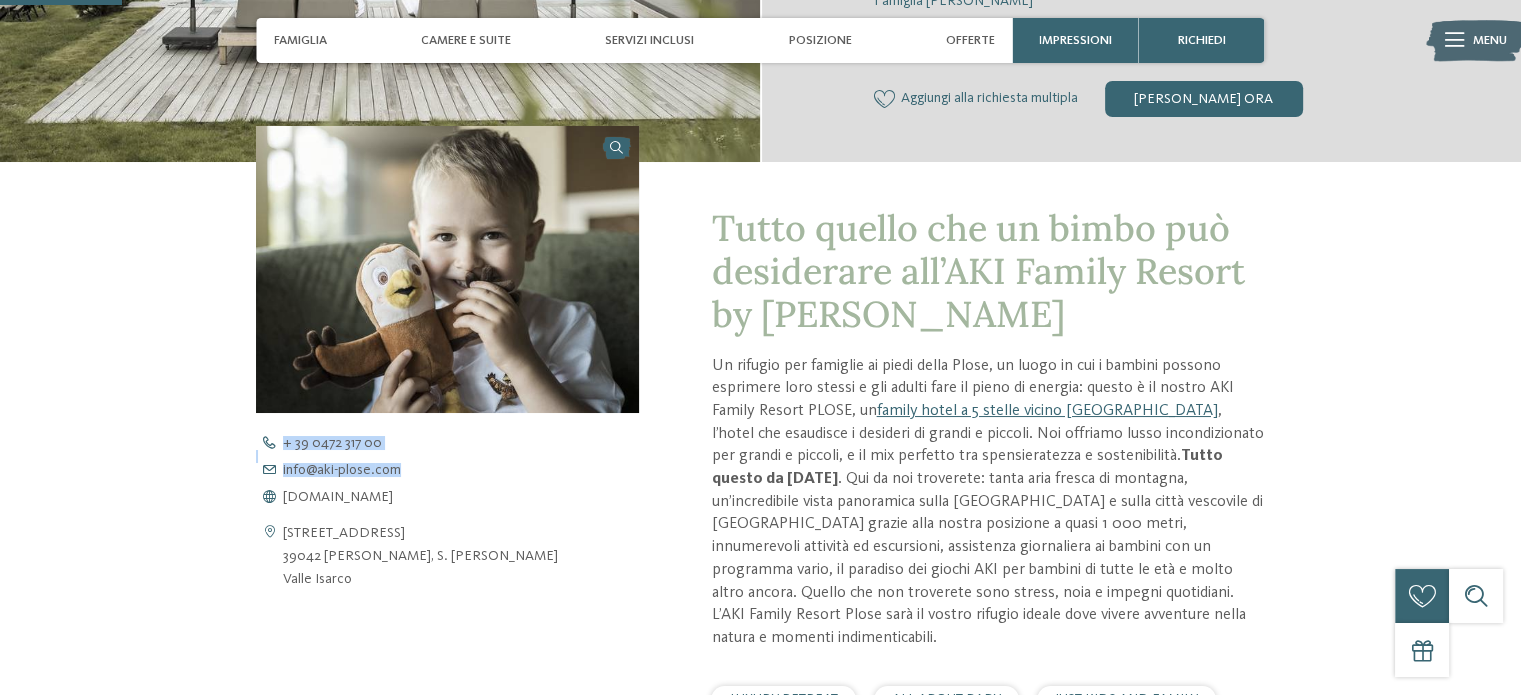 drag, startPoint x: 250, startPoint y: 458, endPoint x: 435, endPoint y: 475, distance: 185.77943 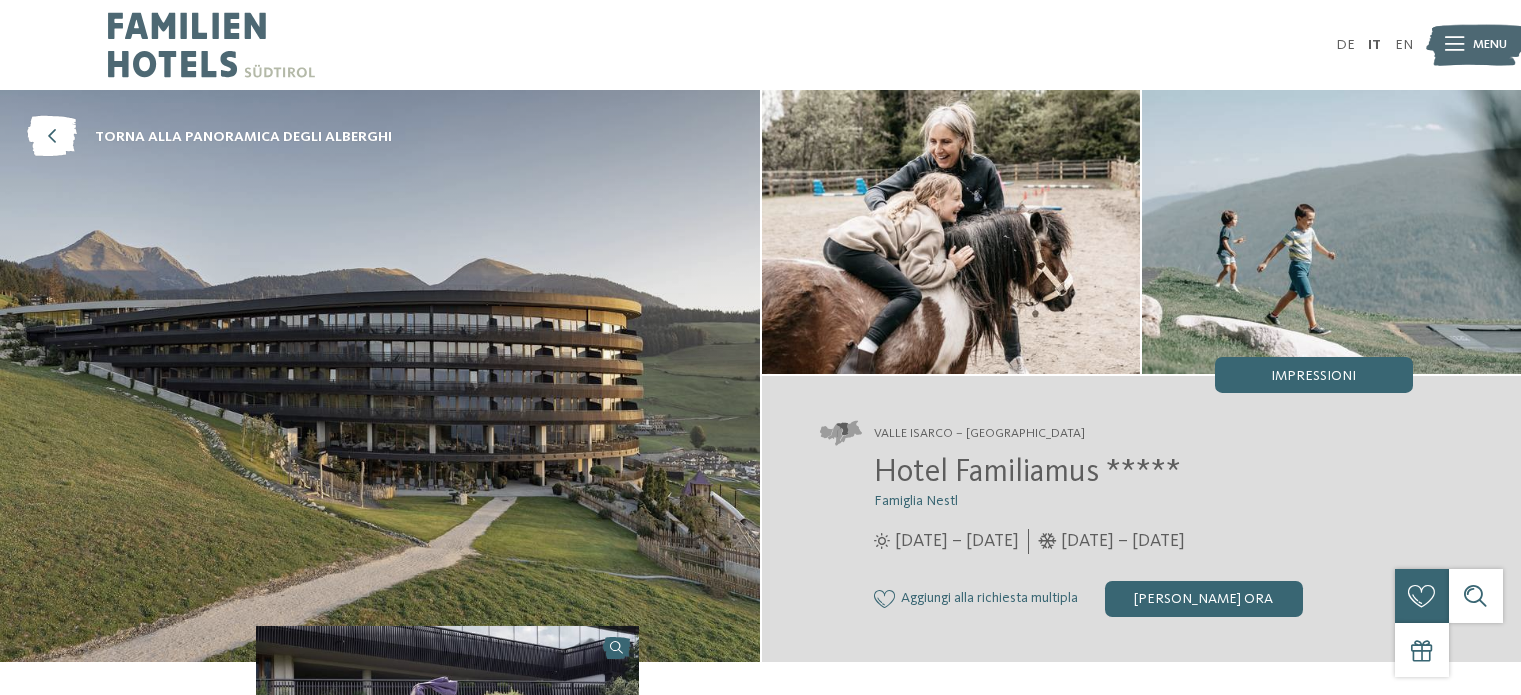 scroll, scrollTop: 0, scrollLeft: 0, axis: both 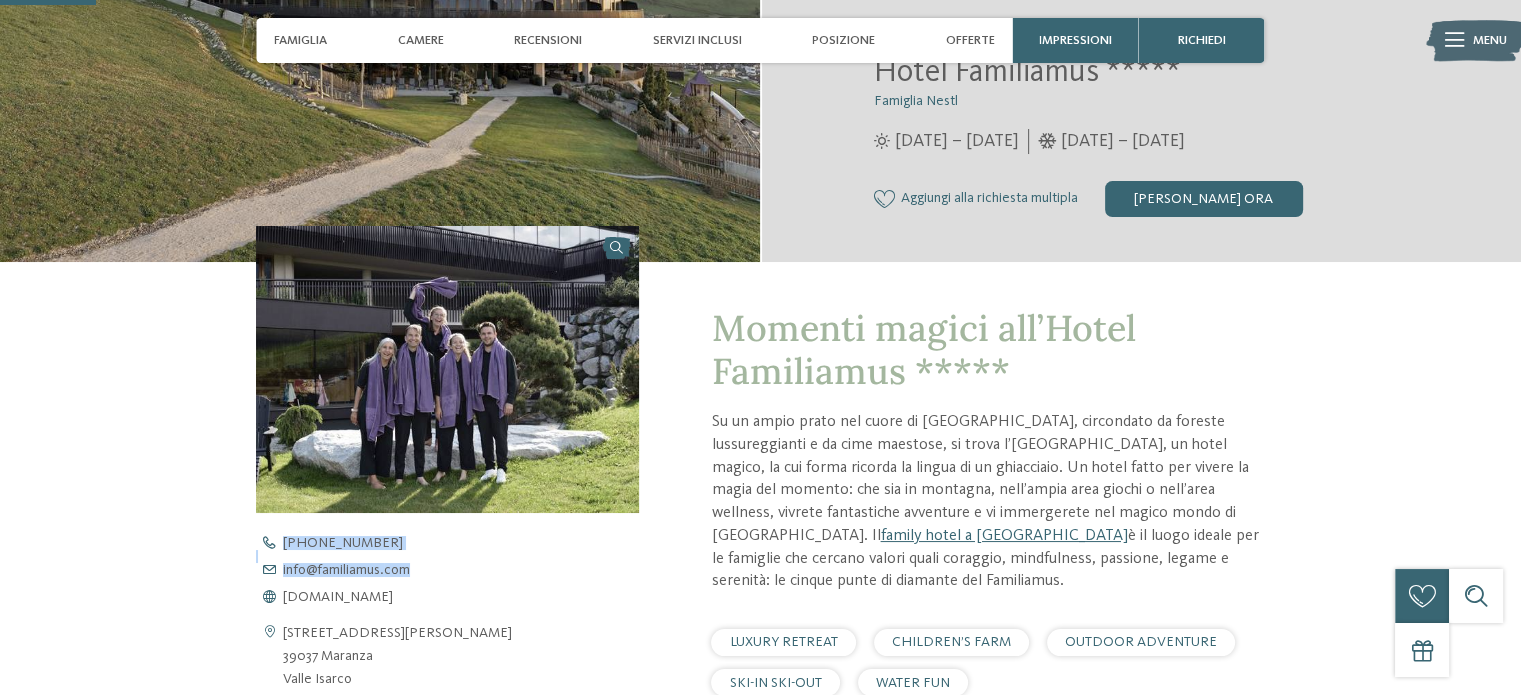 drag, startPoint x: 232, startPoint y: 559, endPoint x: 453, endPoint y: 576, distance: 221.65288 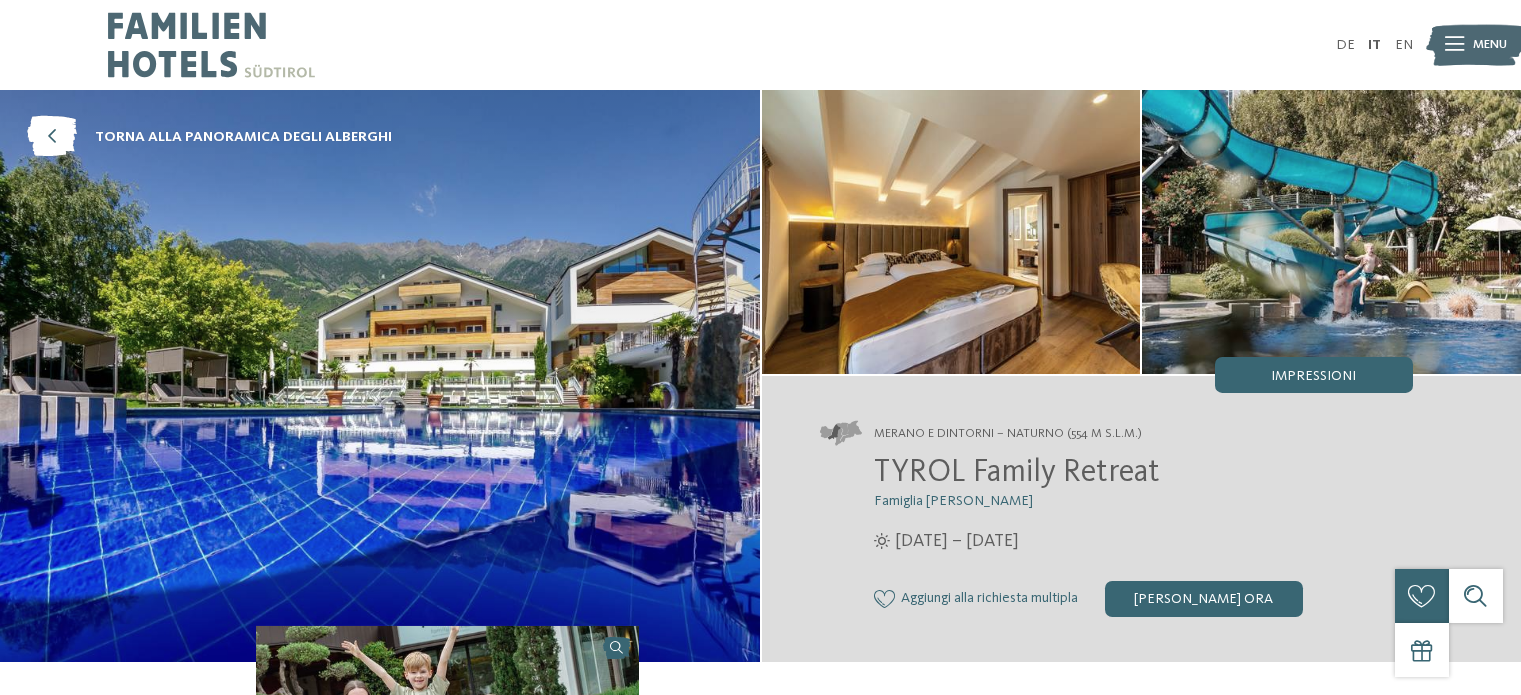 scroll, scrollTop: 0, scrollLeft: 0, axis: both 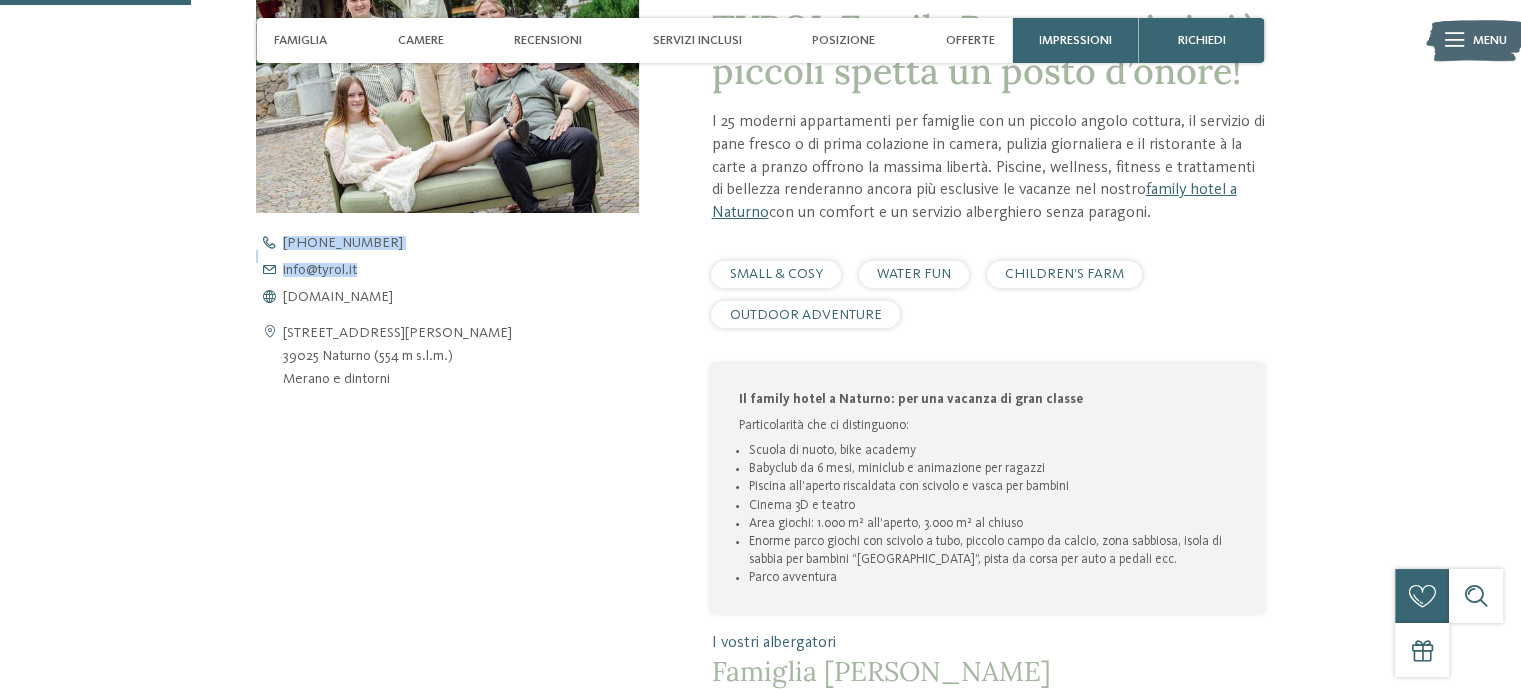 drag, startPoint x: 236, startPoint y: 263, endPoint x: 356, endPoint y: 272, distance: 120.33703 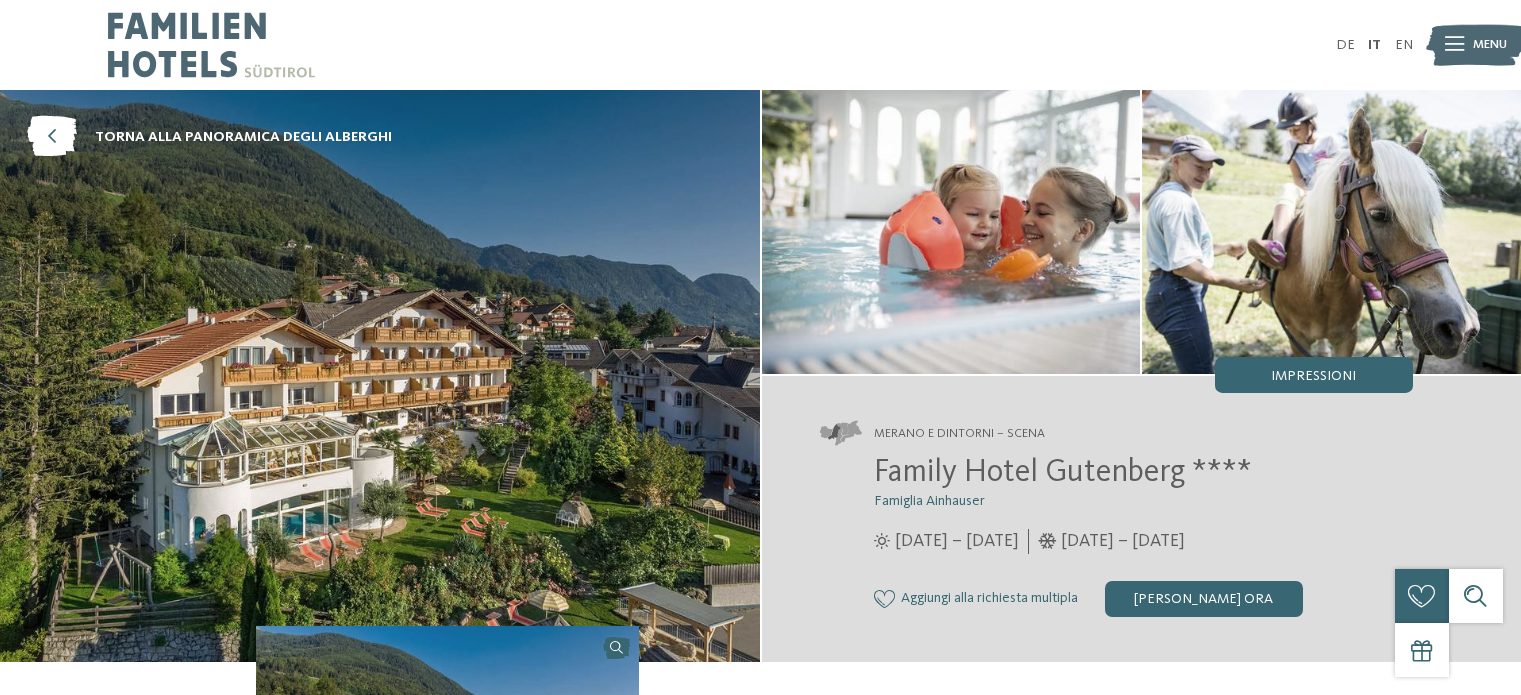 scroll, scrollTop: 0, scrollLeft: 0, axis: both 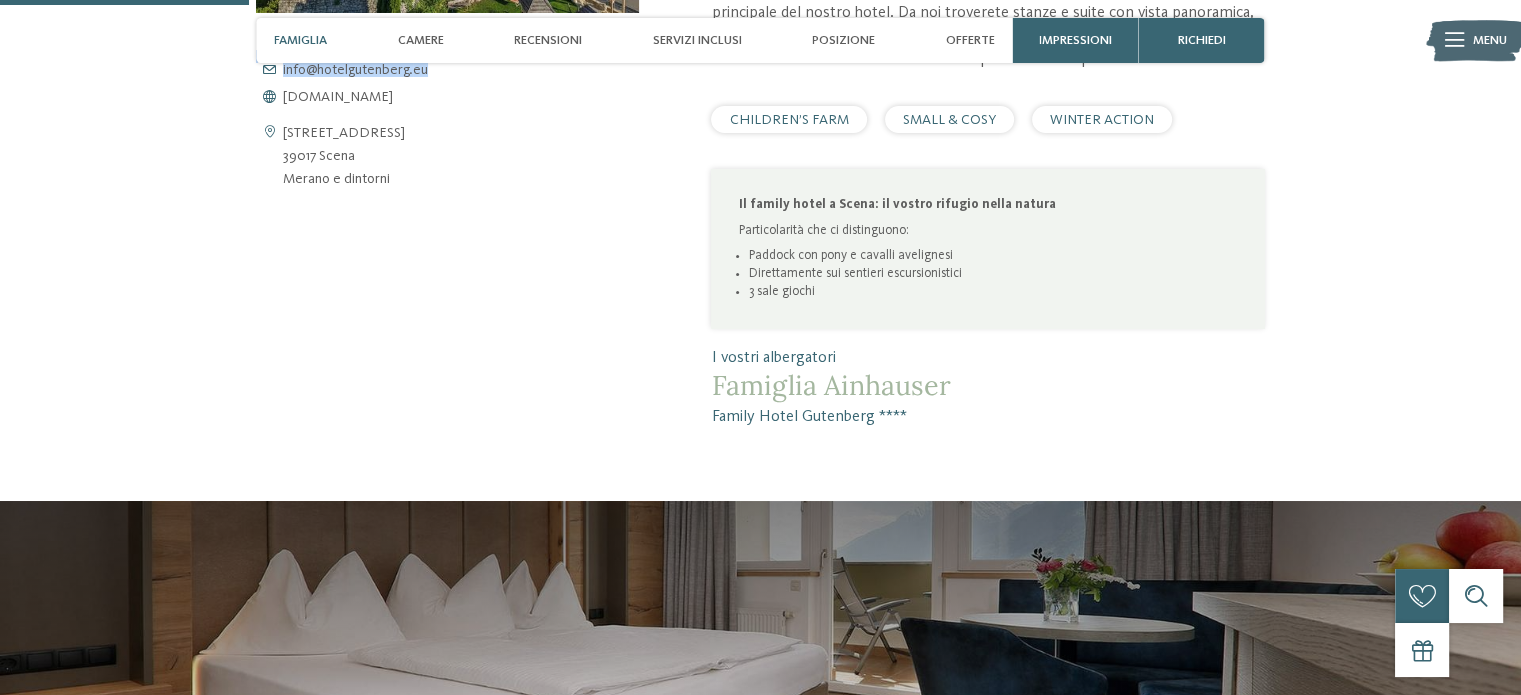 drag, startPoint x: 236, startPoint y: 66, endPoint x: 428, endPoint y: 71, distance: 192.0651 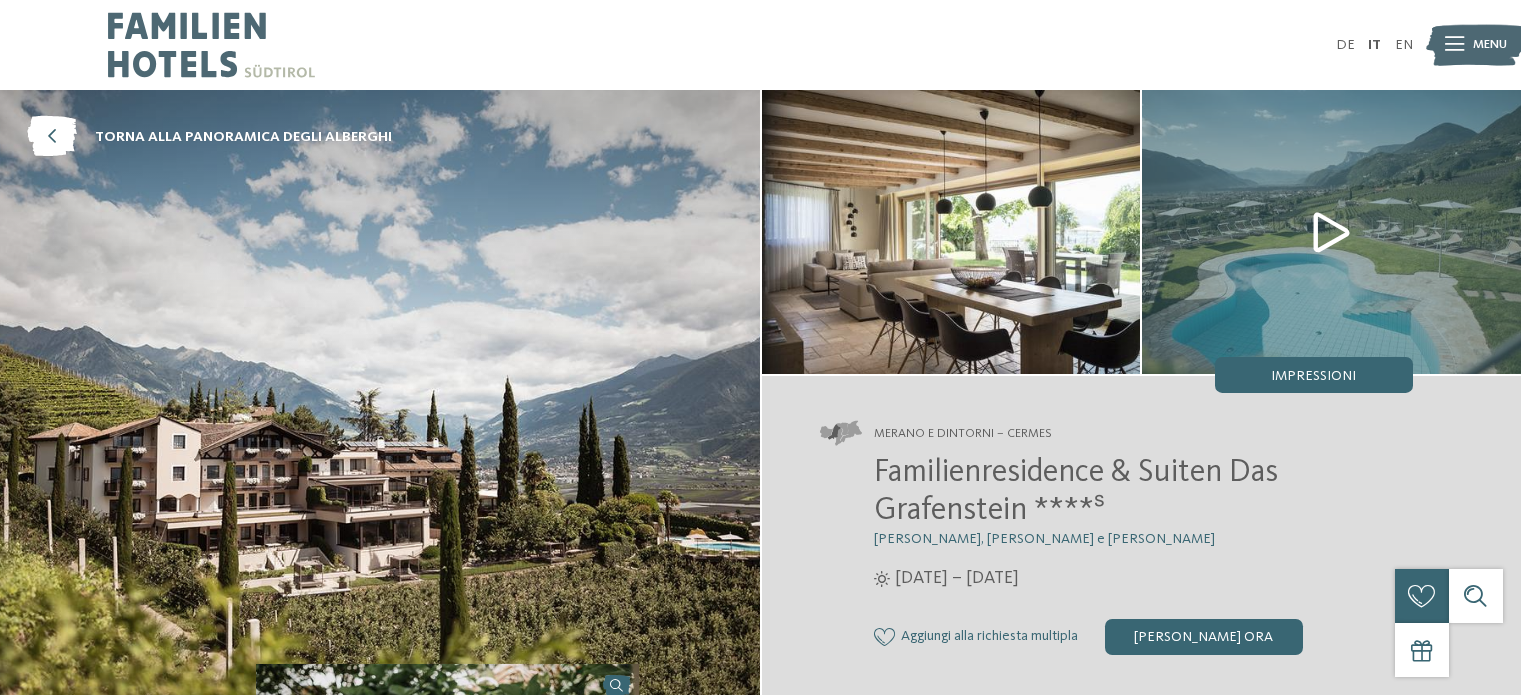 scroll, scrollTop: 0, scrollLeft: 0, axis: both 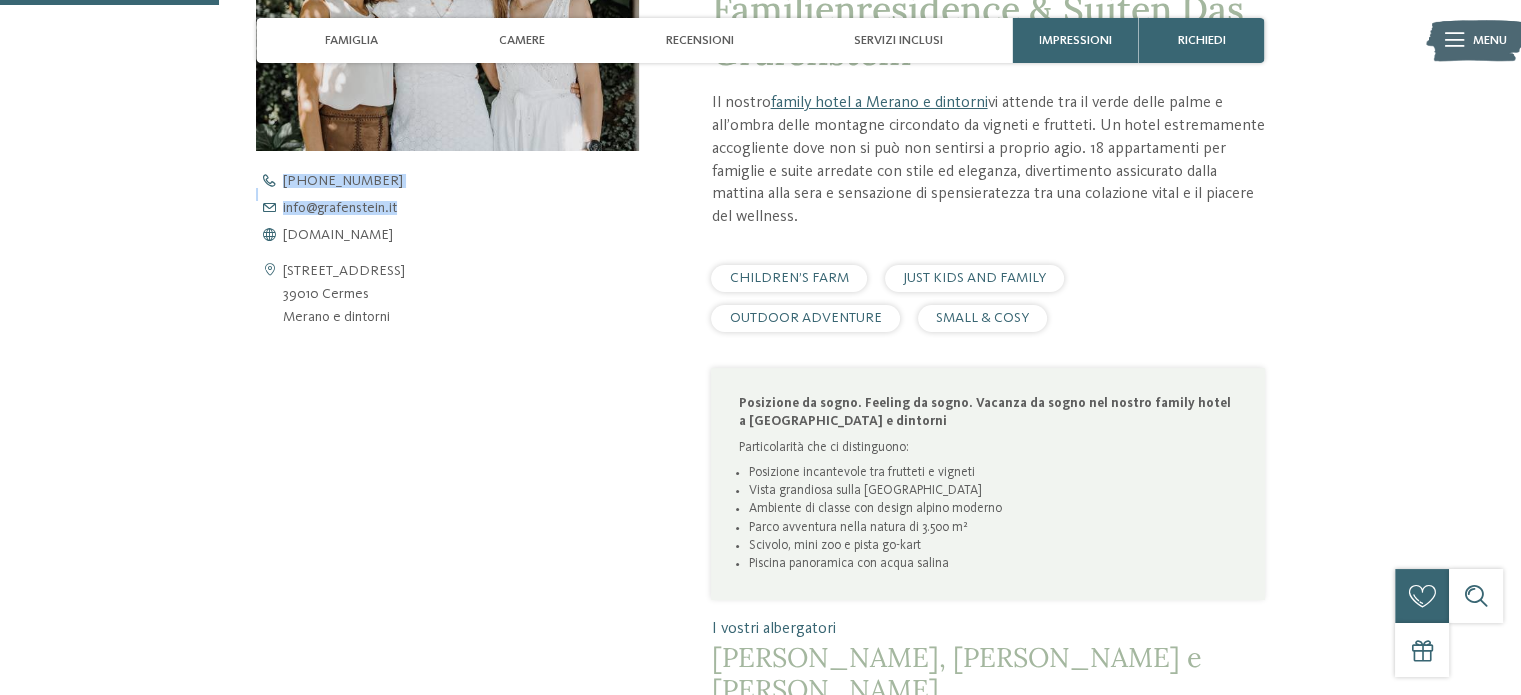 drag, startPoint x: 212, startPoint y: 203, endPoint x: 404, endPoint y: 211, distance: 192.1666 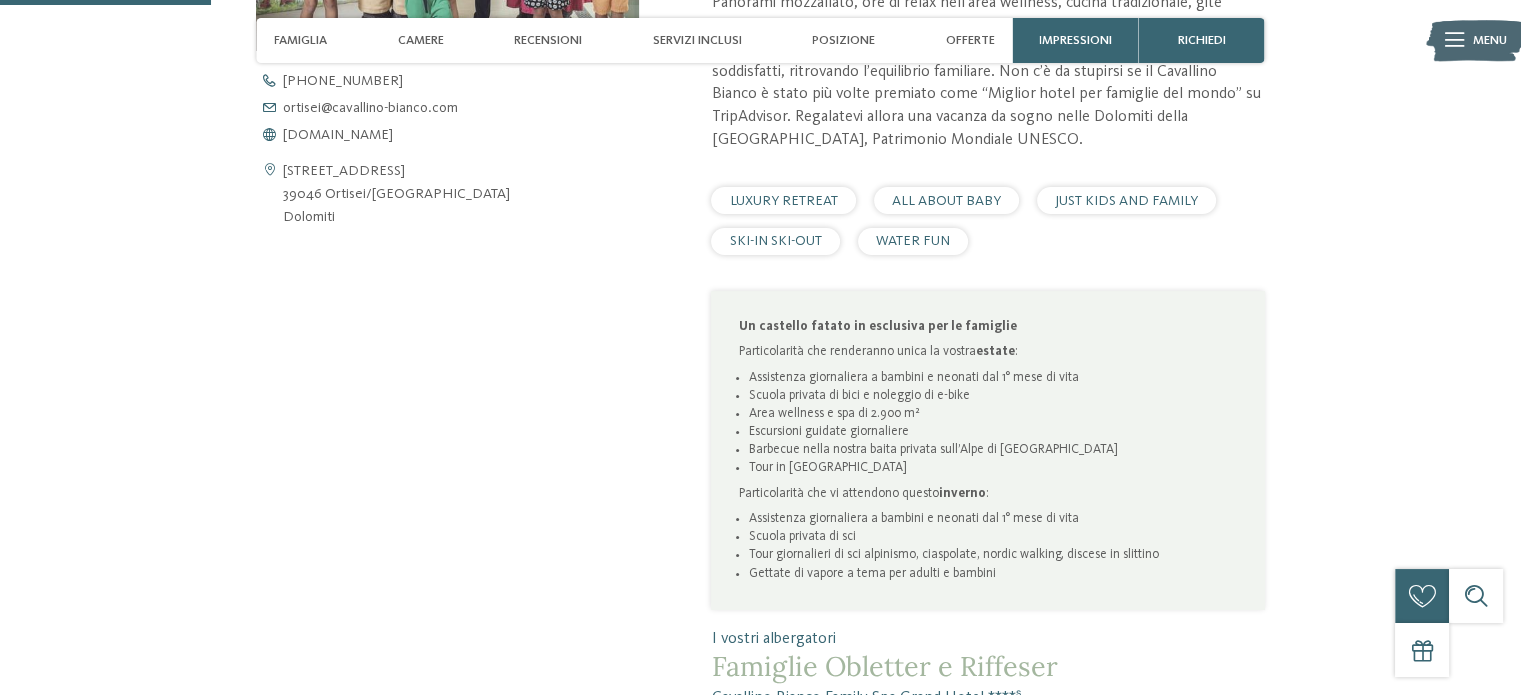 scroll, scrollTop: 900, scrollLeft: 0, axis: vertical 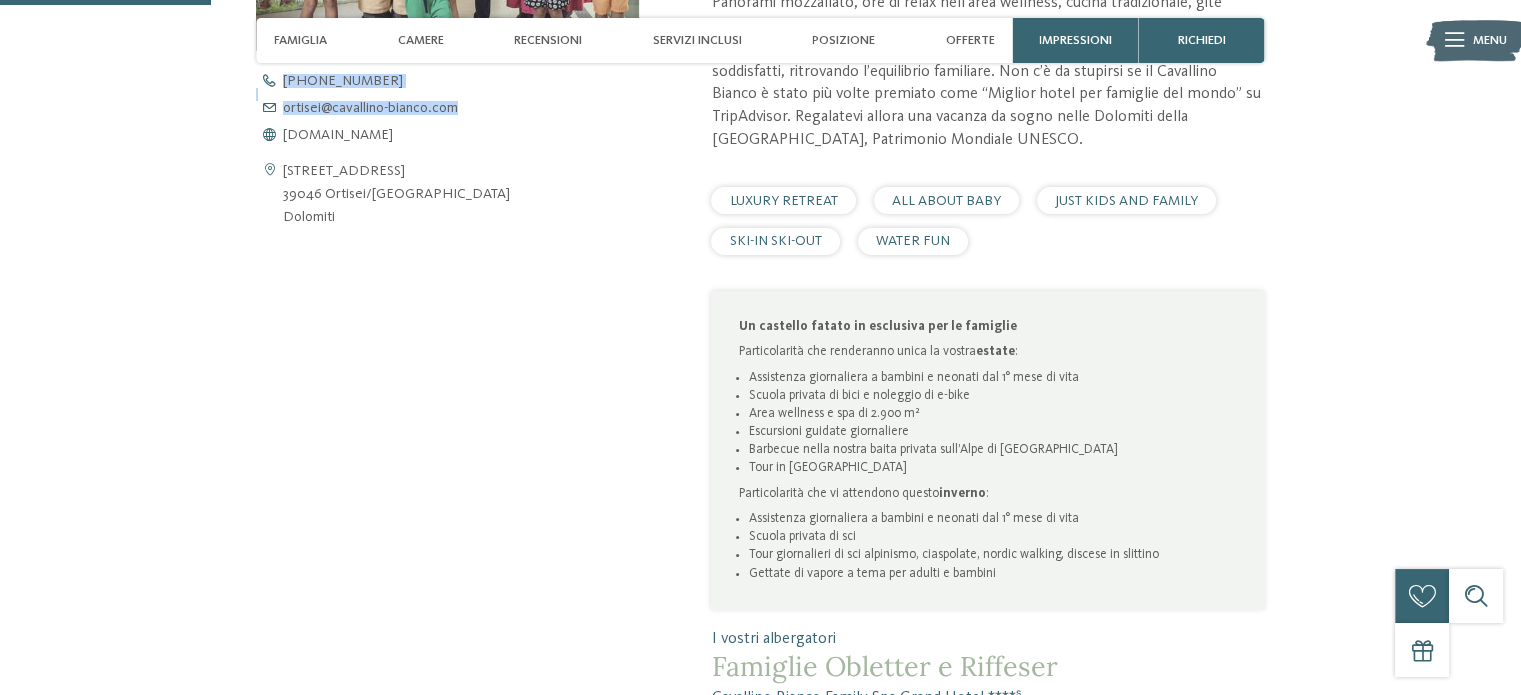 drag, startPoint x: 245, startPoint y: 101, endPoint x: 464, endPoint y: 107, distance: 219.08218 